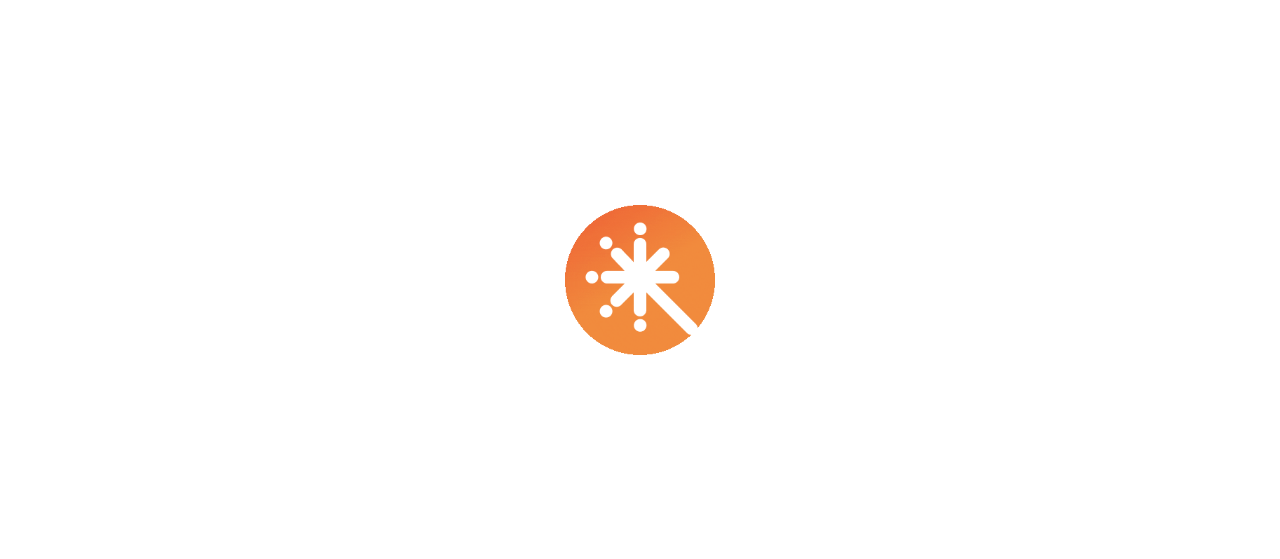 scroll, scrollTop: 0, scrollLeft: 0, axis: both 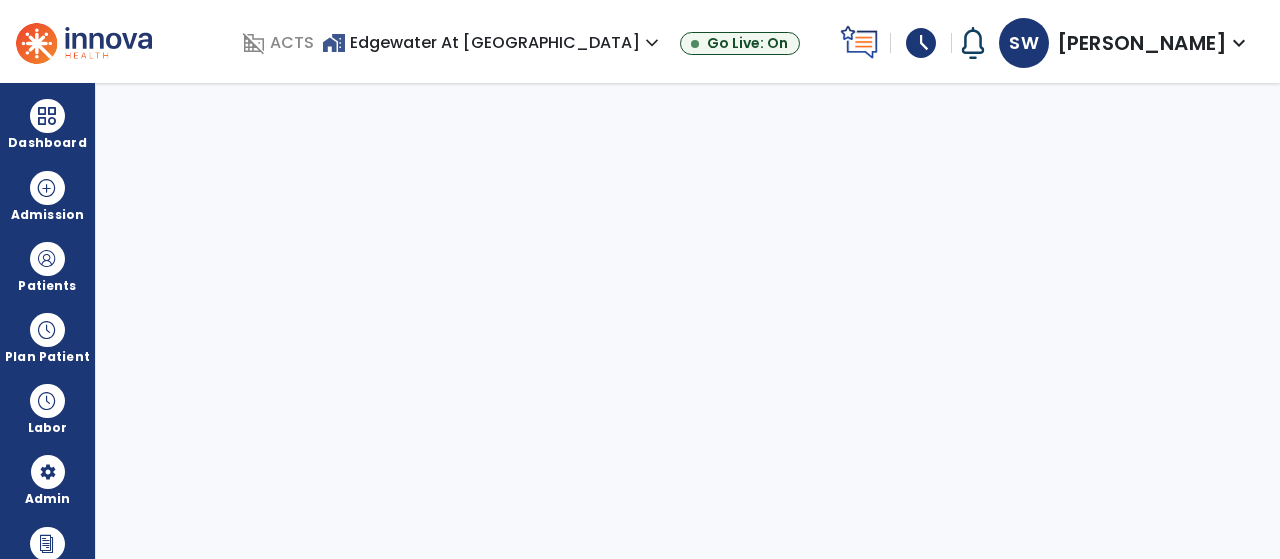 select on "***" 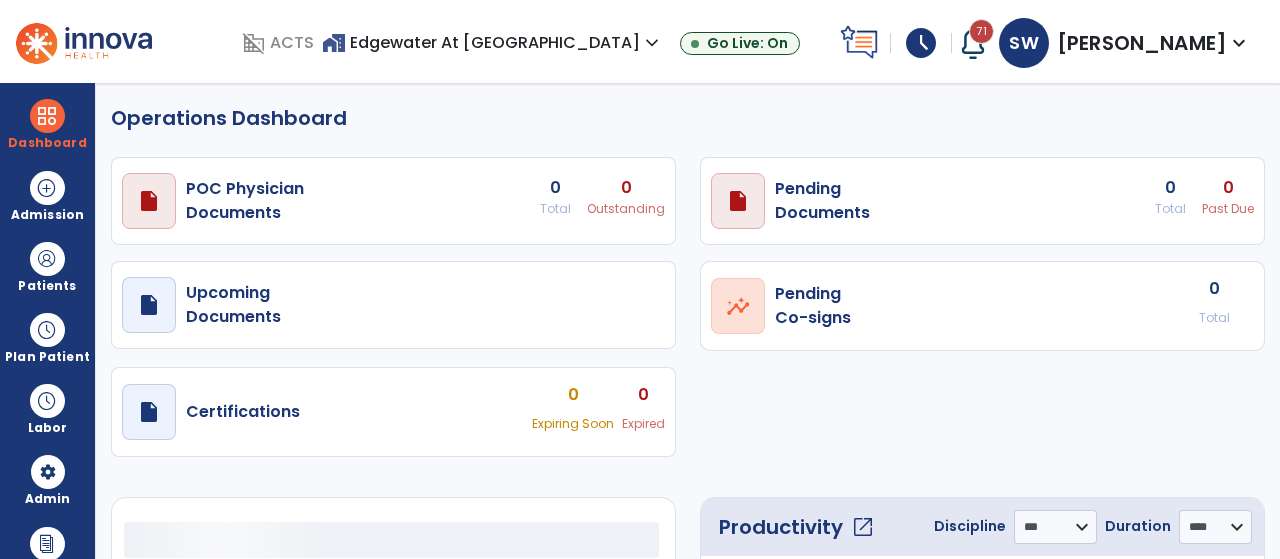 select on "***" 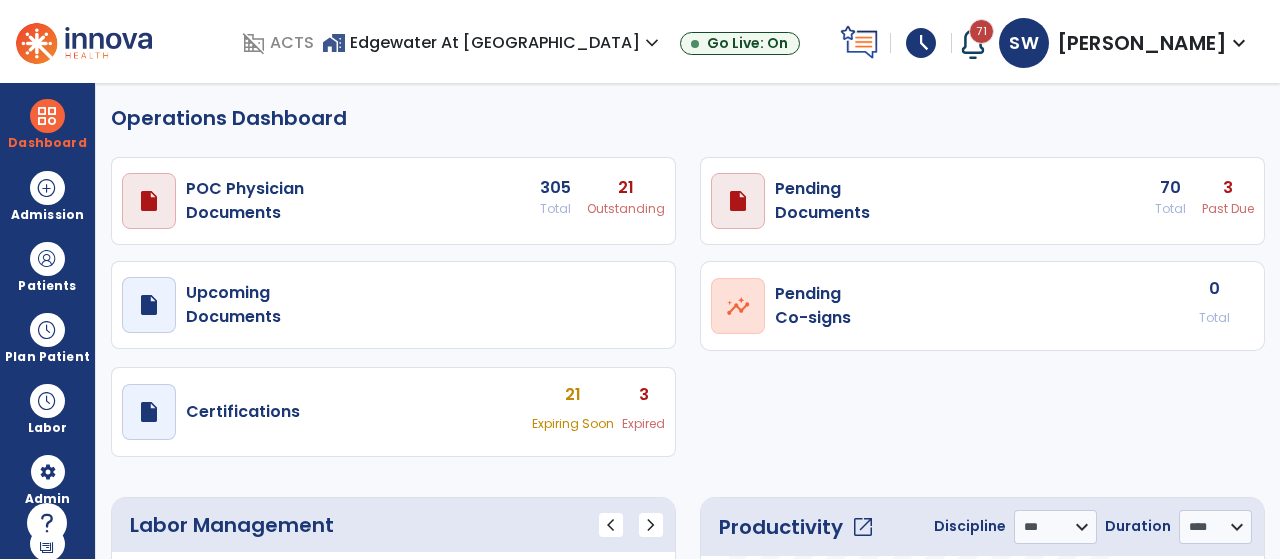 click on "draft   open_in_new  Pending   Documents 70 Total 3 Past Due" at bounding box center [393, 201] 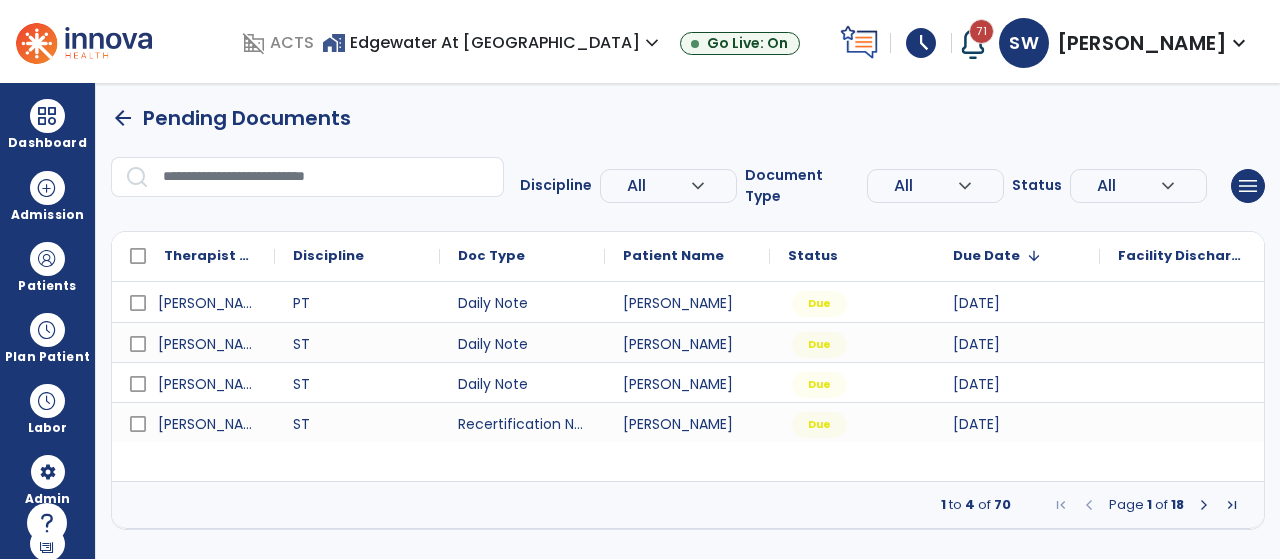 click on "expand_more" at bounding box center (710, 186) 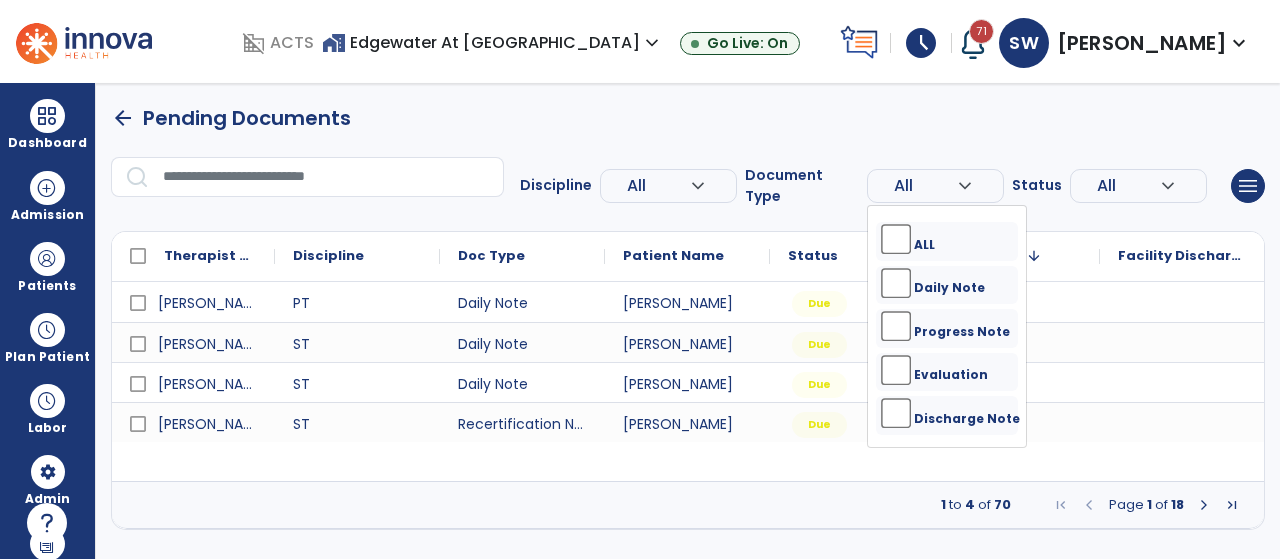 click on "All" at bounding box center [636, 185] 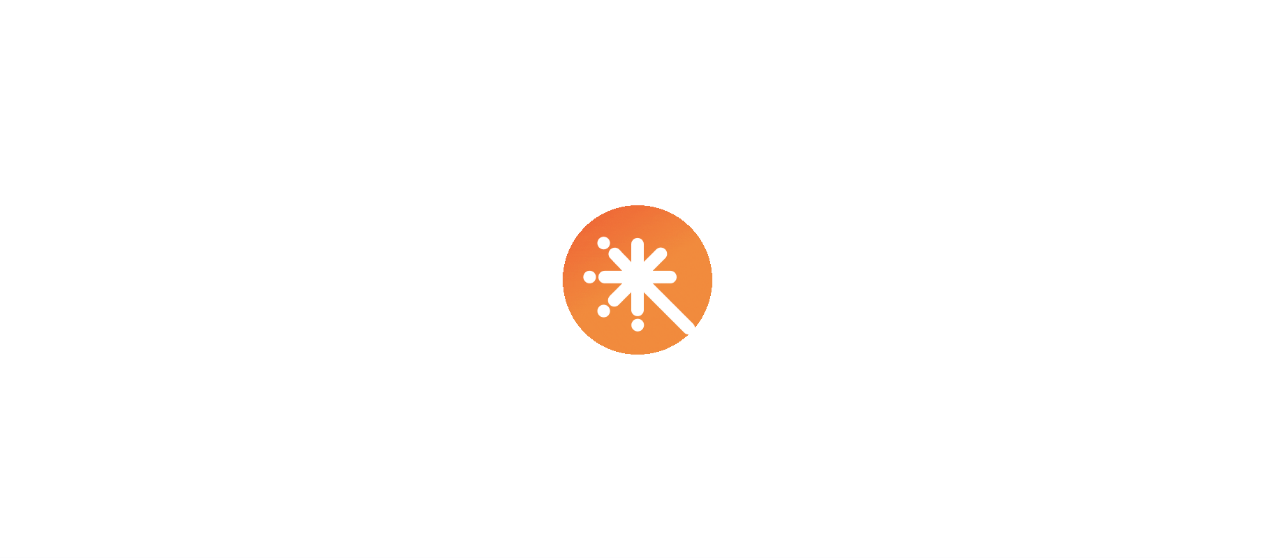 scroll, scrollTop: 0, scrollLeft: 0, axis: both 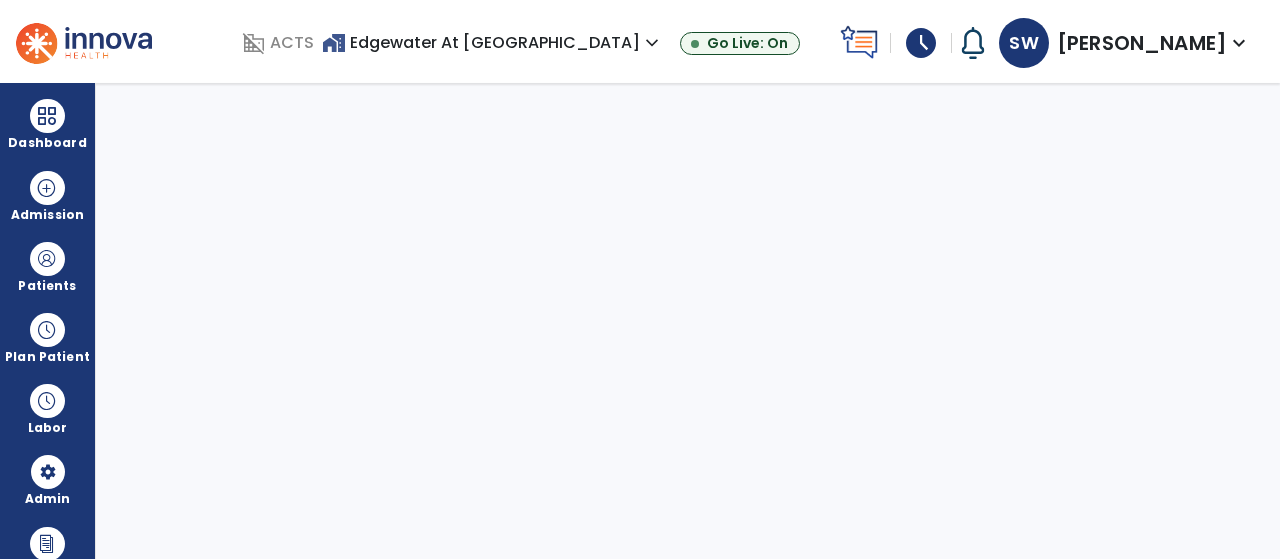 select on "***" 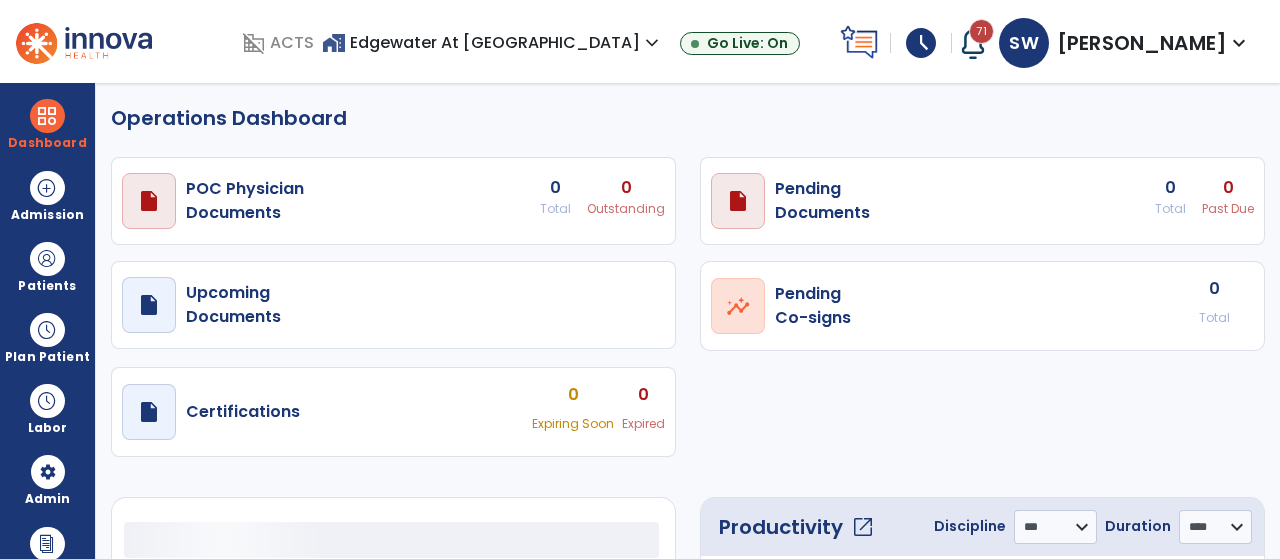 select on "***" 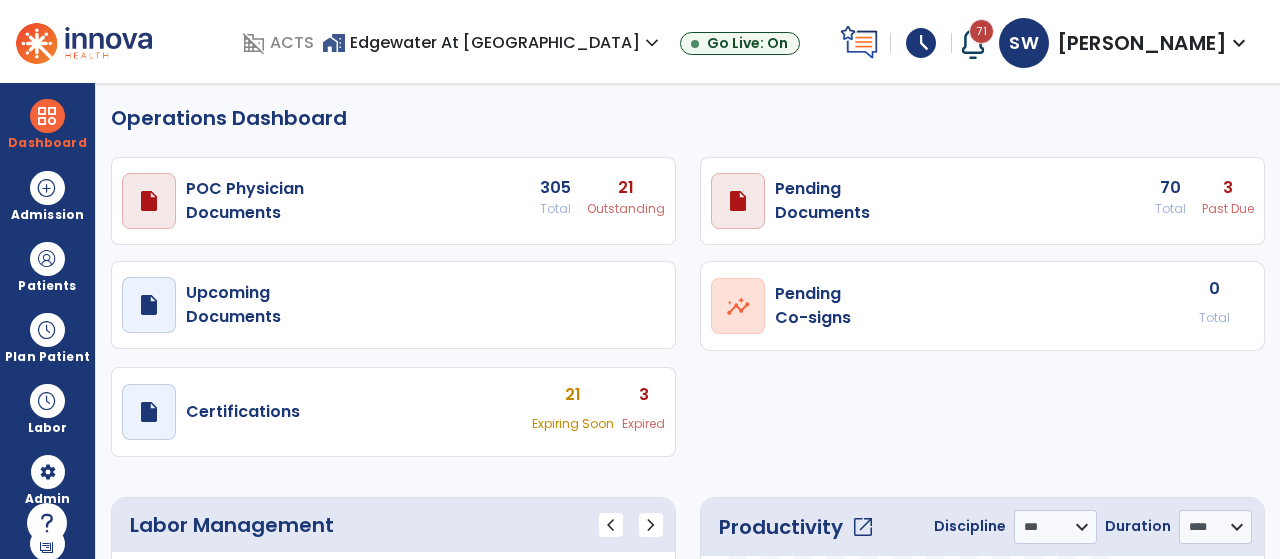 click on "schedule" at bounding box center (921, 43) 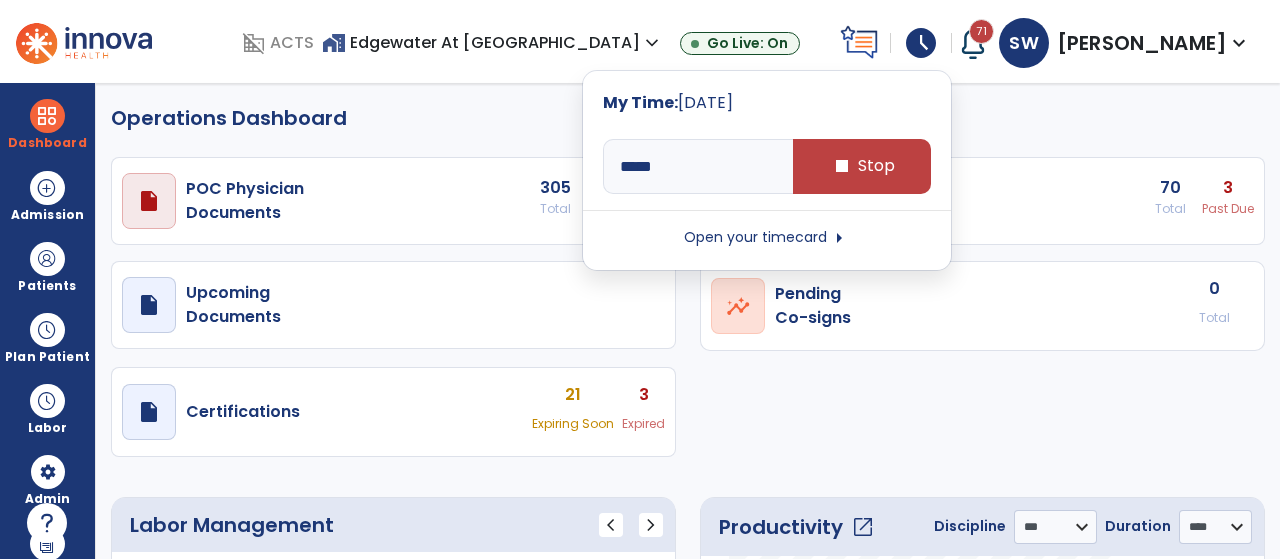 click on "arrow_right" at bounding box center (839, 238) 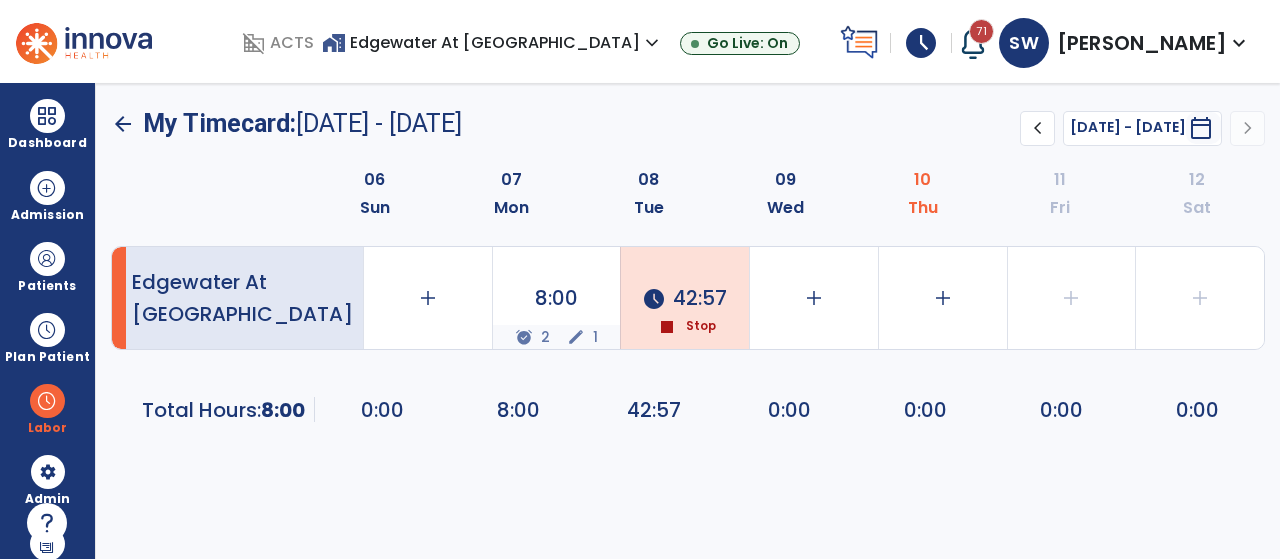 click on "Stop" 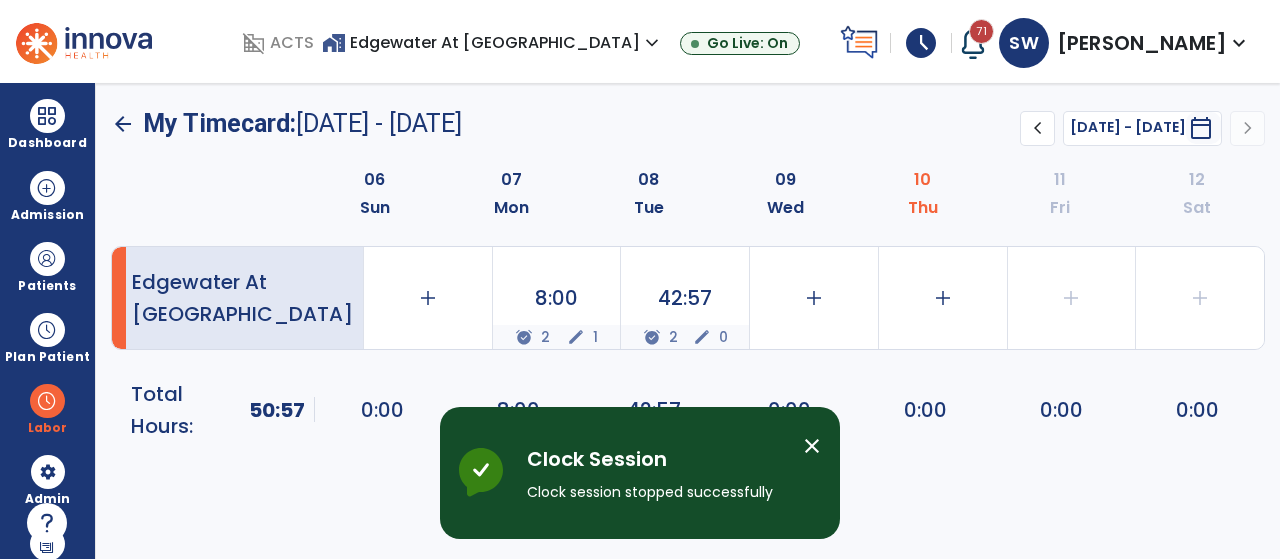 click on "close" at bounding box center (812, 446) 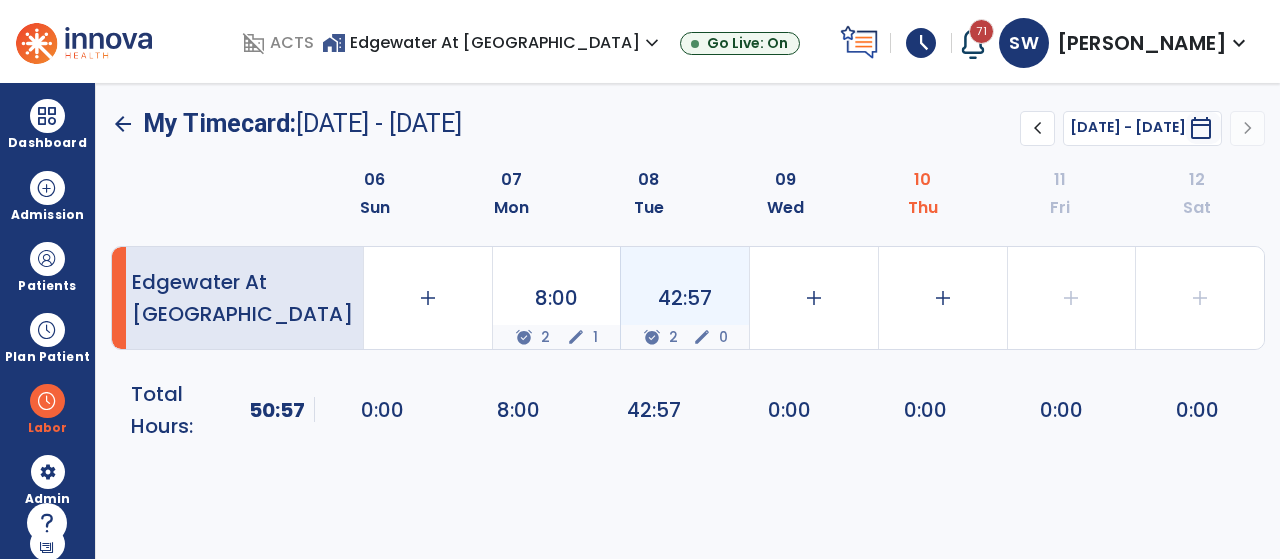 click on "edit" 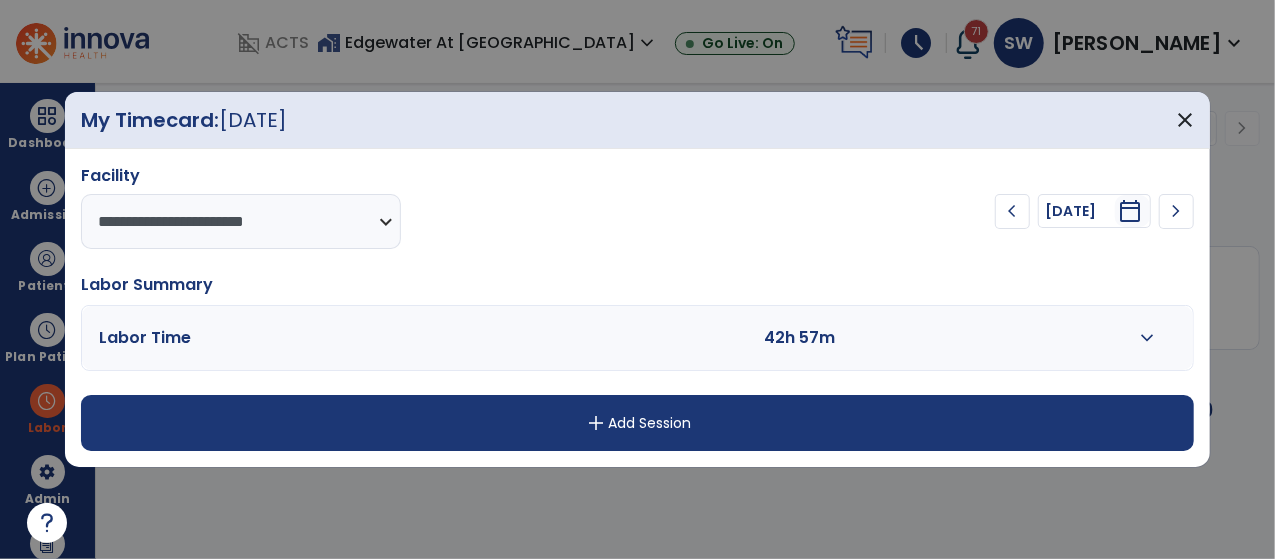click on "expand_more" at bounding box center (1148, 338) 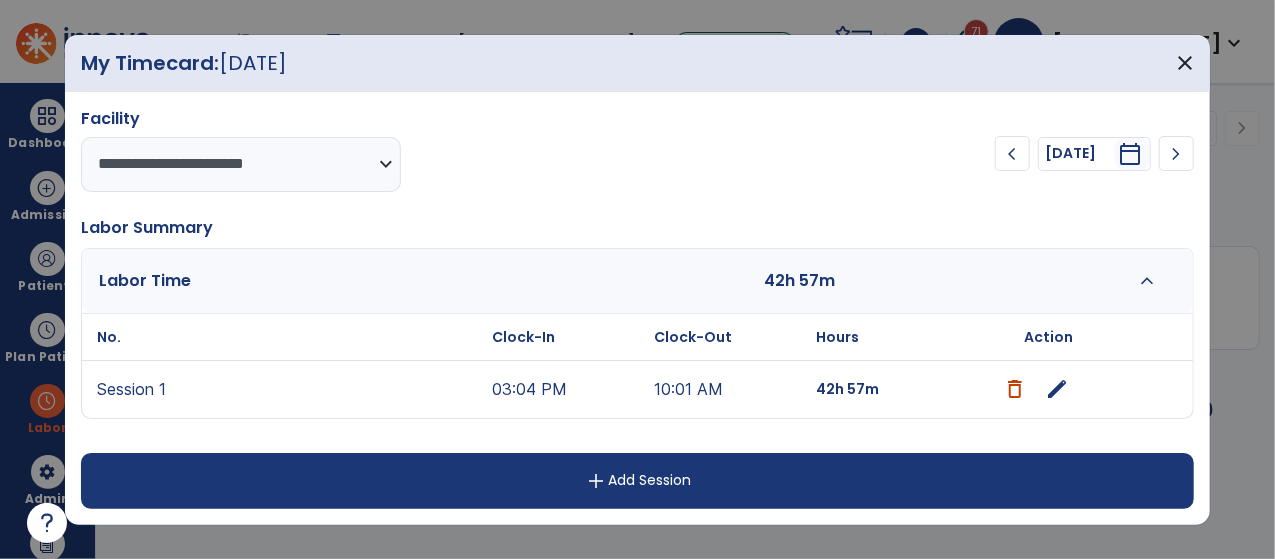 click on "edit" at bounding box center (1058, 389) 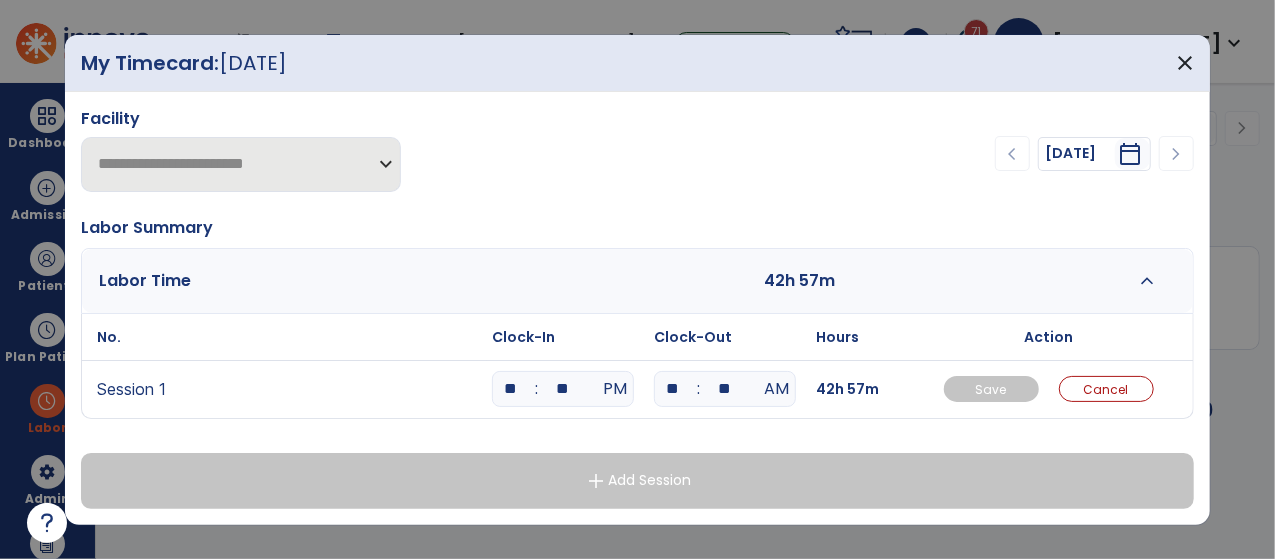 click on "**" at bounding box center (511, 389) 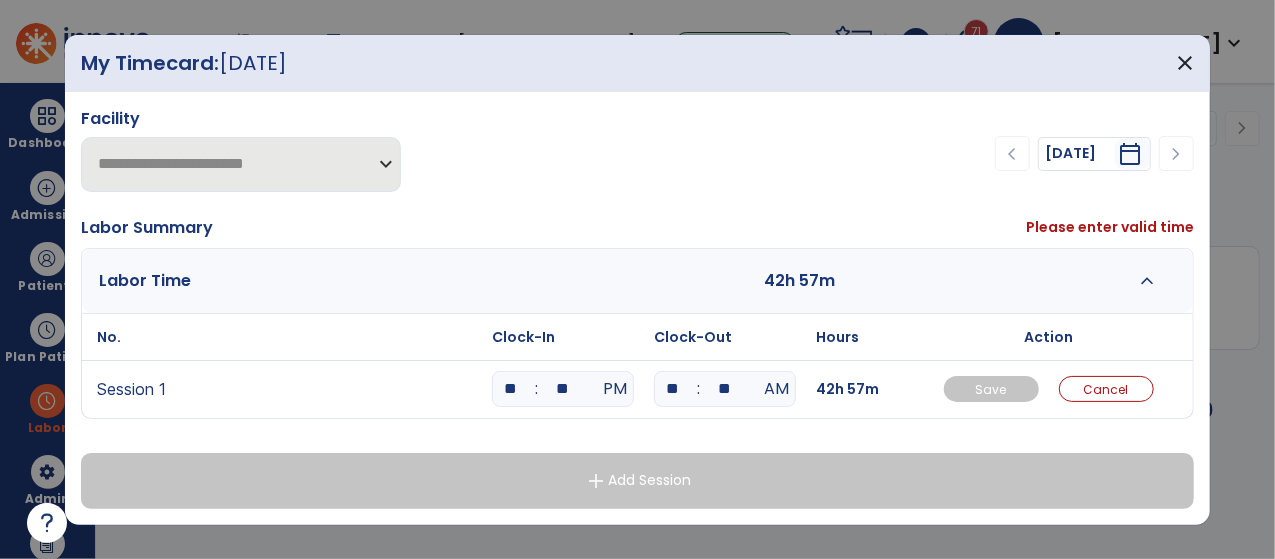 type on "*" 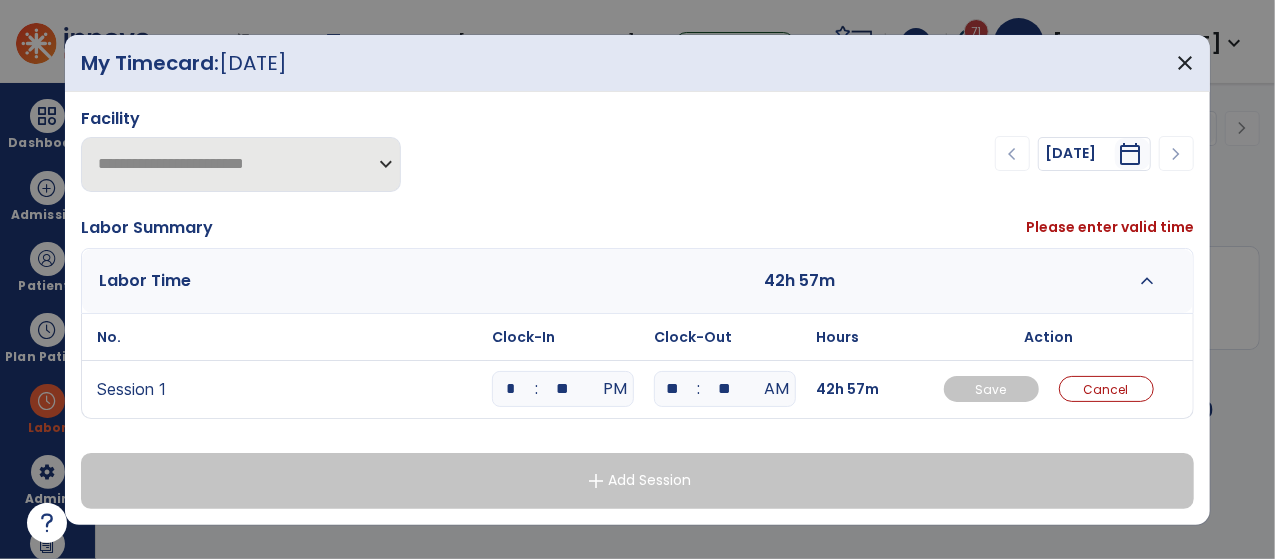 type on "**" 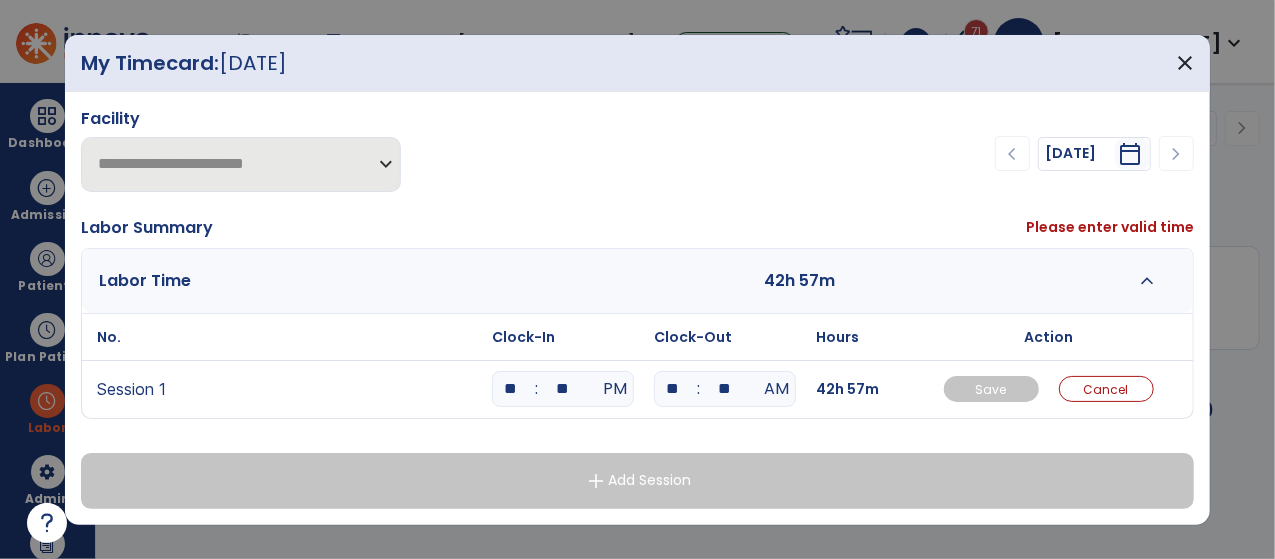 click on "**" at bounding box center (563, 389) 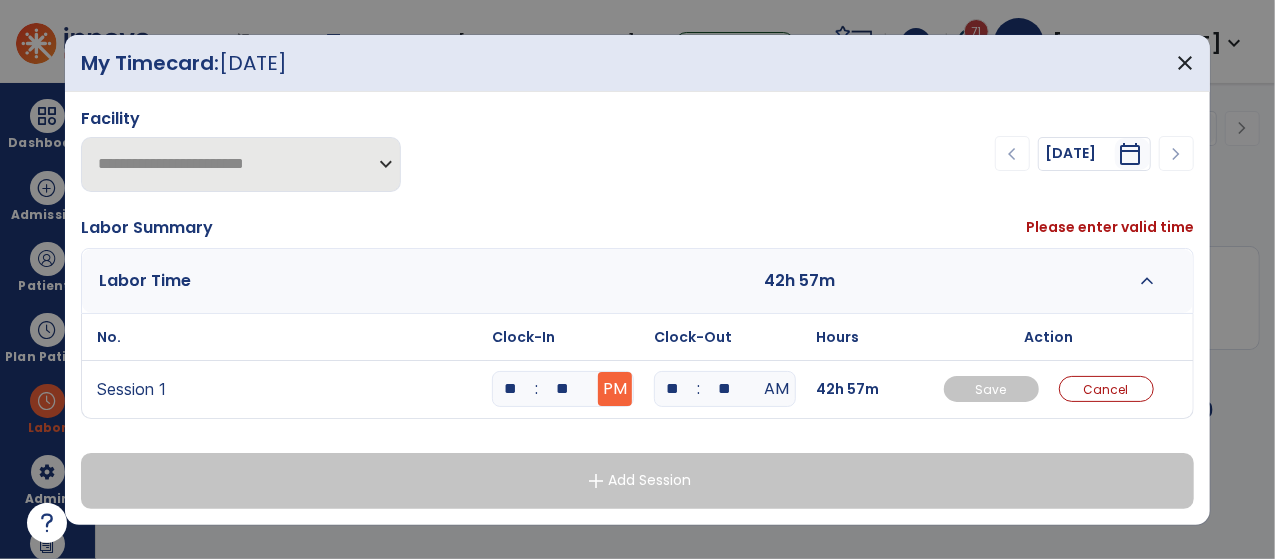 type on "**" 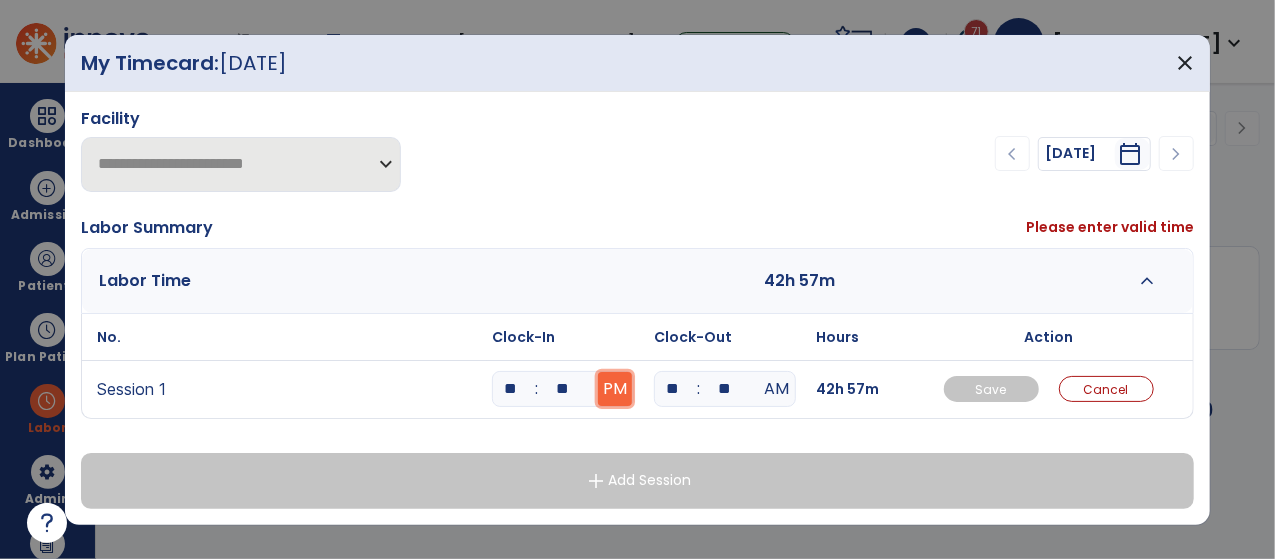 click on "PM" at bounding box center (615, 389) 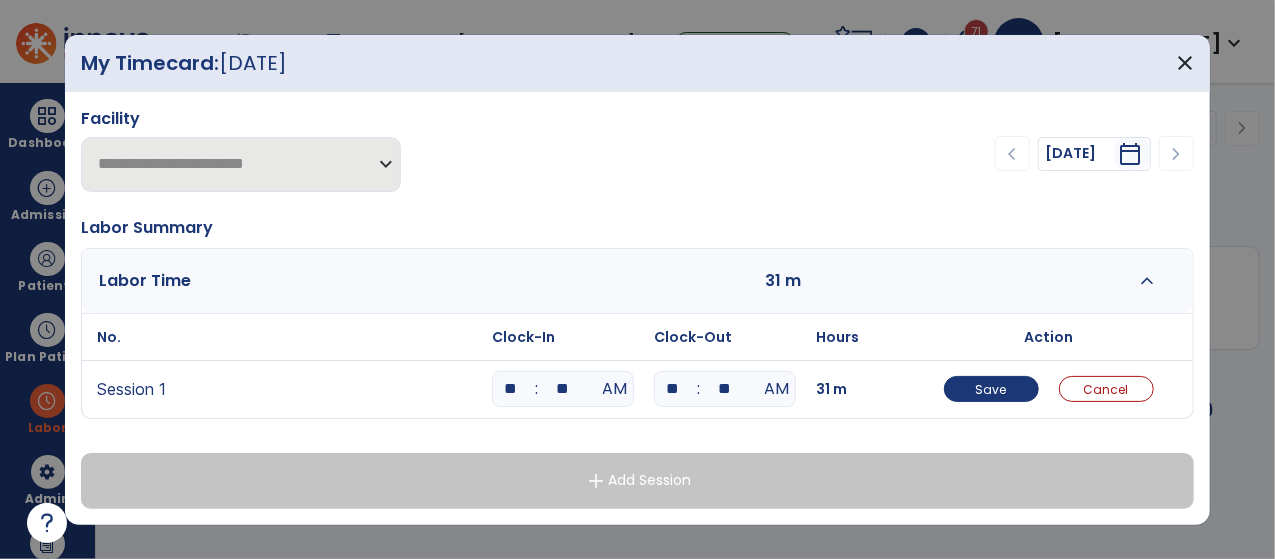 click on "**" at bounding box center (673, 389) 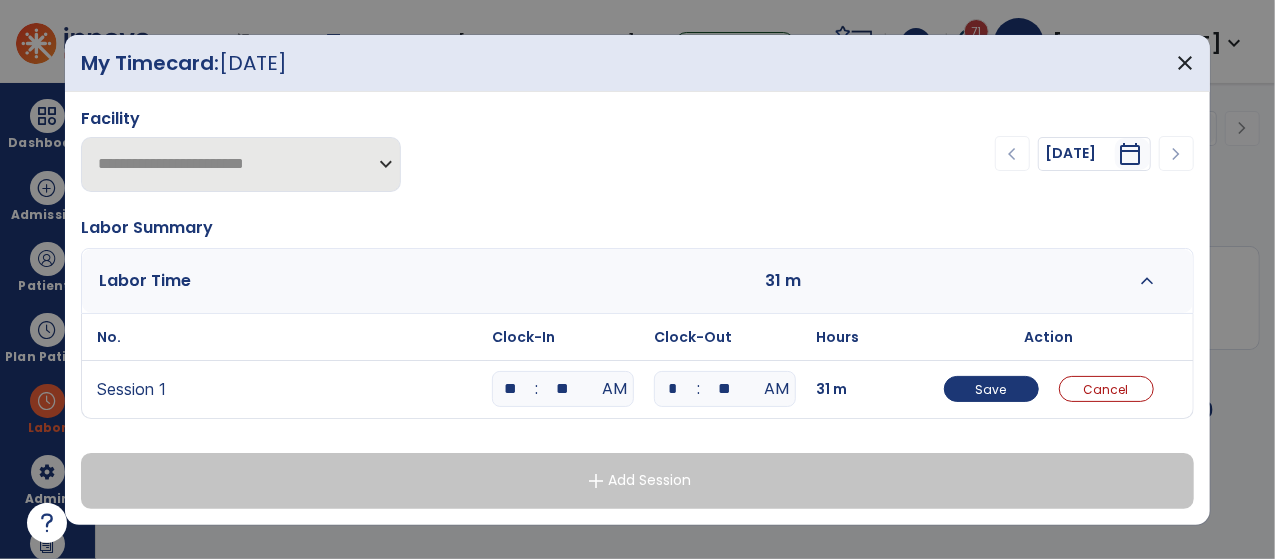type on "**" 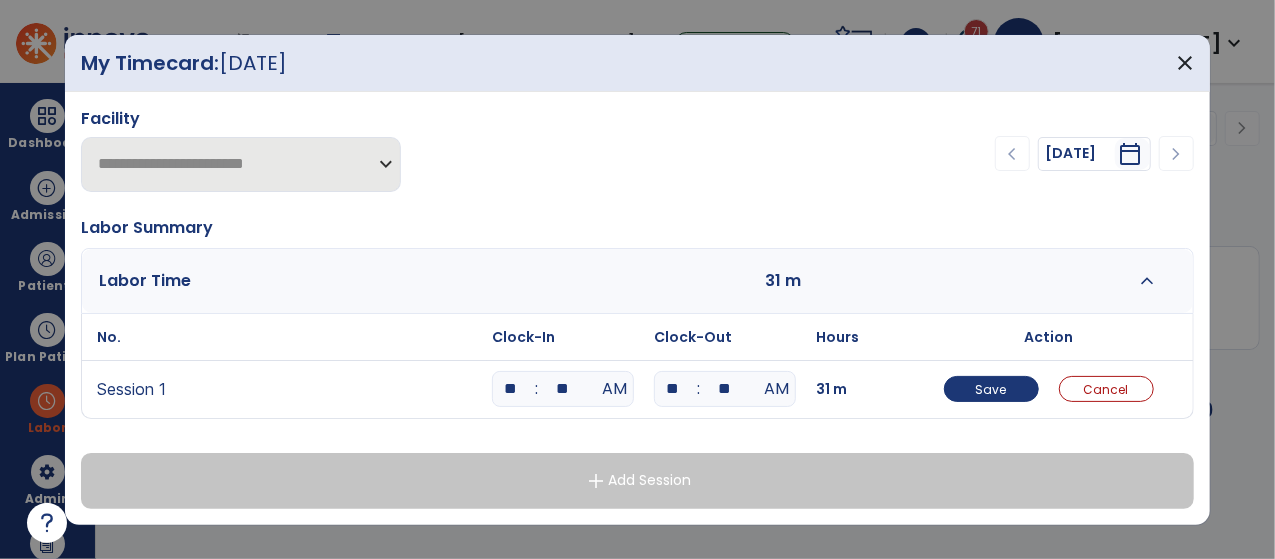 click on "**" at bounding box center [725, 389] 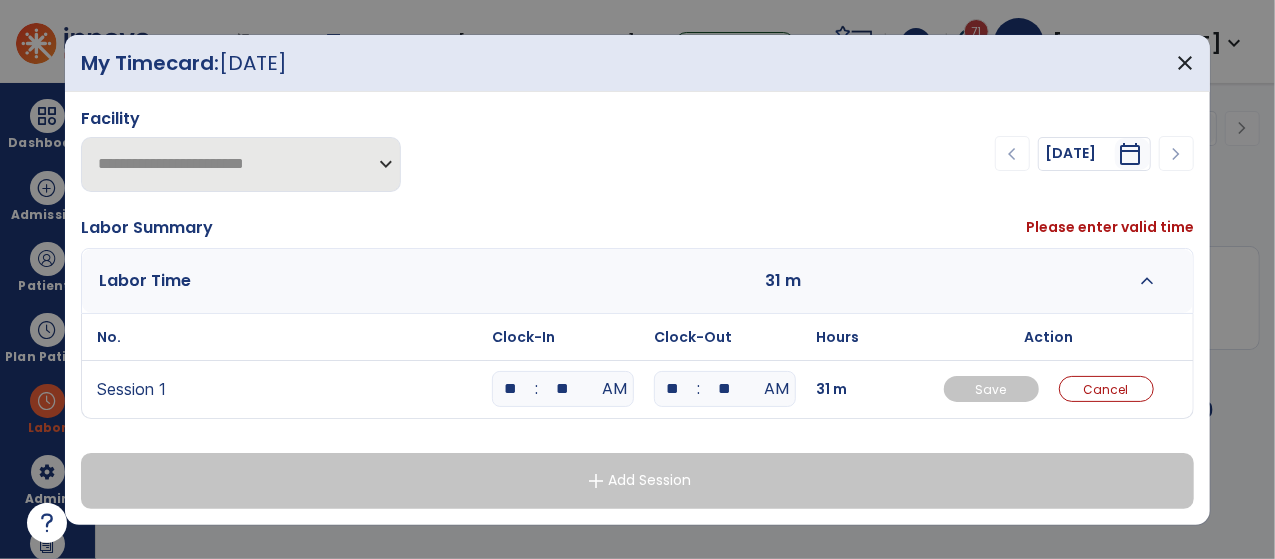 type on "*" 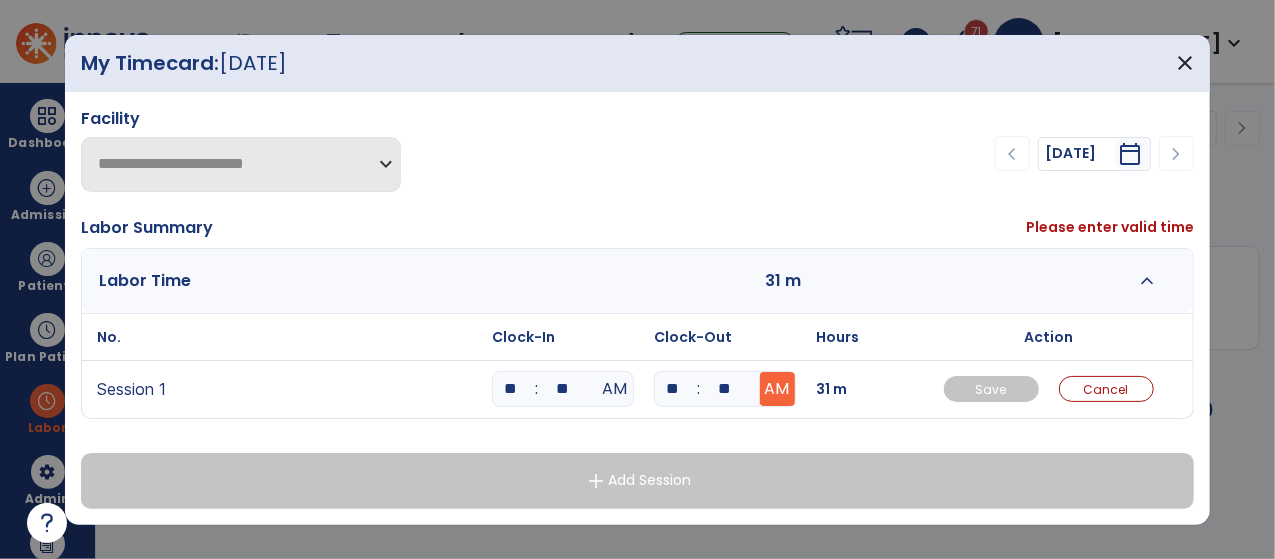 type on "**" 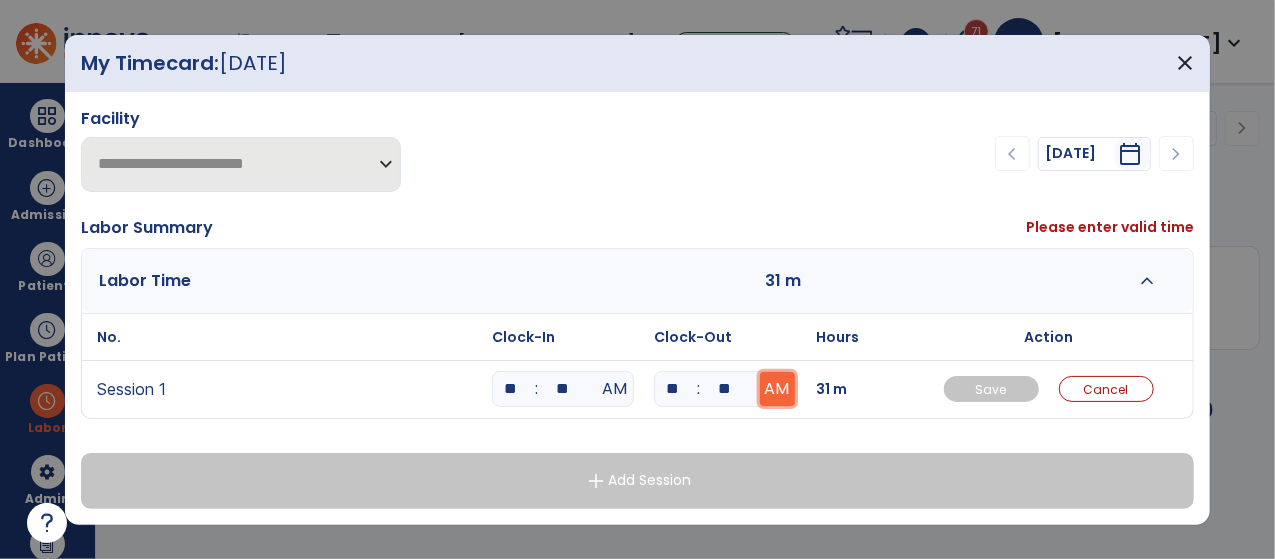 click on "AM" at bounding box center [777, 389] 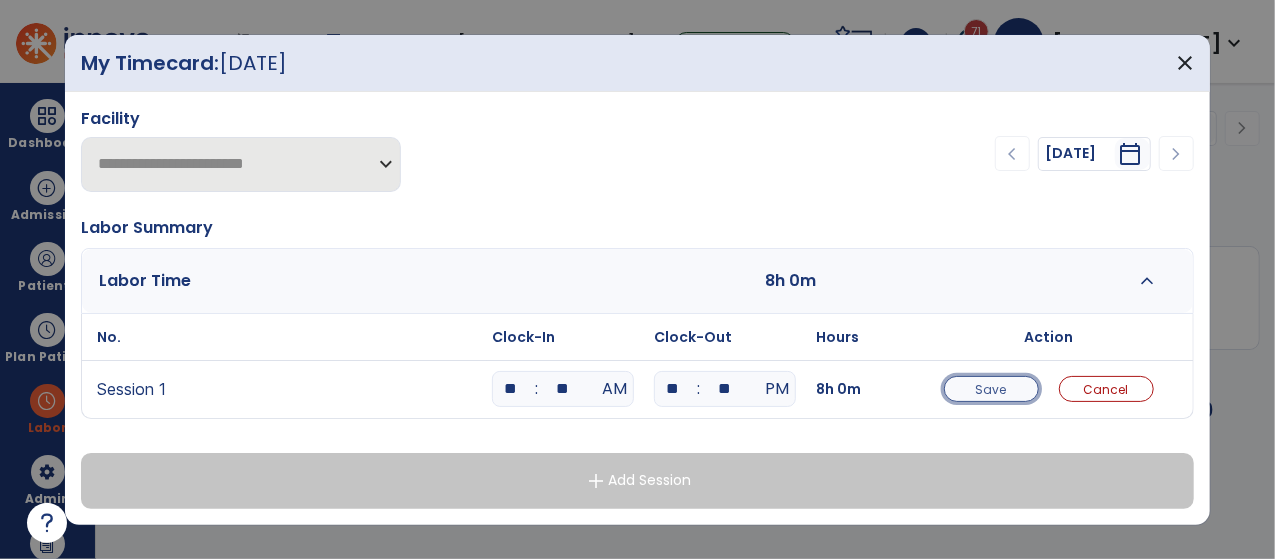 click on "Save" at bounding box center (991, 389) 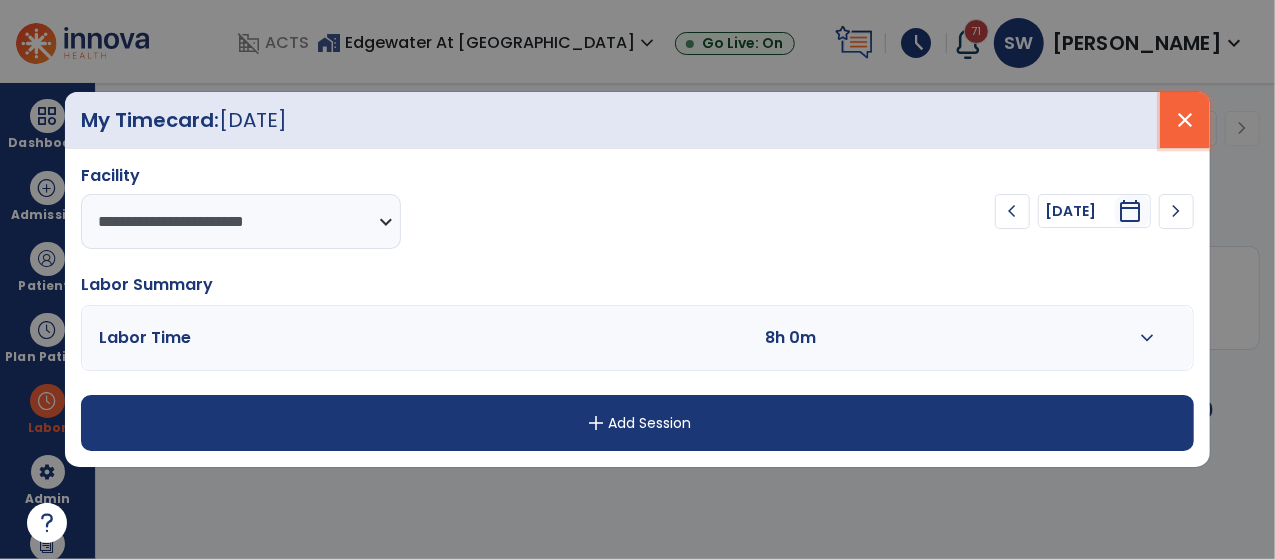 click on "close" at bounding box center (1185, 120) 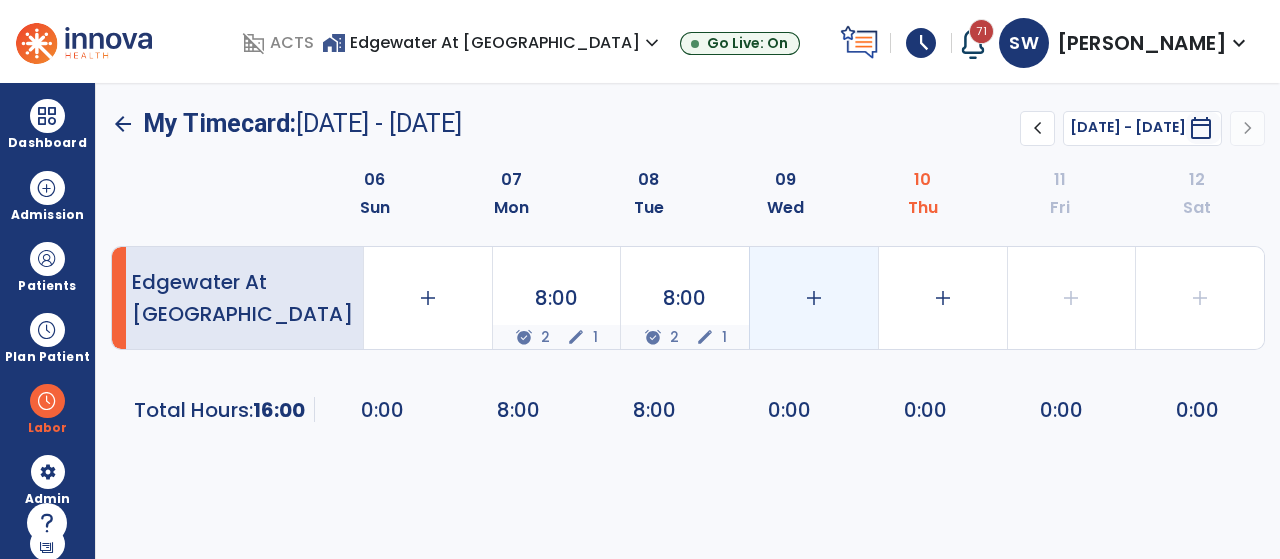 click on "add" 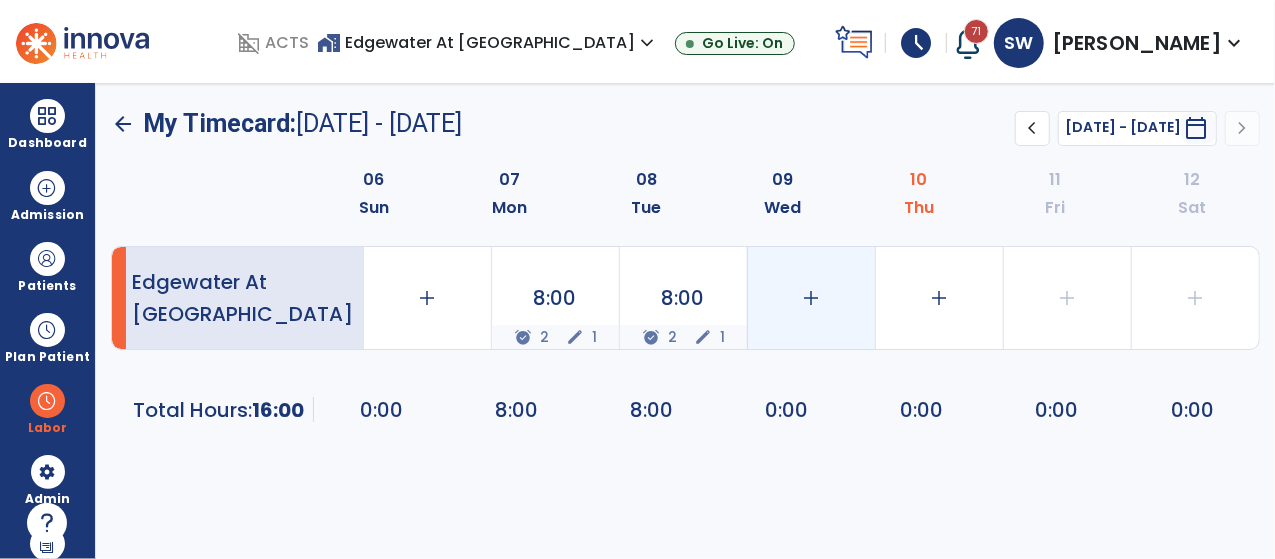 select on "**********" 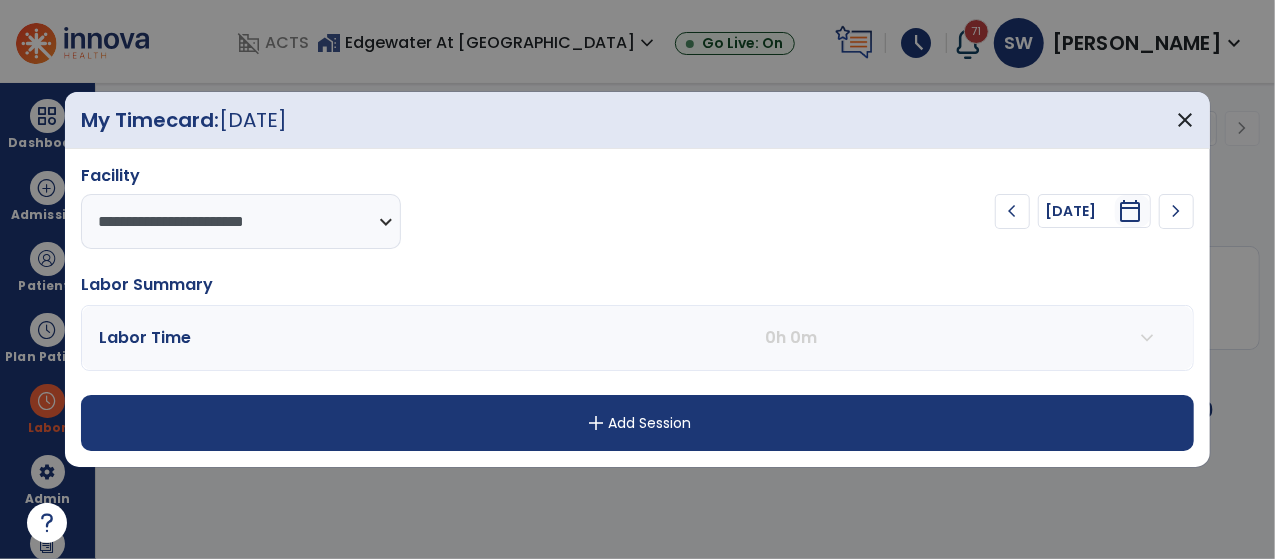 click on "expand_more" at bounding box center (1147, 338) 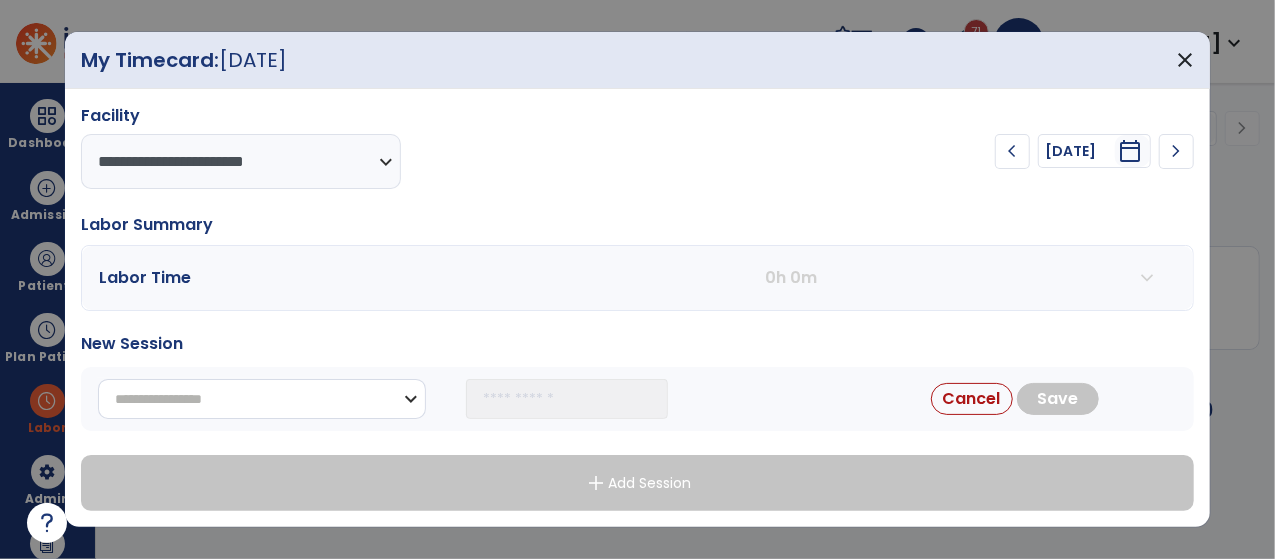 click on "**********" at bounding box center (262, 399) 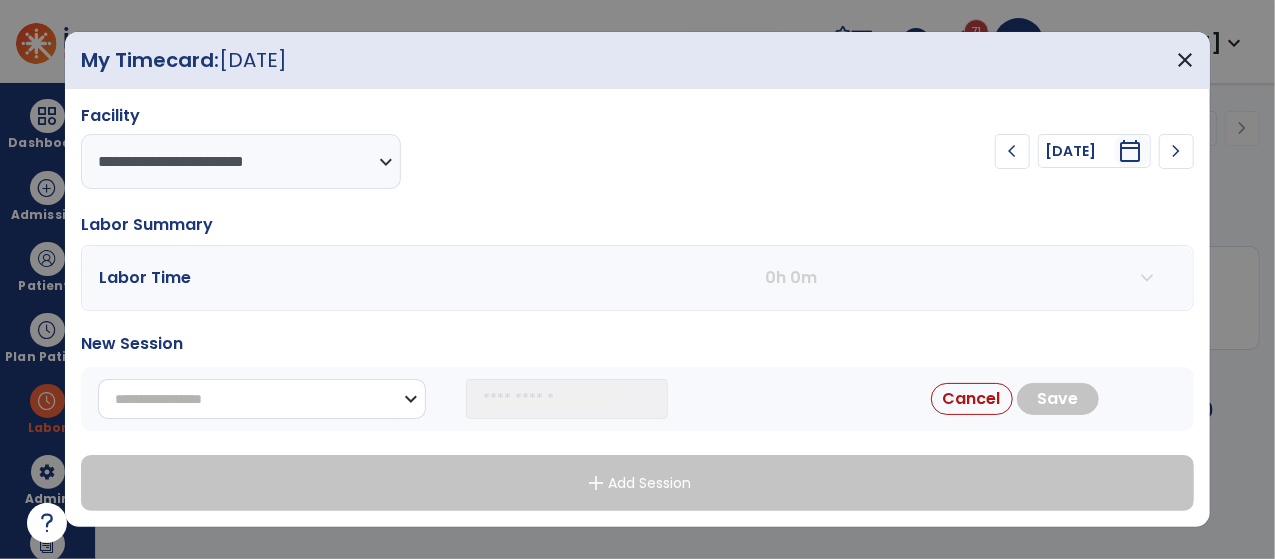 select on "**********" 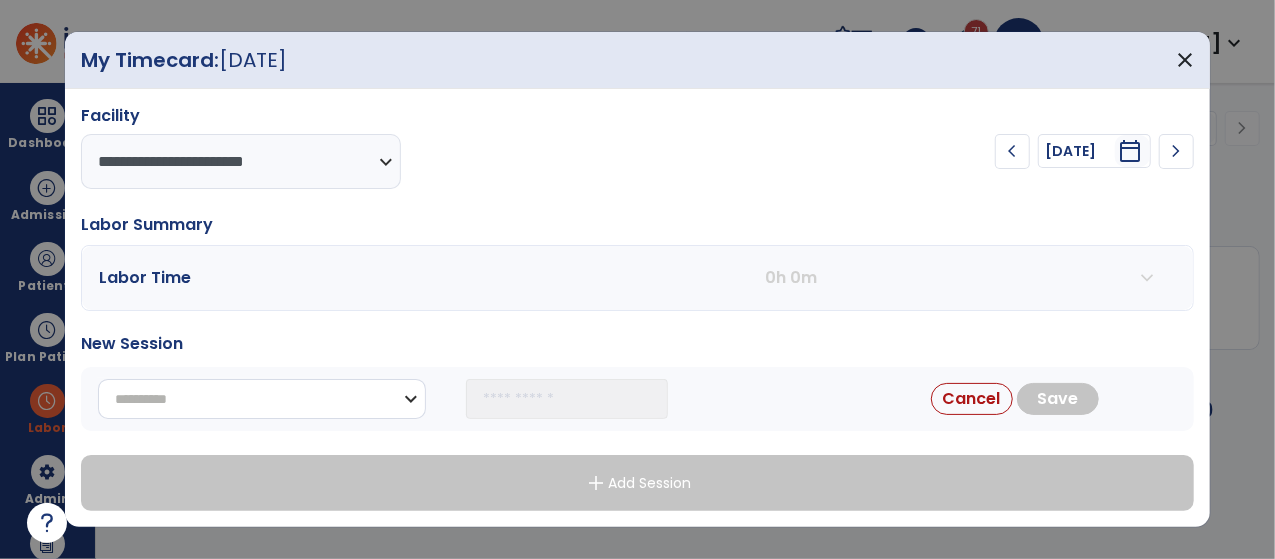 click on "**********" at bounding box center (262, 399) 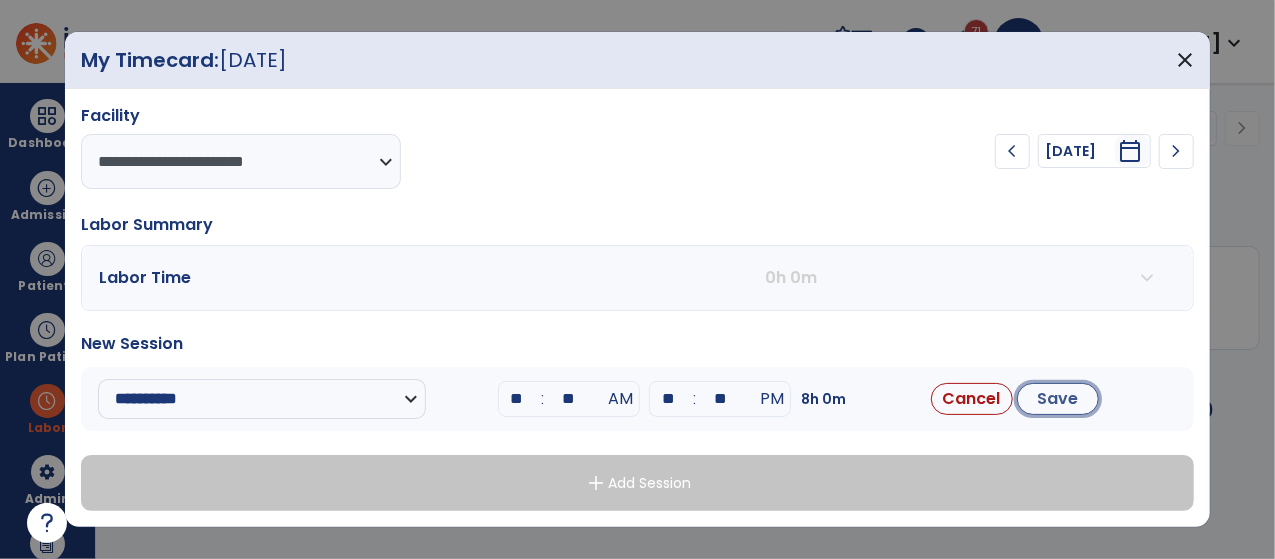 click on "Save" at bounding box center (1058, 399) 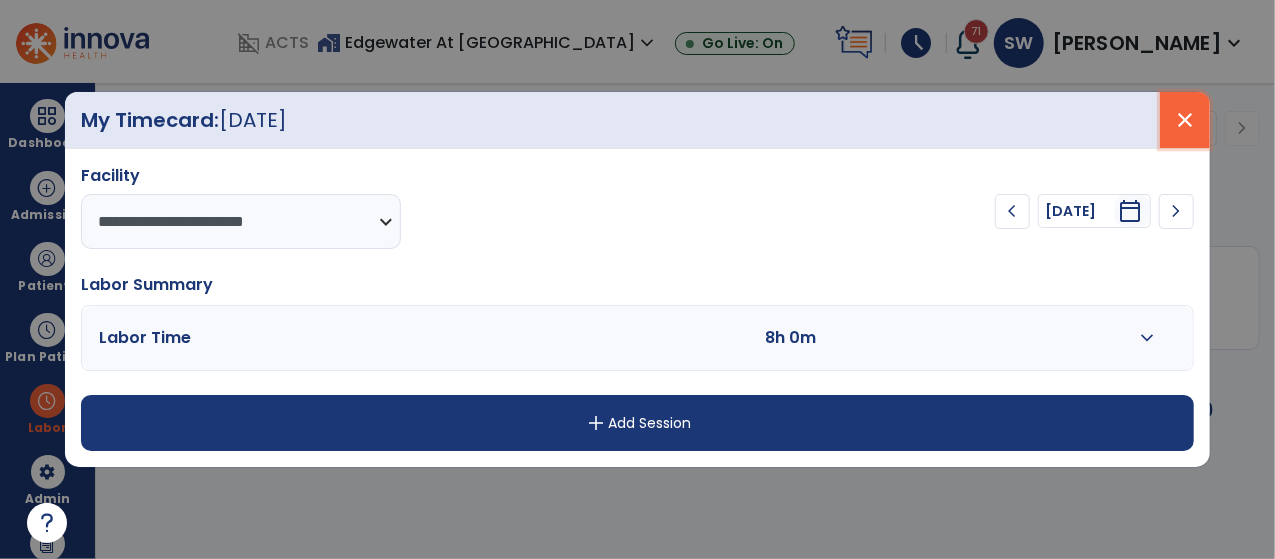 click on "close" at bounding box center [1185, 120] 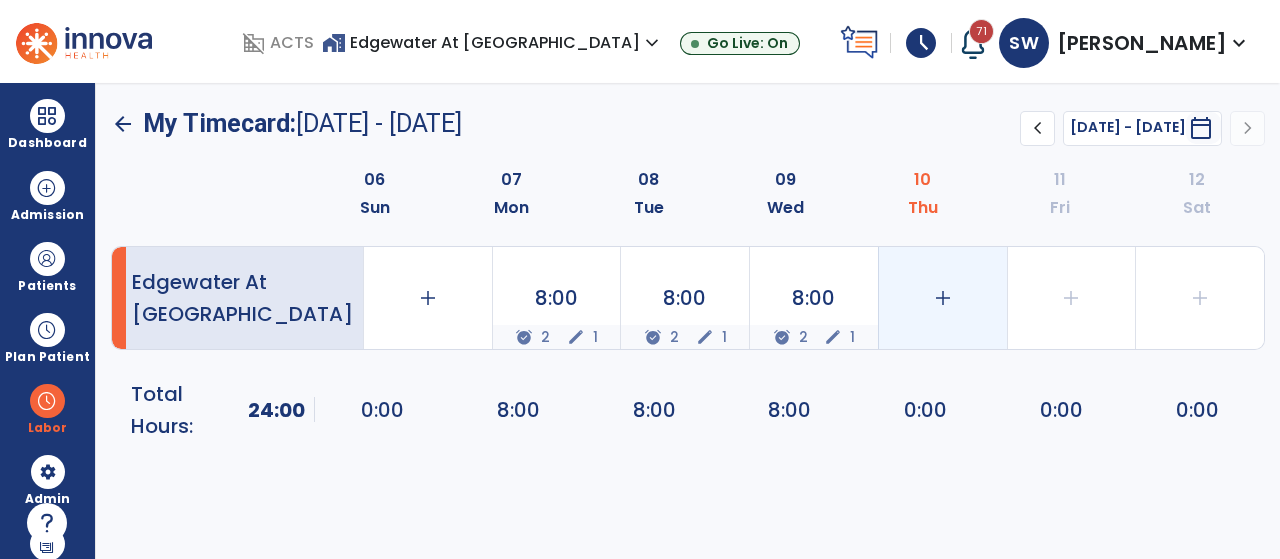 click on "add" 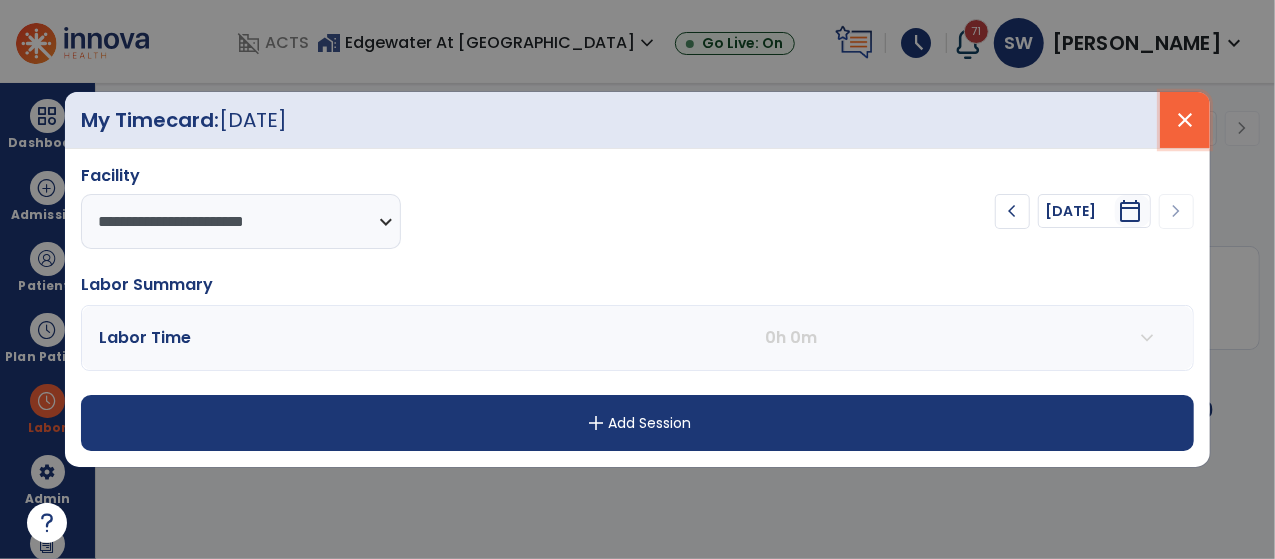 click on "close" at bounding box center [1185, 120] 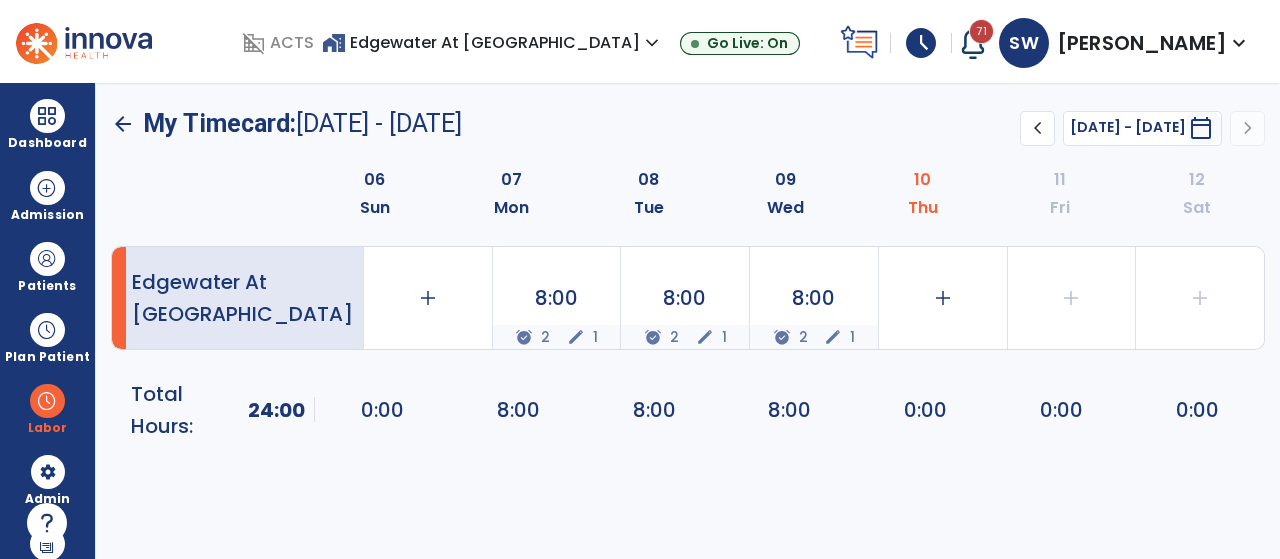 click on "schedule" at bounding box center [921, 43] 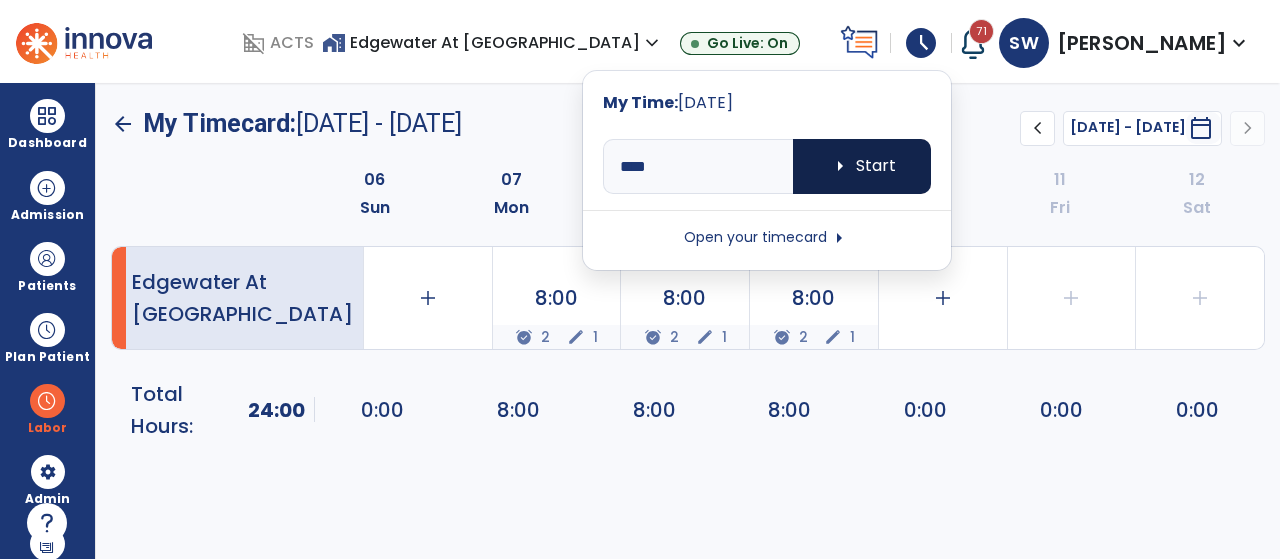 click on "arrow_right" at bounding box center [840, 166] 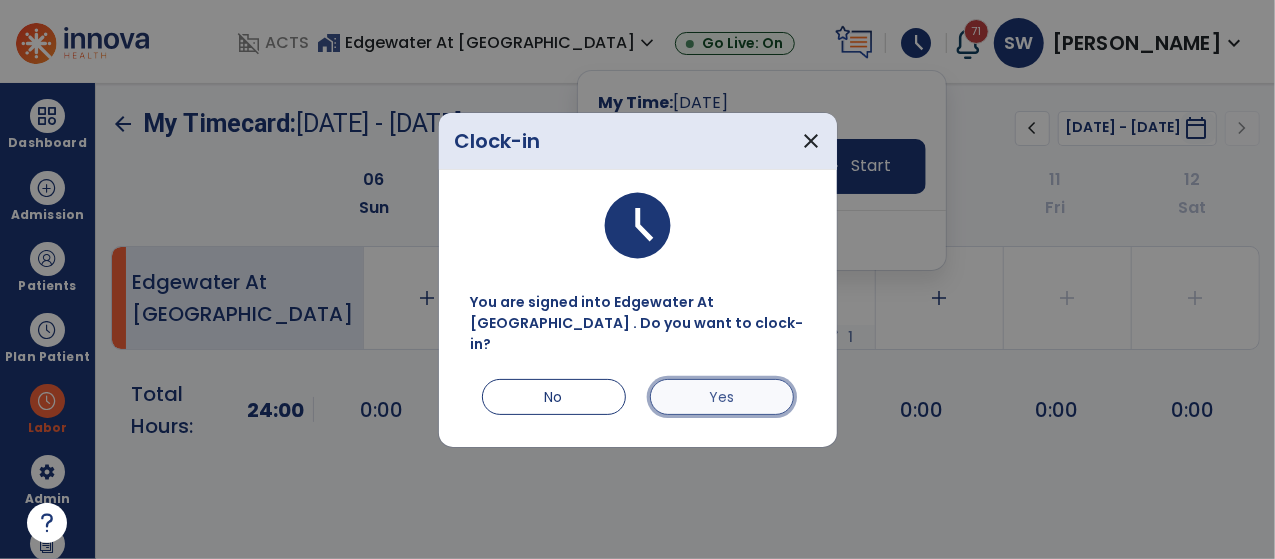 click on "Yes" at bounding box center (722, 397) 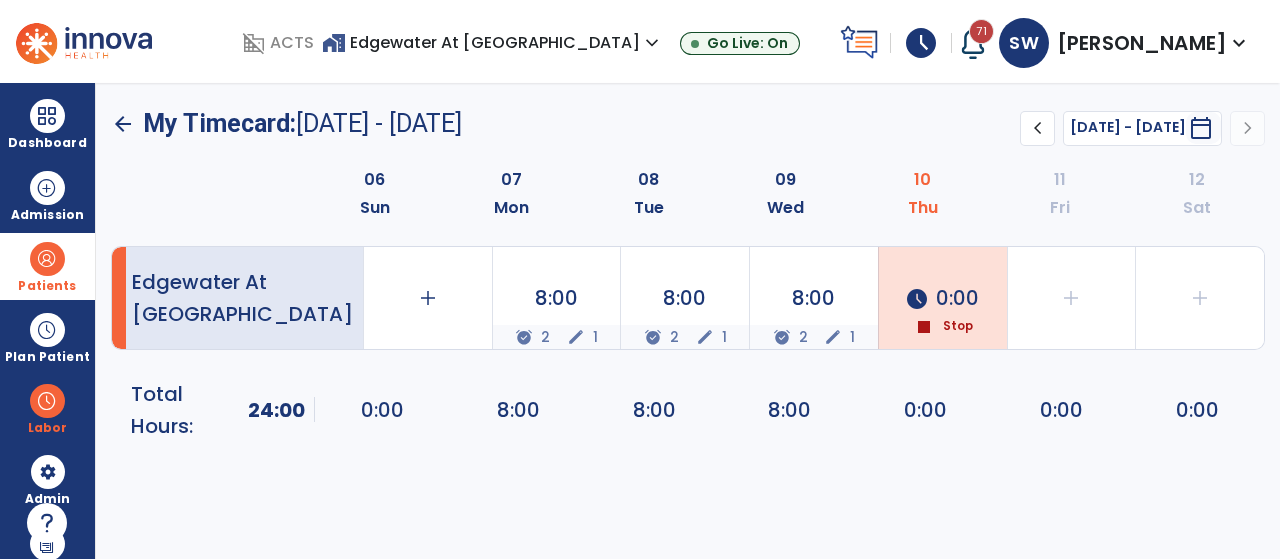 click at bounding box center [47, 259] 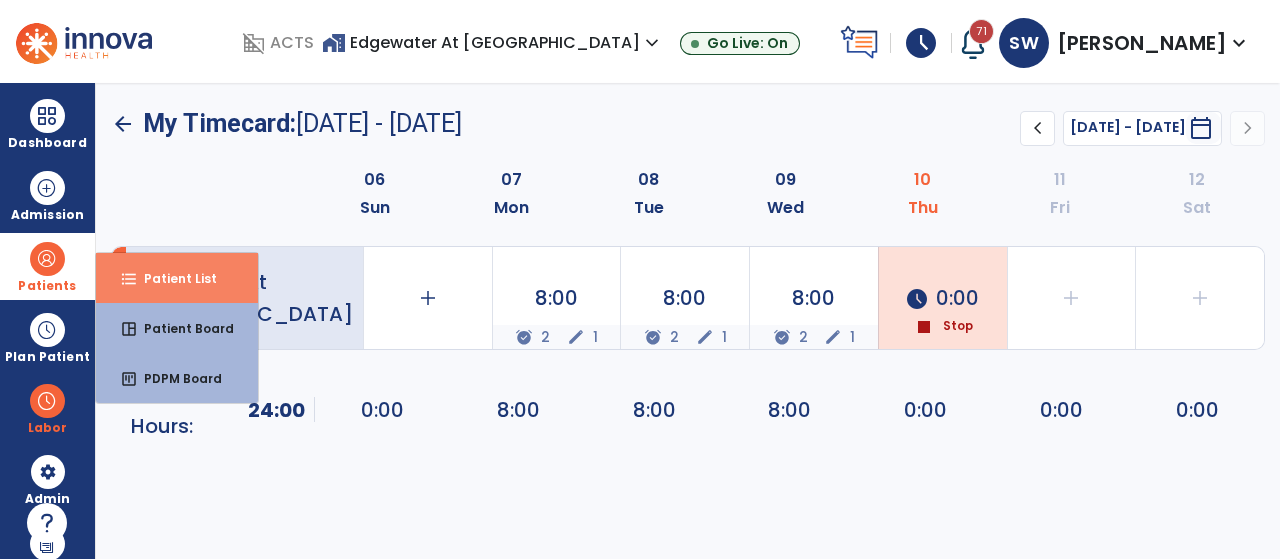 click on "Patient List" at bounding box center [172, 278] 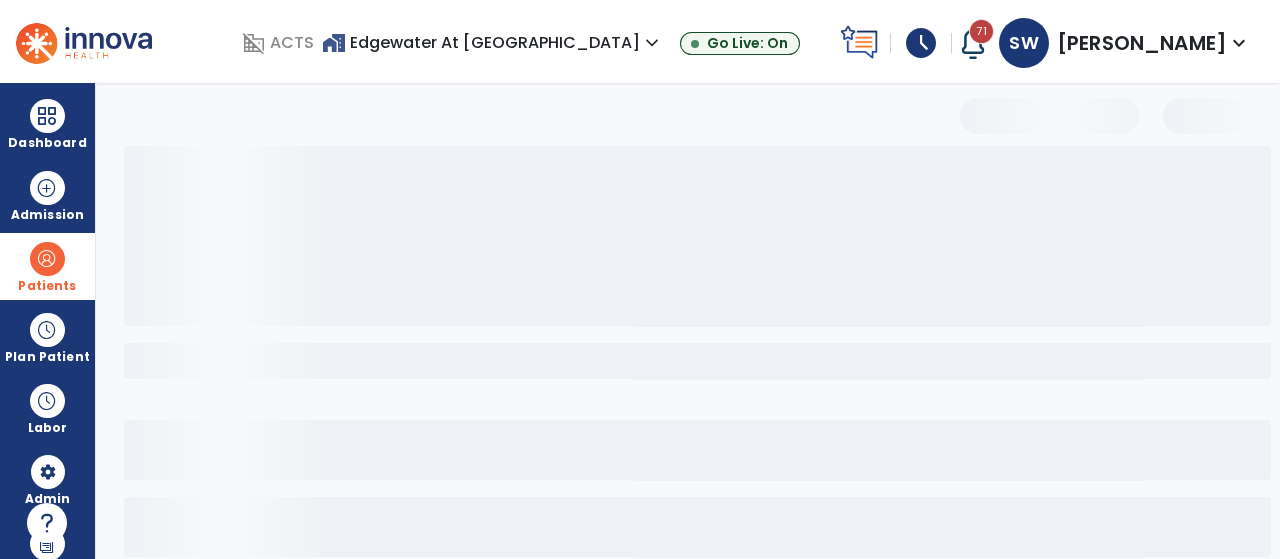 select on "***" 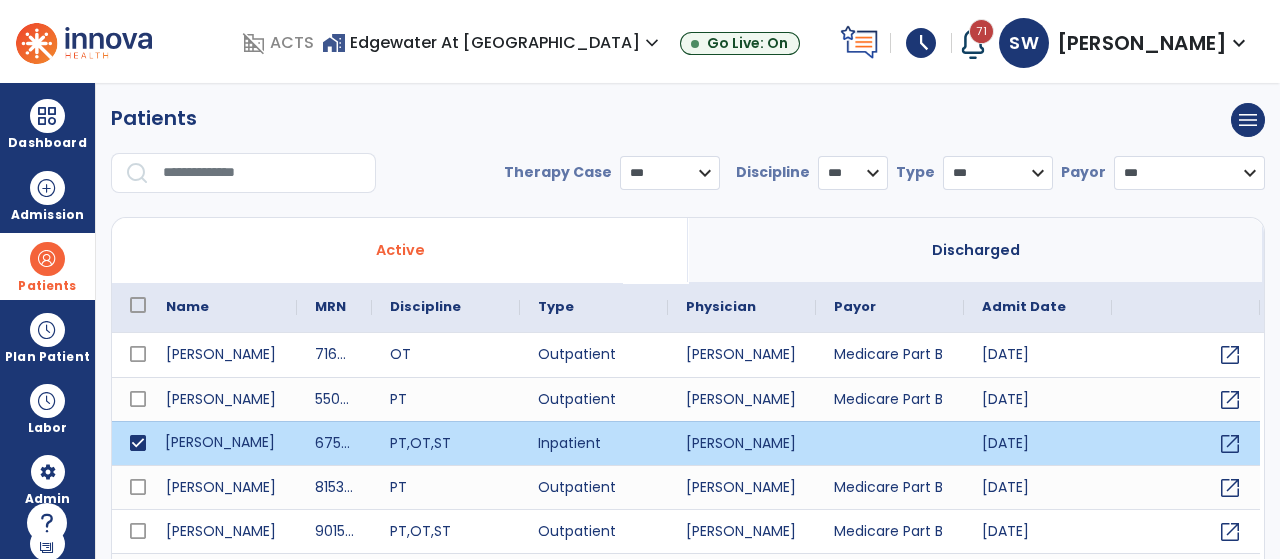 click on "Olchak, Rhoda" at bounding box center [222, 443] 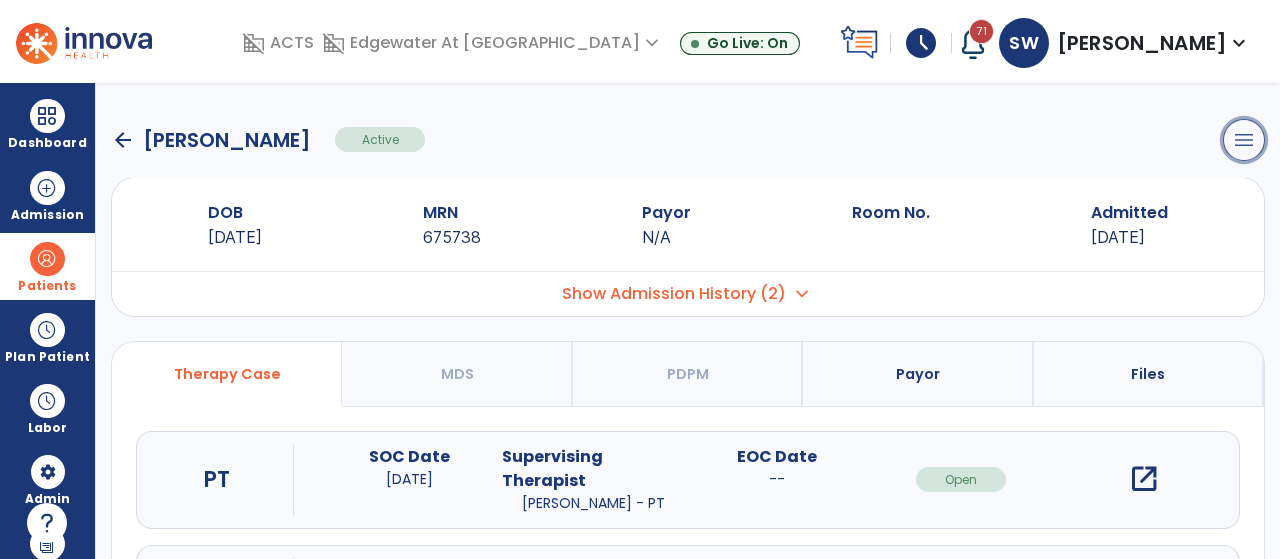 click on "menu" at bounding box center [1244, 140] 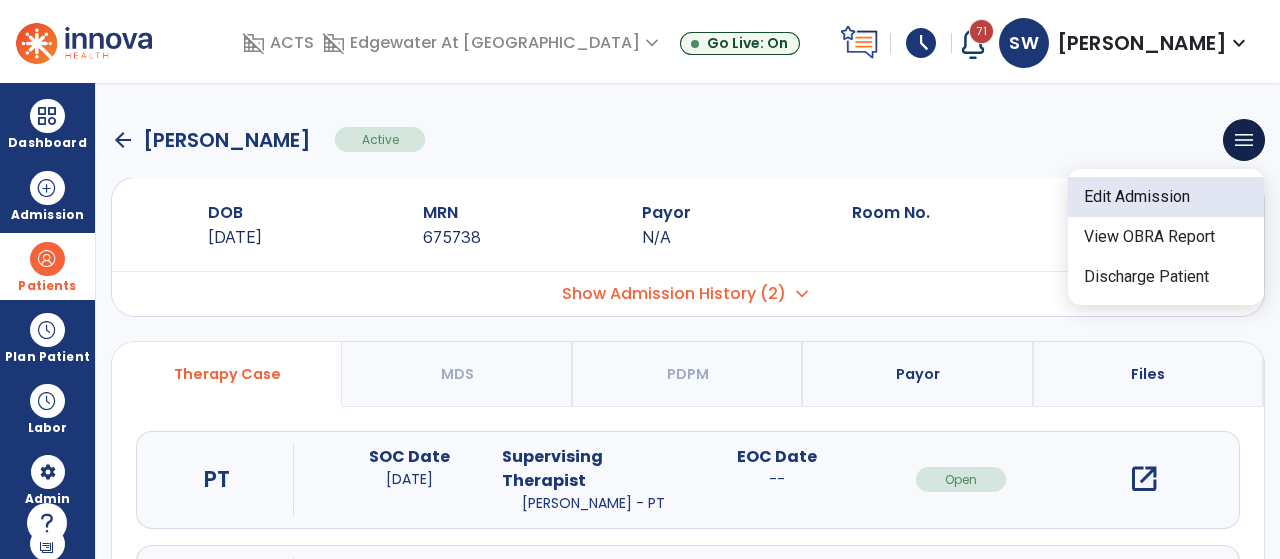 click on "Edit Admission" 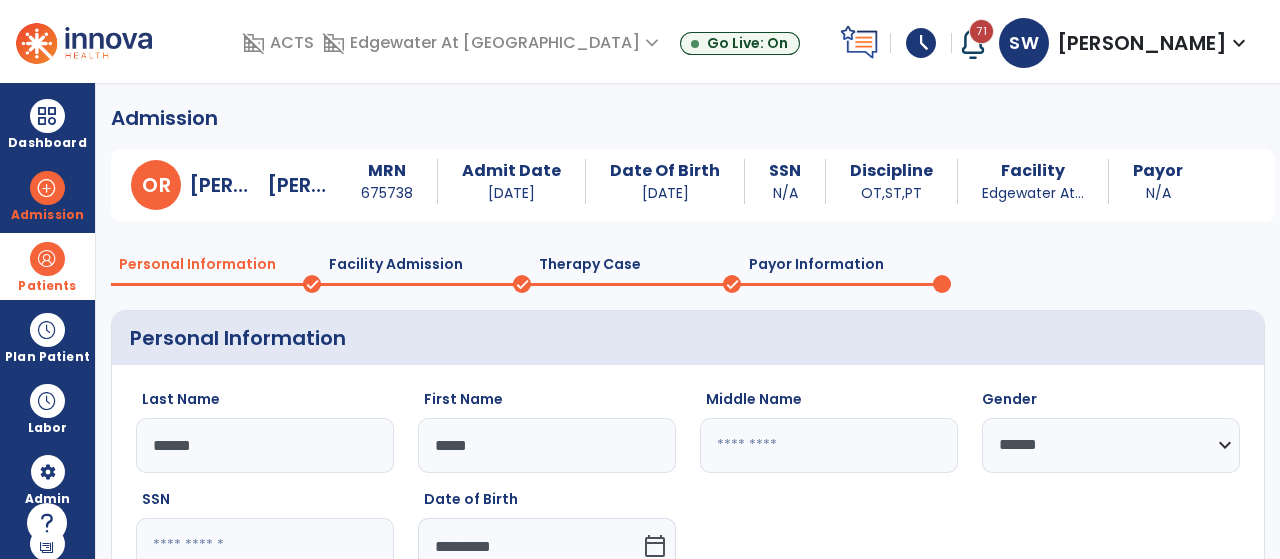 click 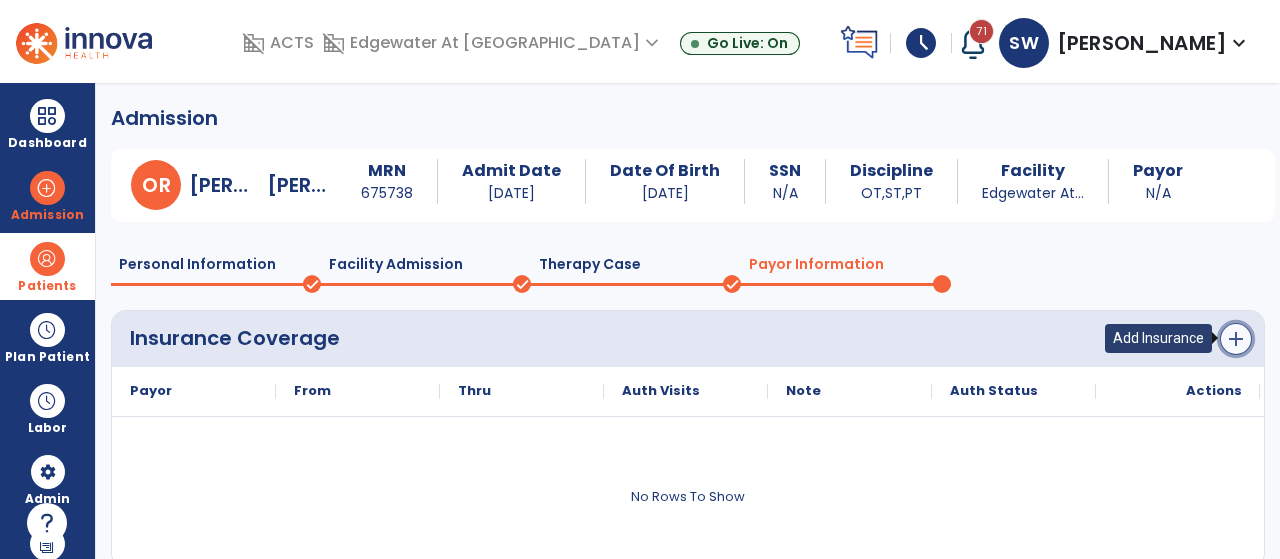 click on "add" 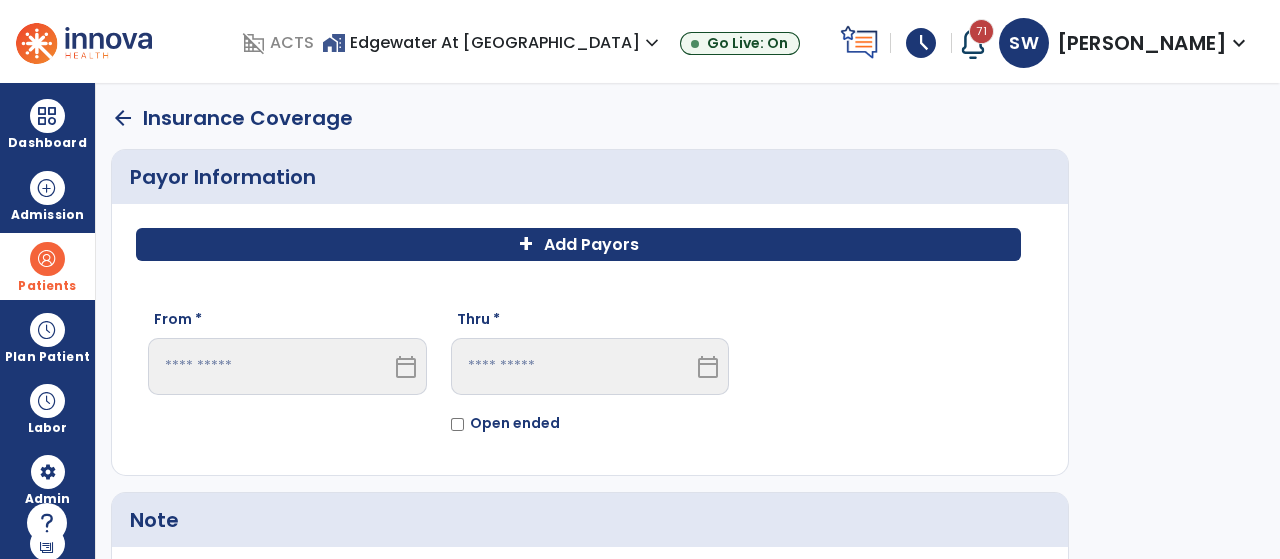 click on "Add Payors" 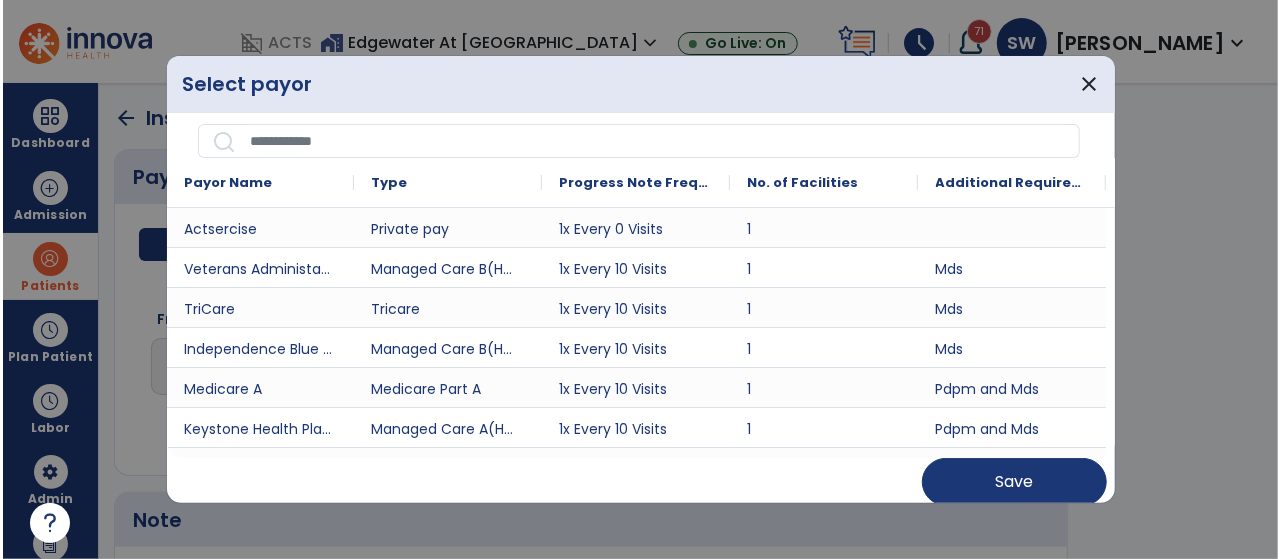 scroll, scrollTop: 372, scrollLeft: 0, axis: vertical 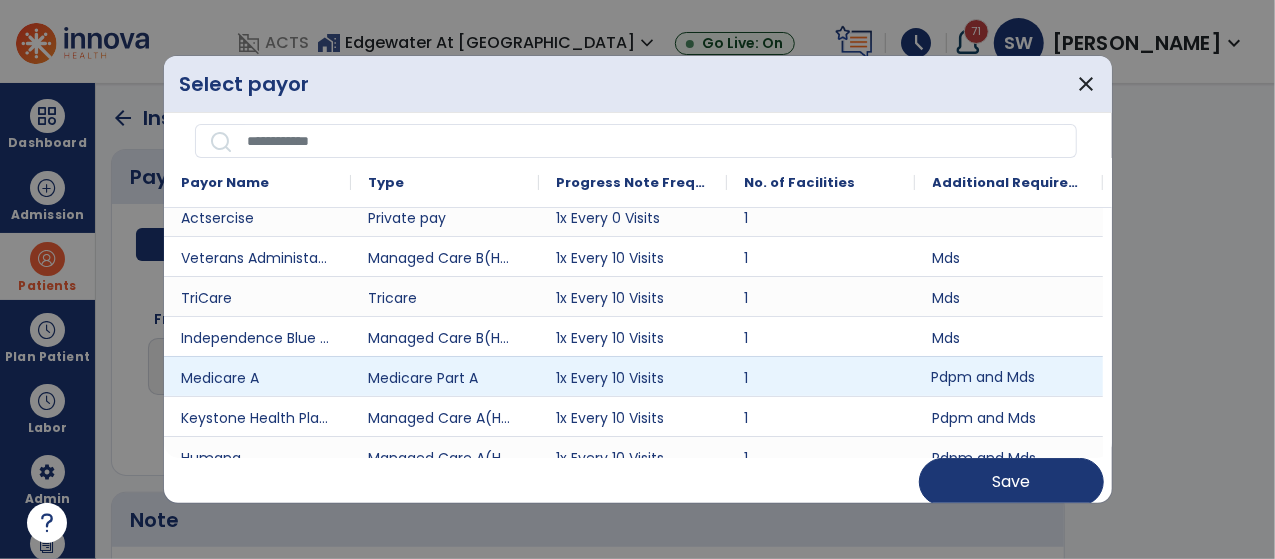 click on "Pdpm and Mds" at bounding box center (1009, 376) 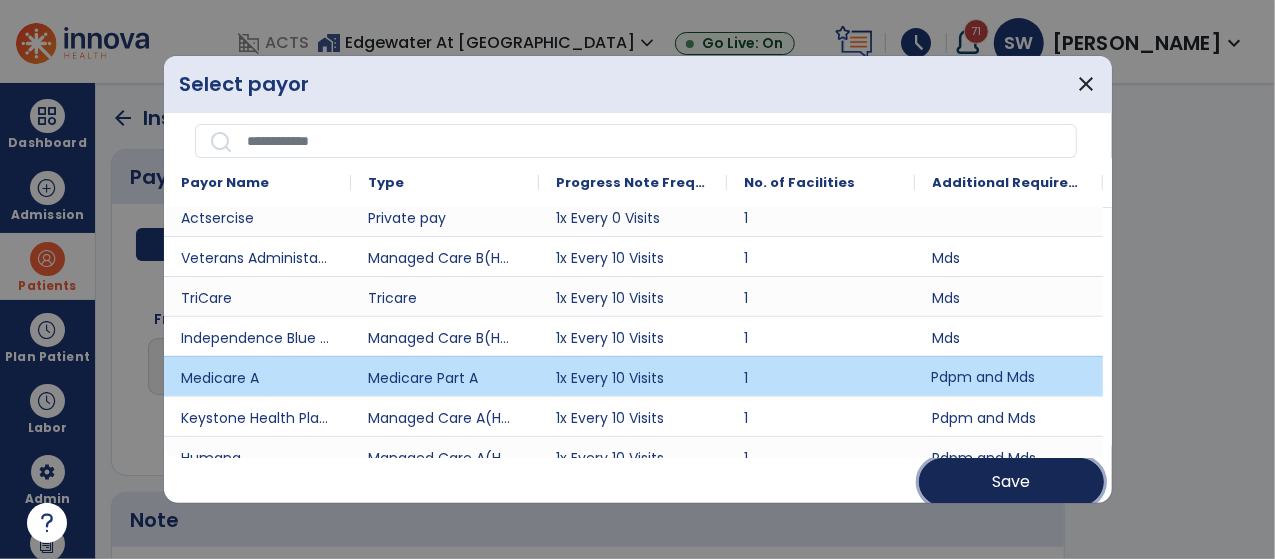 click on "Save" at bounding box center (1011, 482) 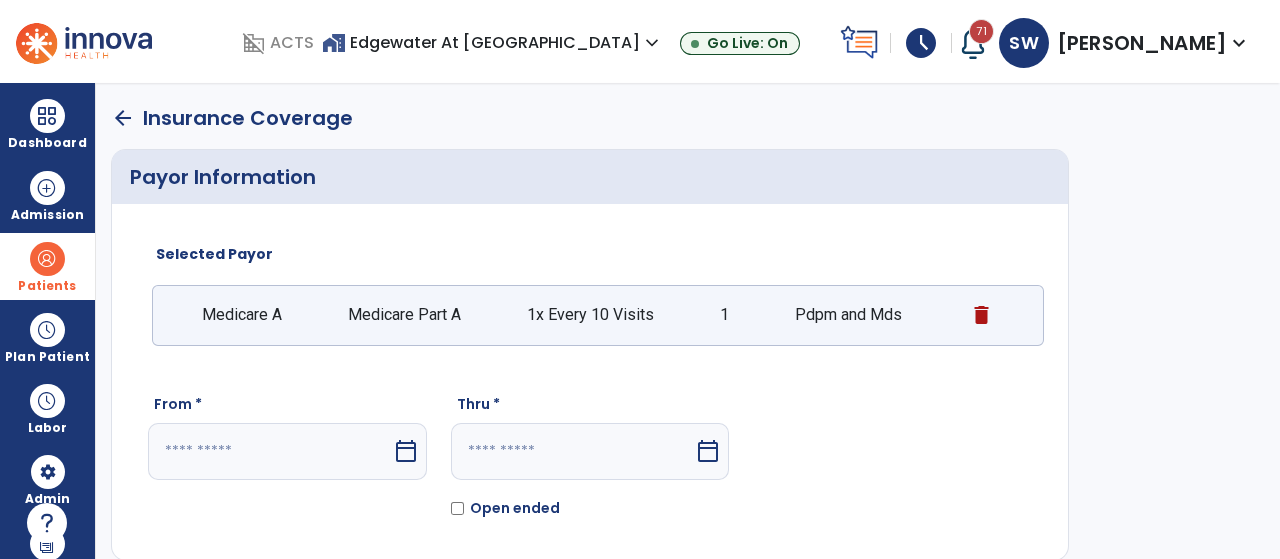 click on "calendar_today" at bounding box center [406, 451] 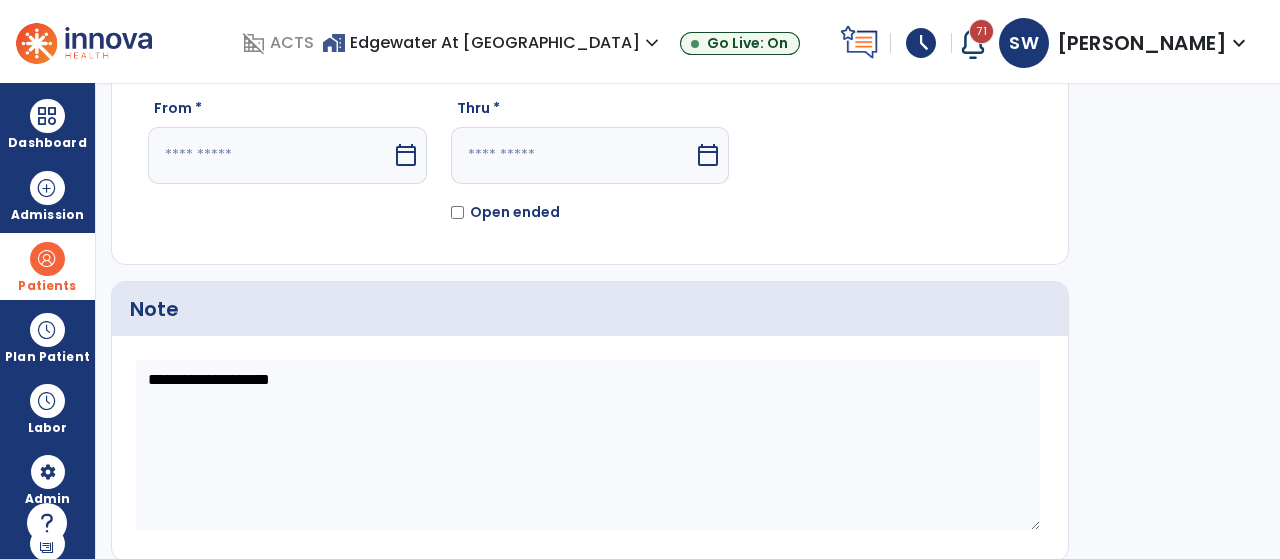 select on "*" 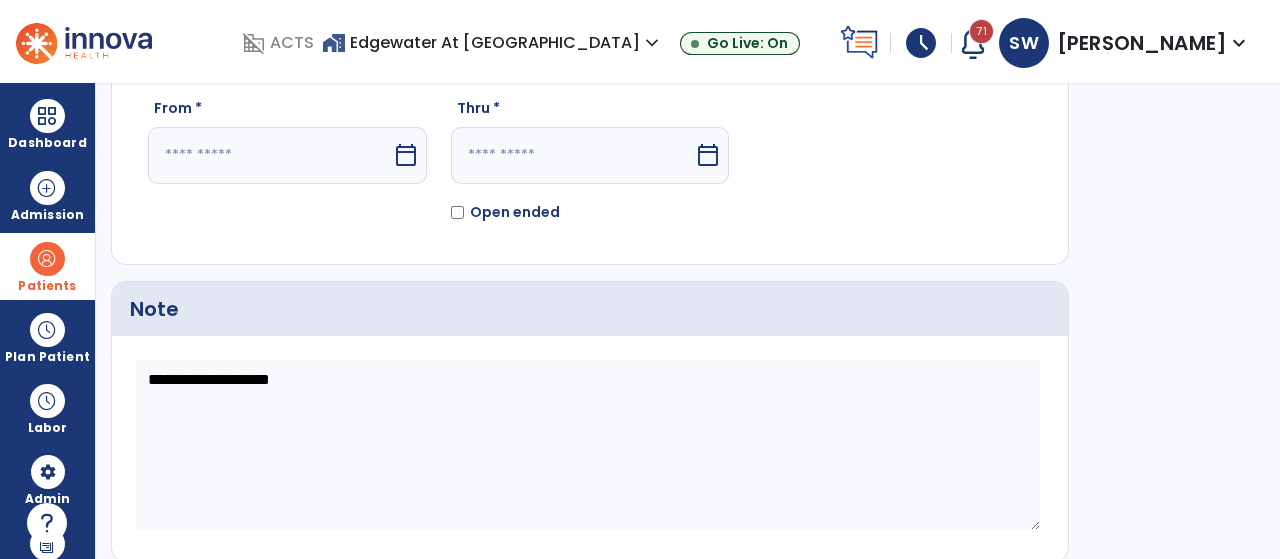 select on "****" 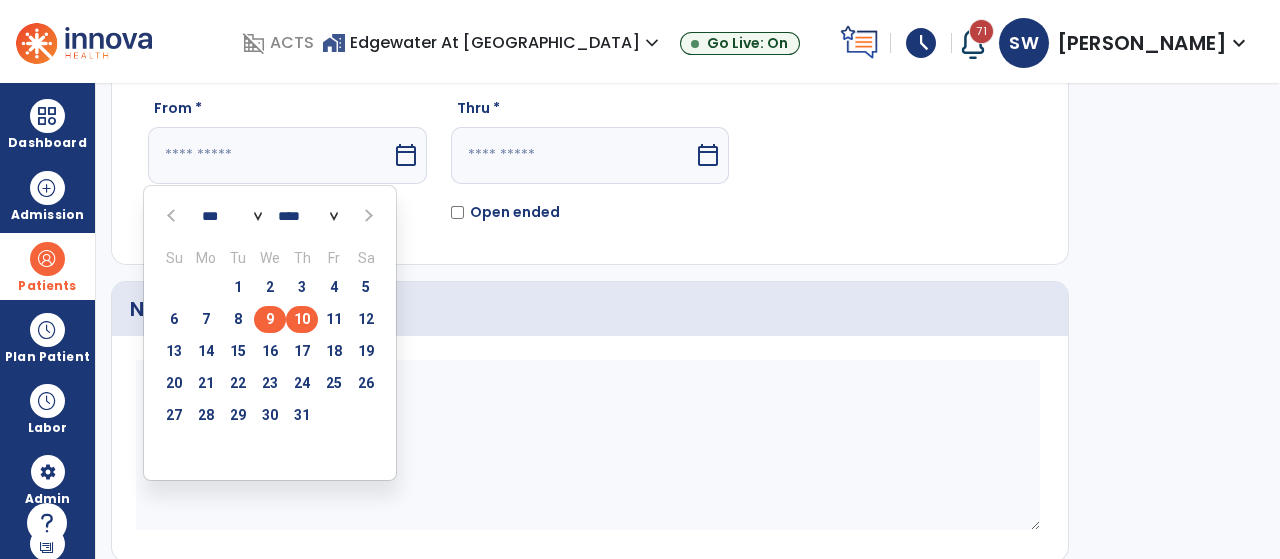 click on "9" at bounding box center [270, 319] 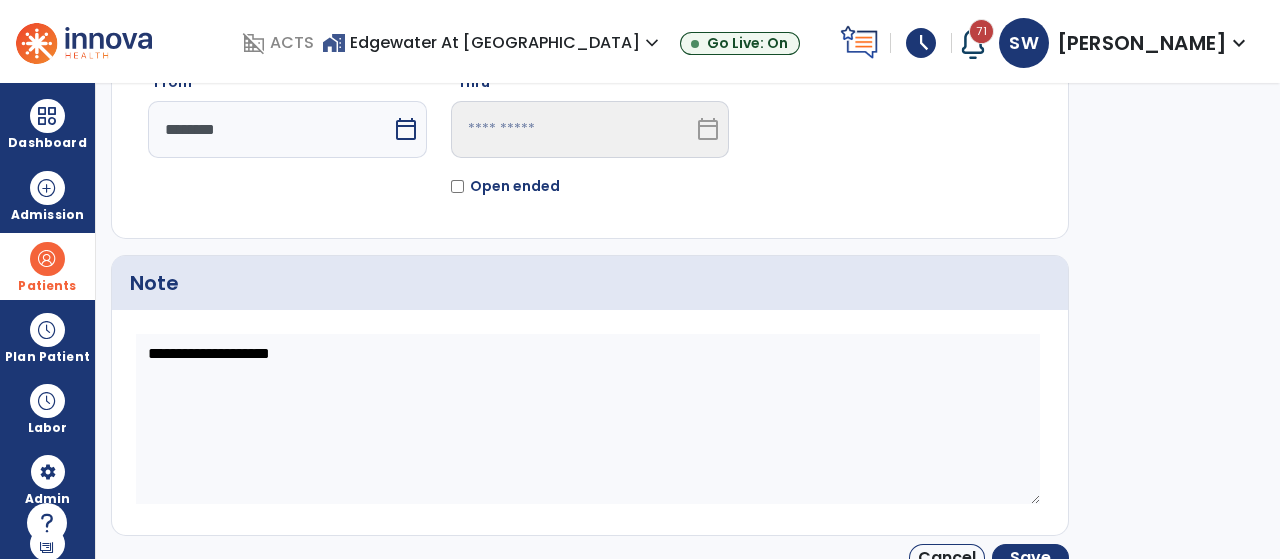scroll, scrollTop: 339, scrollLeft: 0, axis: vertical 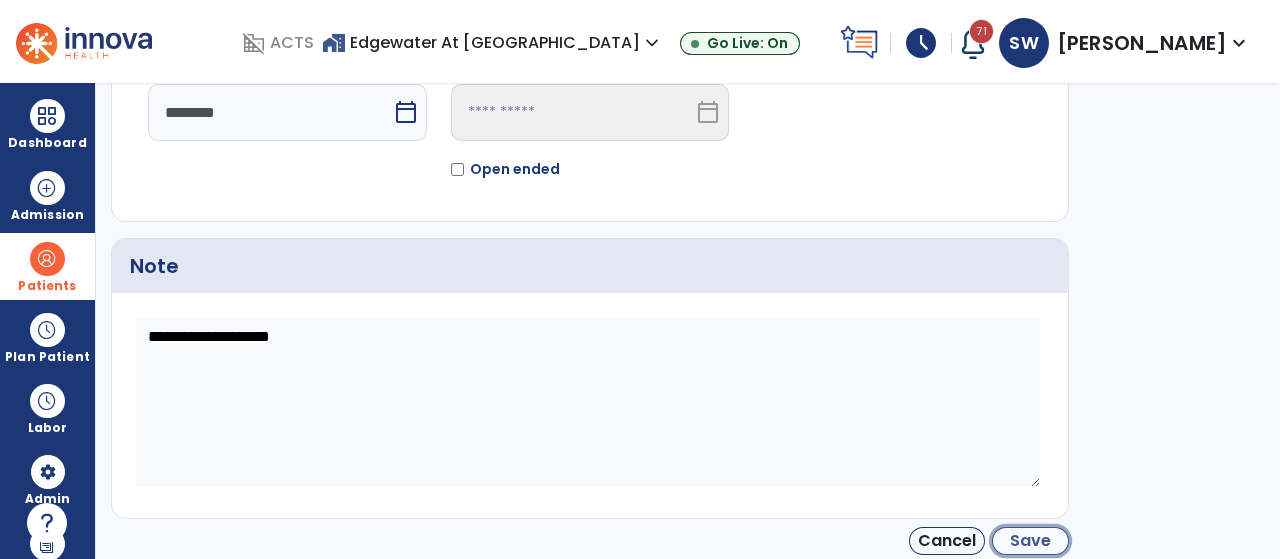 click on "Save" 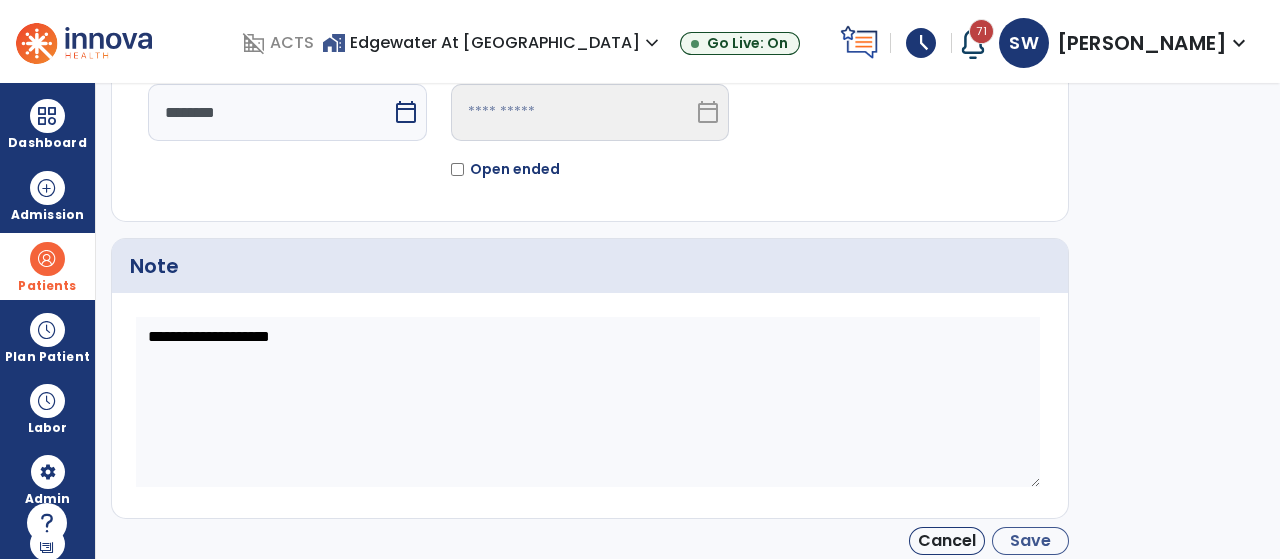 type on "********" 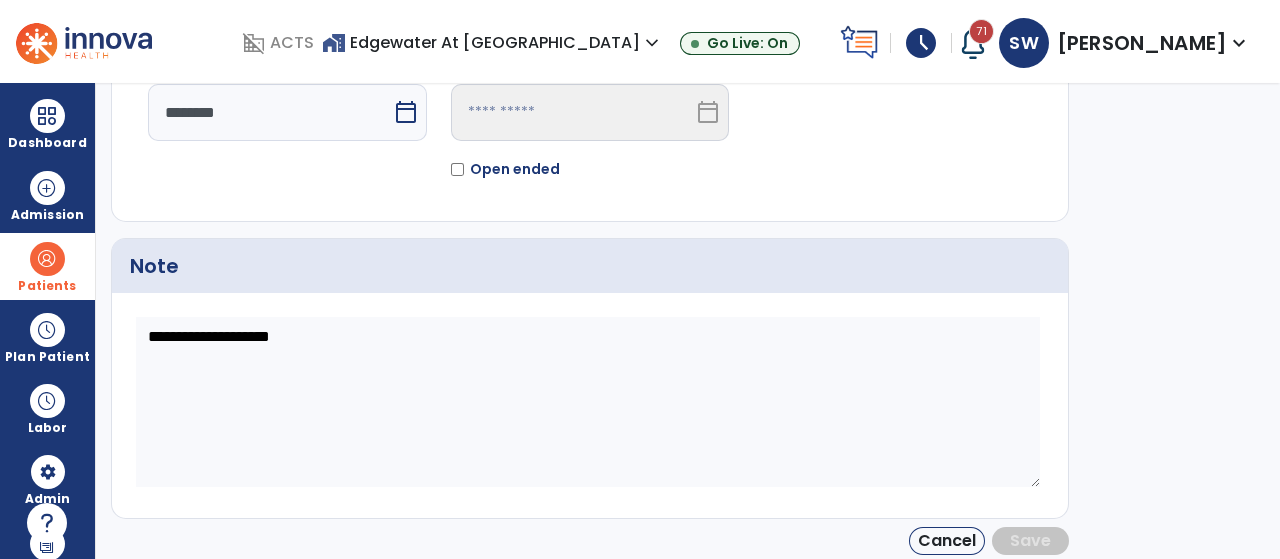 scroll, scrollTop: 159, scrollLeft: 0, axis: vertical 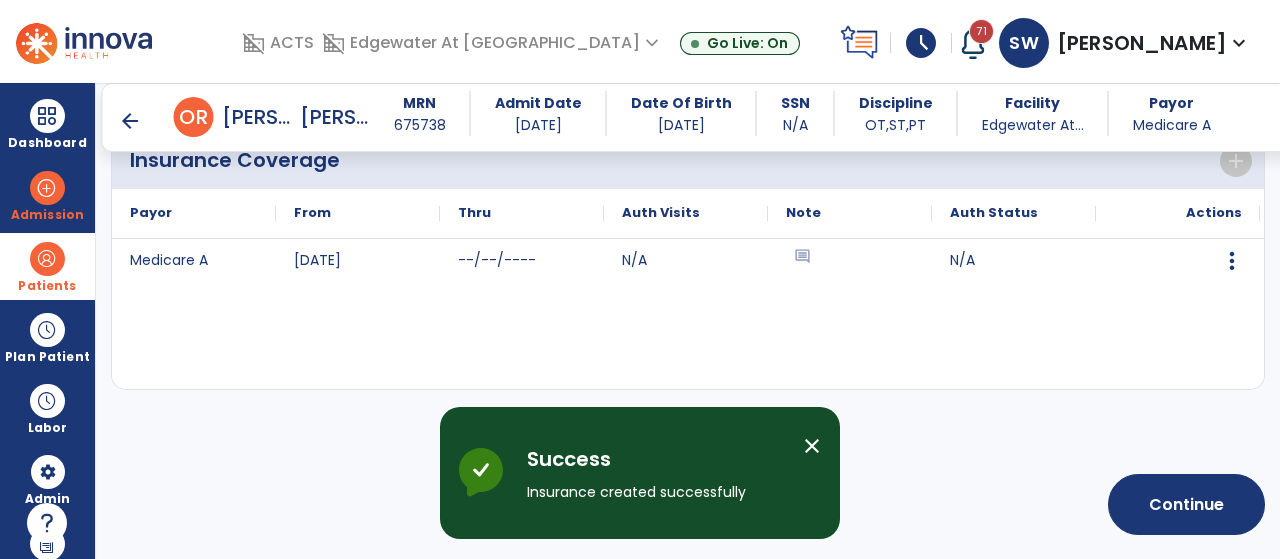 click on "arrow_back" at bounding box center [130, 121] 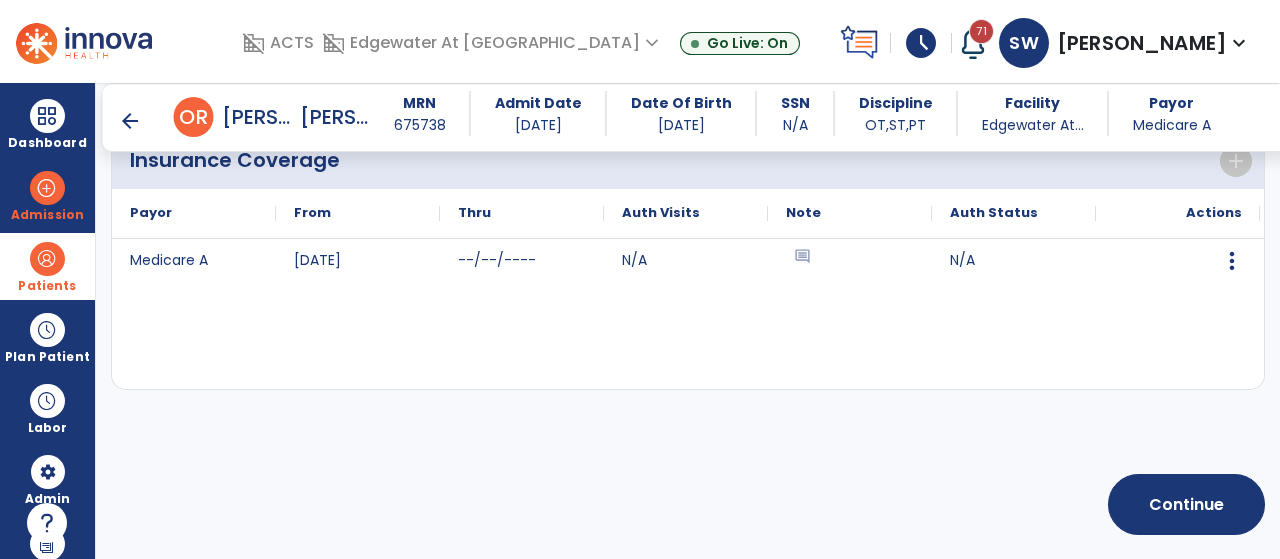 scroll, scrollTop: 0, scrollLeft: 0, axis: both 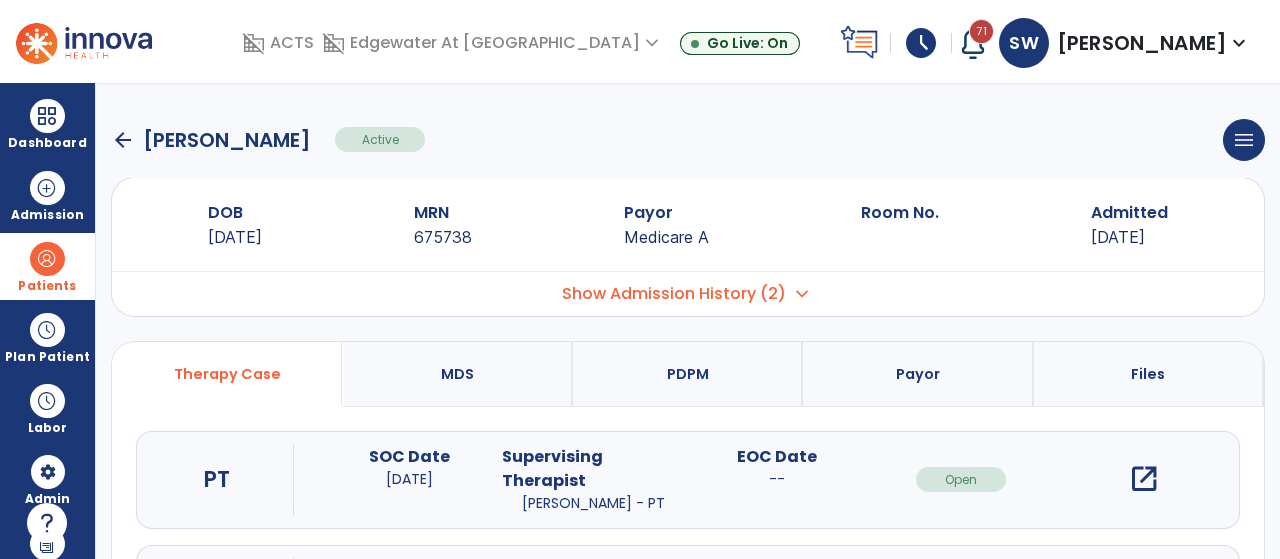 click on "Patients" at bounding box center (47, 266) 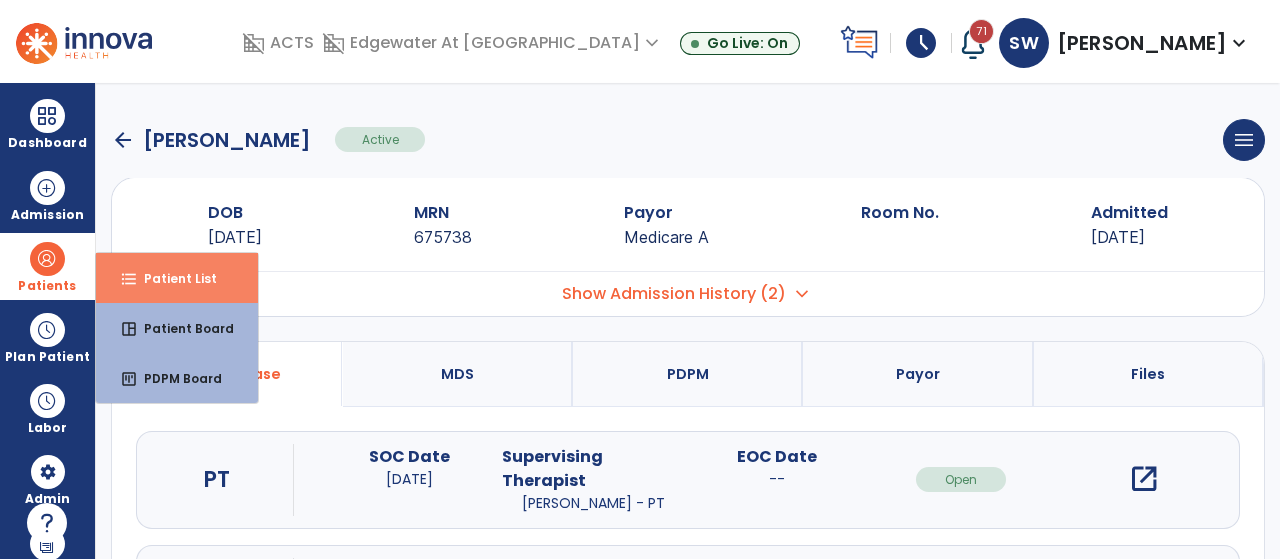 click on "format_list_bulleted  Patient List" at bounding box center (177, 278) 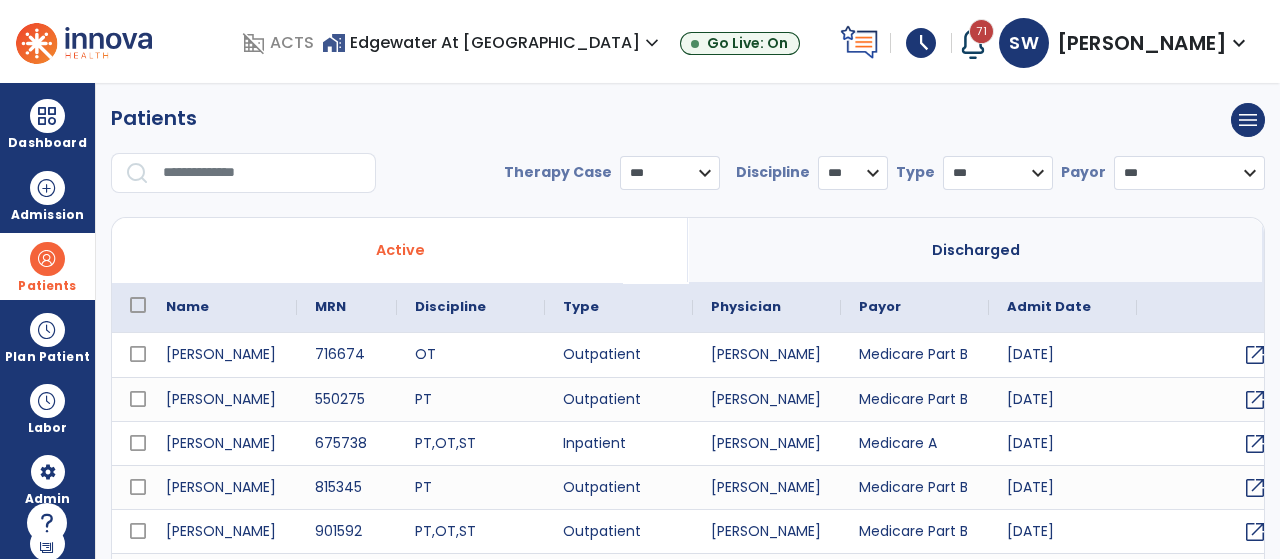 select on "***" 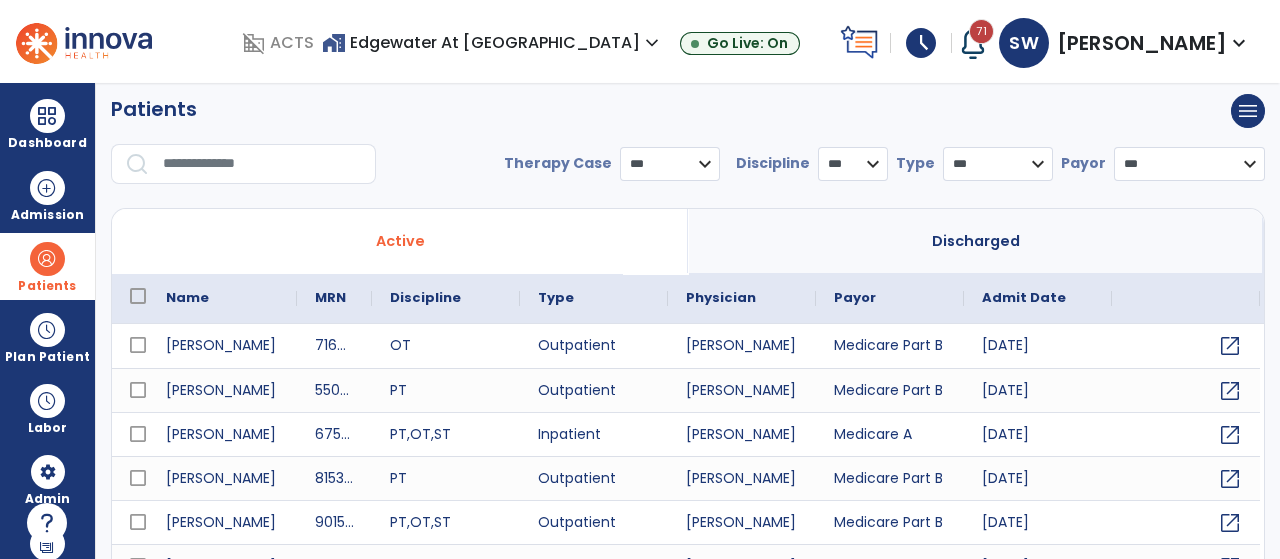 scroll, scrollTop: 0, scrollLeft: 0, axis: both 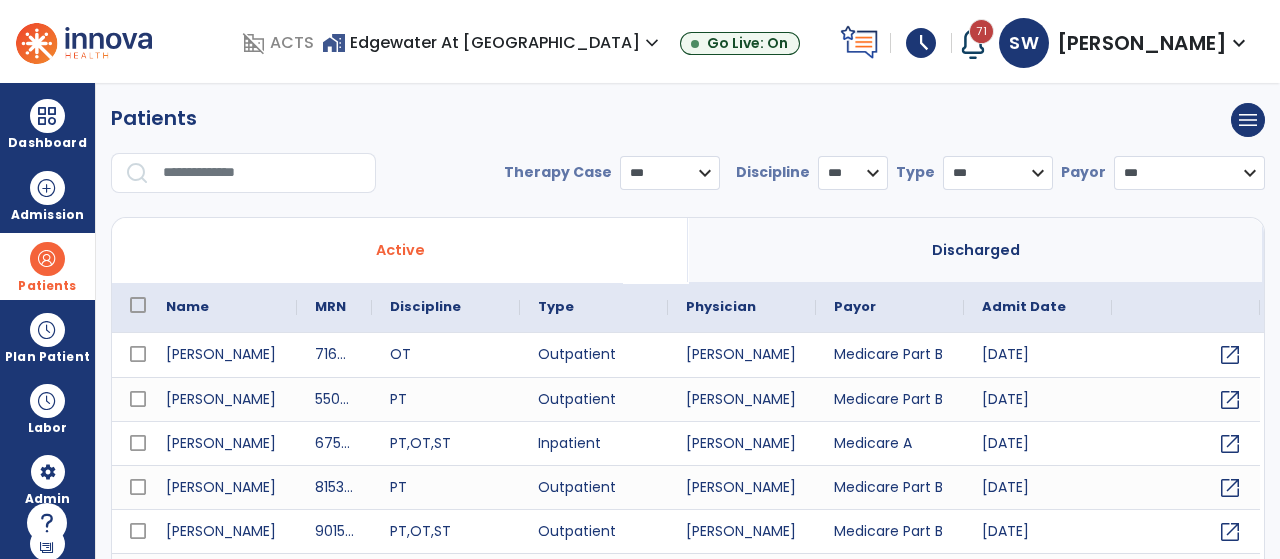 click at bounding box center (47, 259) 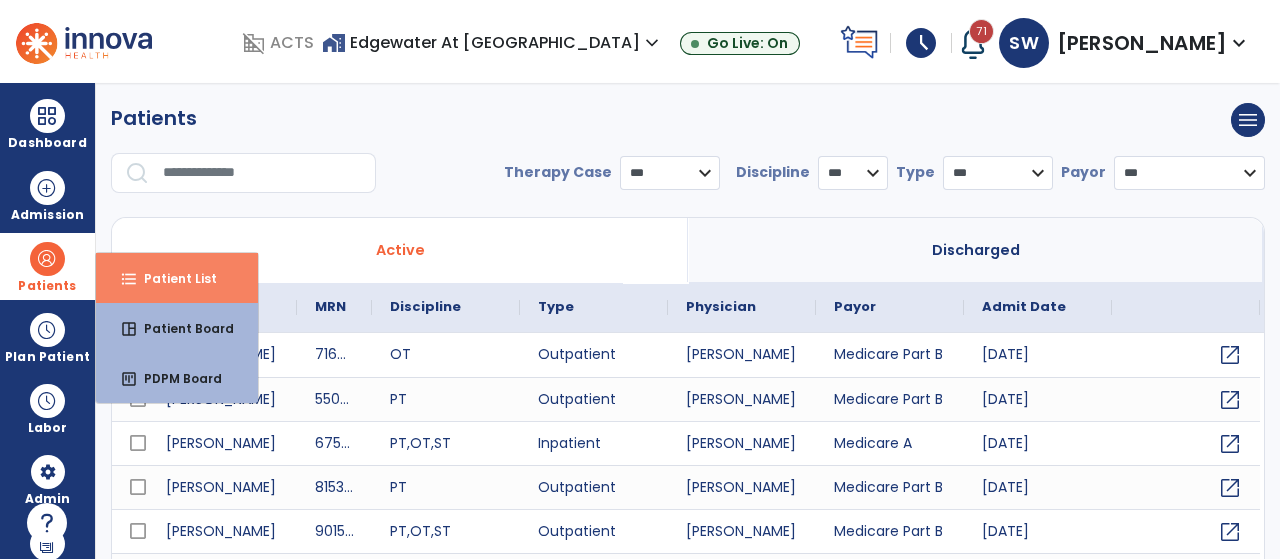 click on "format_list_bulleted" at bounding box center (129, 279) 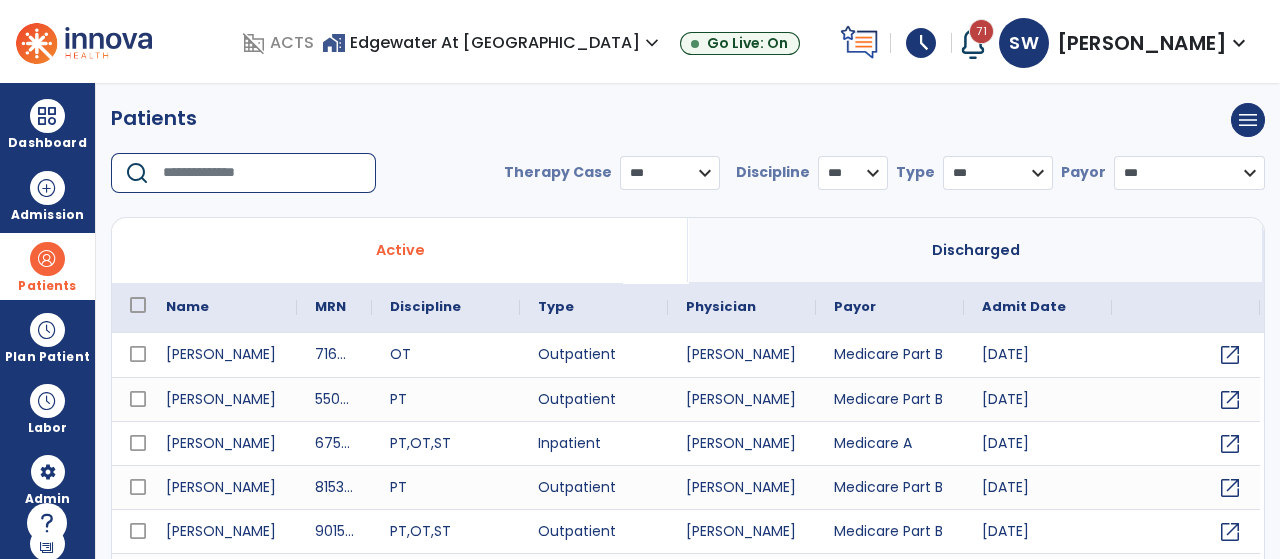 click at bounding box center (262, 173) 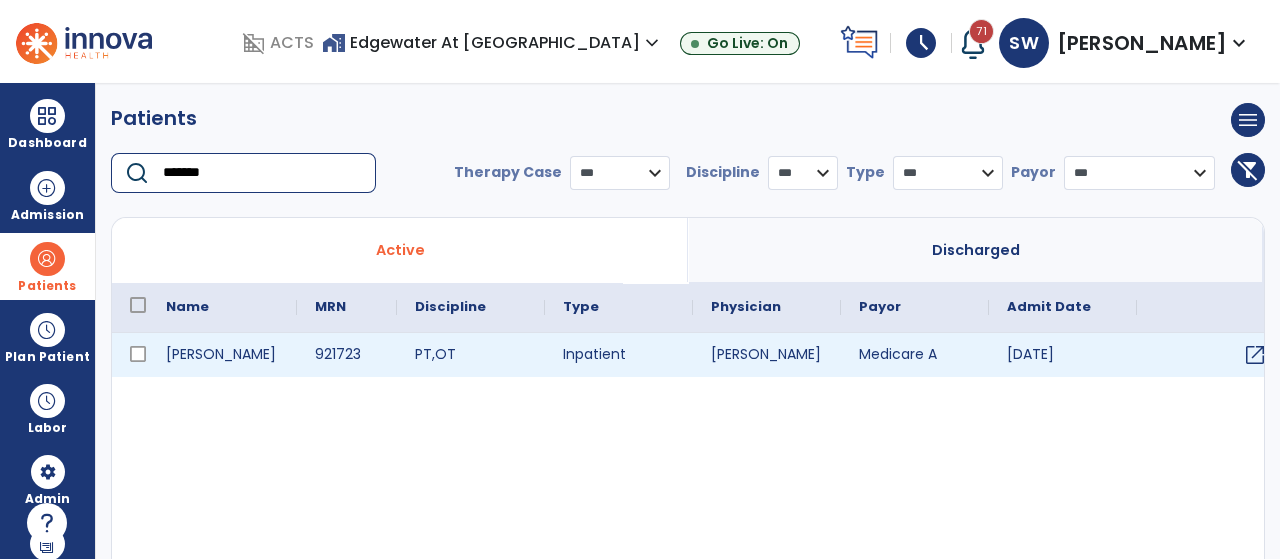 type on "*******" 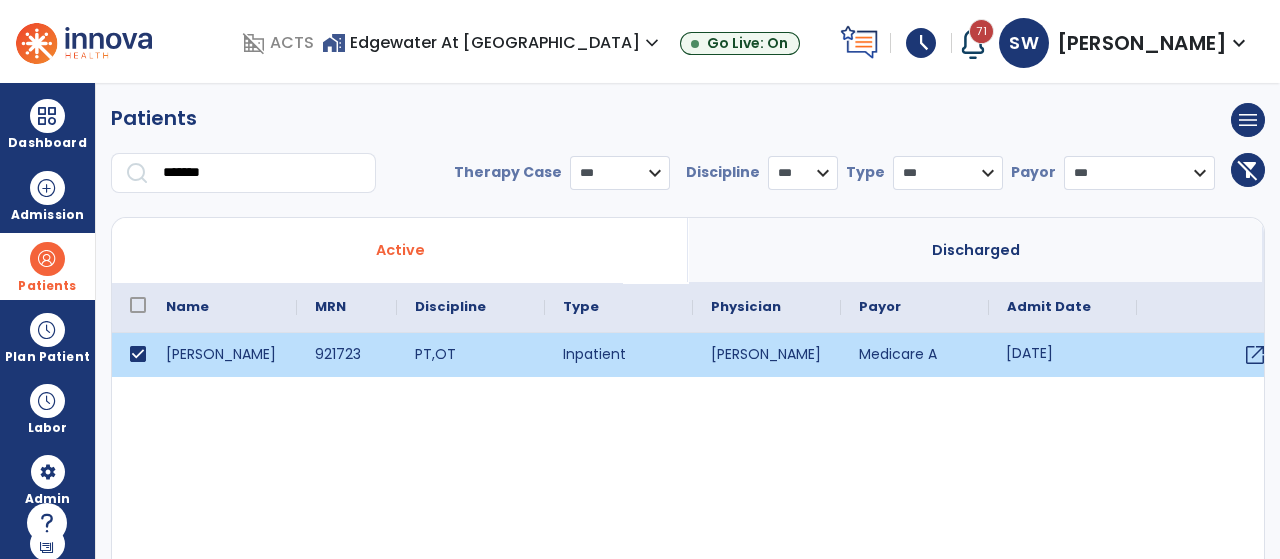 click on "06/26/2025" at bounding box center [1063, 355] 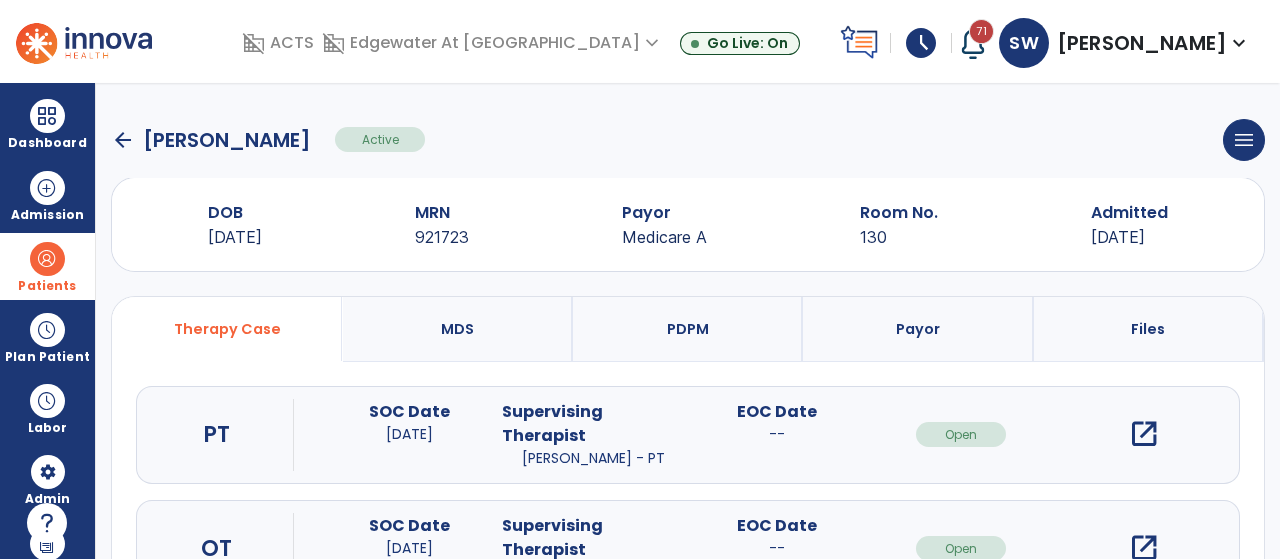 click on "PDPM" at bounding box center (688, 329) 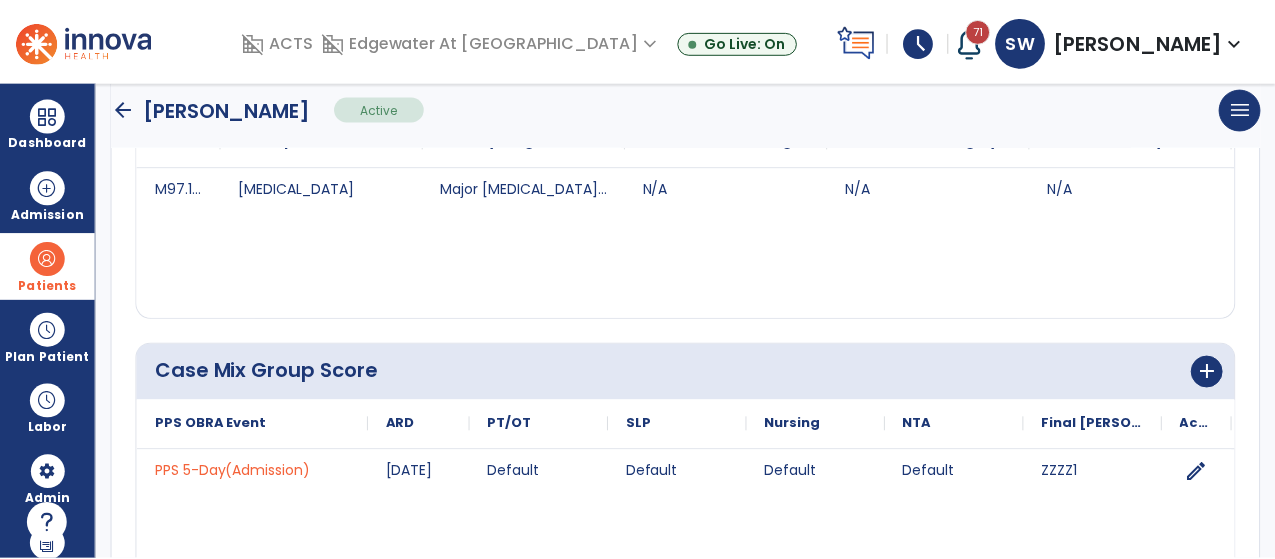 scroll, scrollTop: 595, scrollLeft: 0, axis: vertical 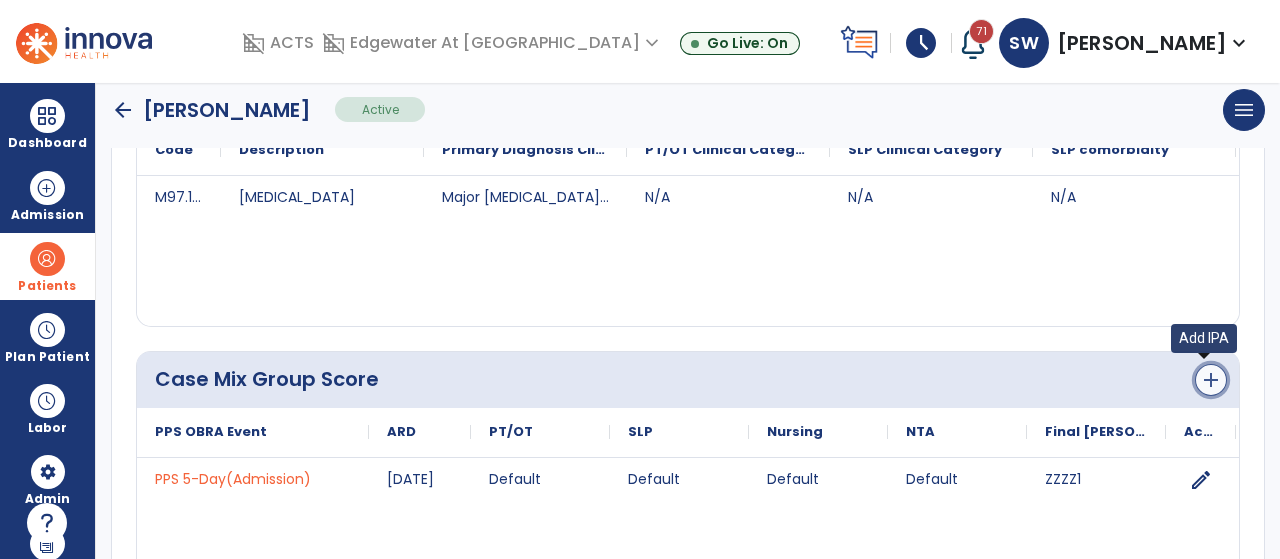 click on "add" 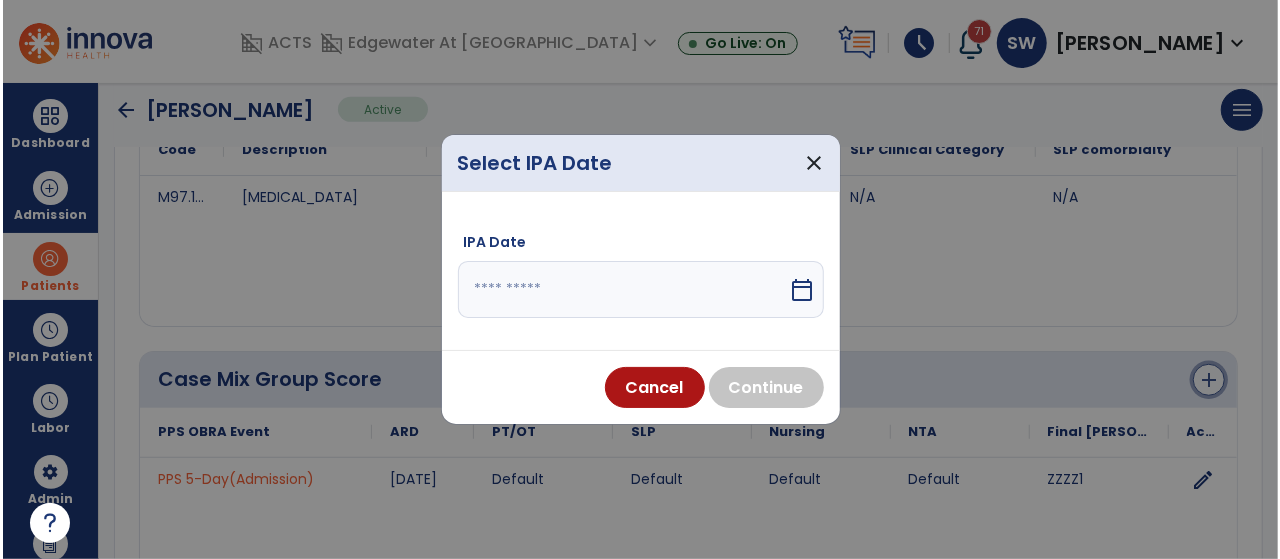 scroll, scrollTop: 595, scrollLeft: 0, axis: vertical 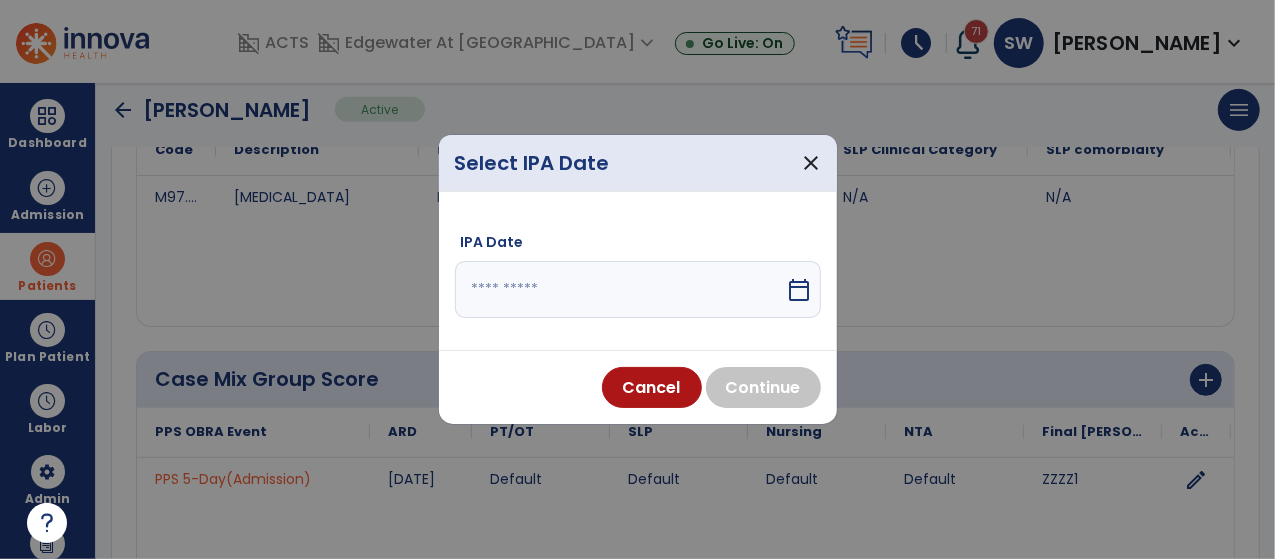 click on "calendar_today" at bounding box center [800, 290] 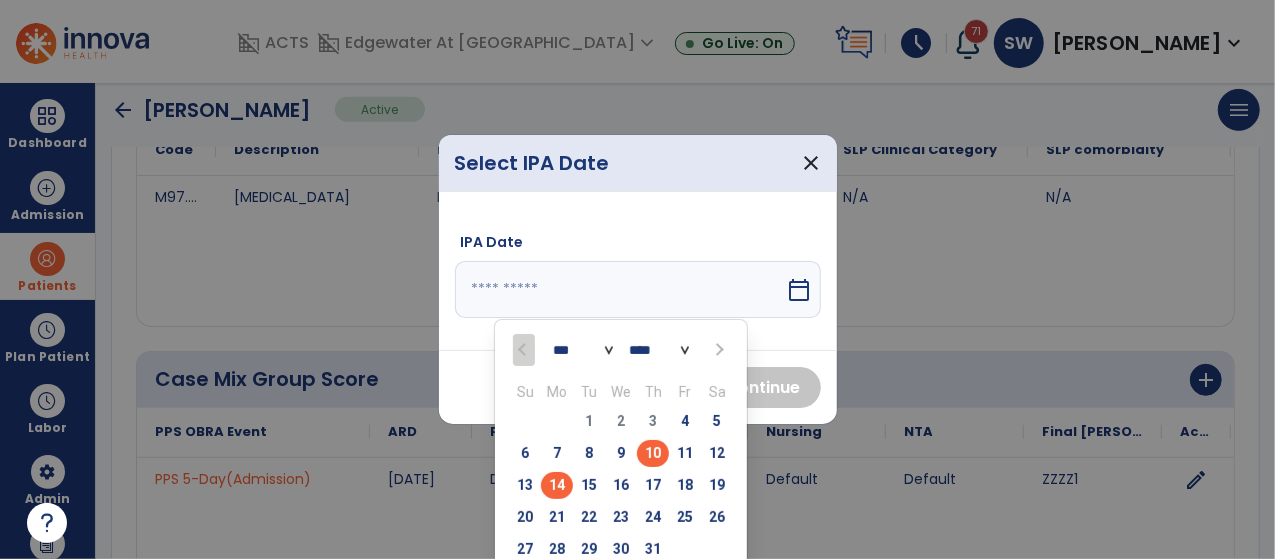 click on "14" at bounding box center [557, 485] 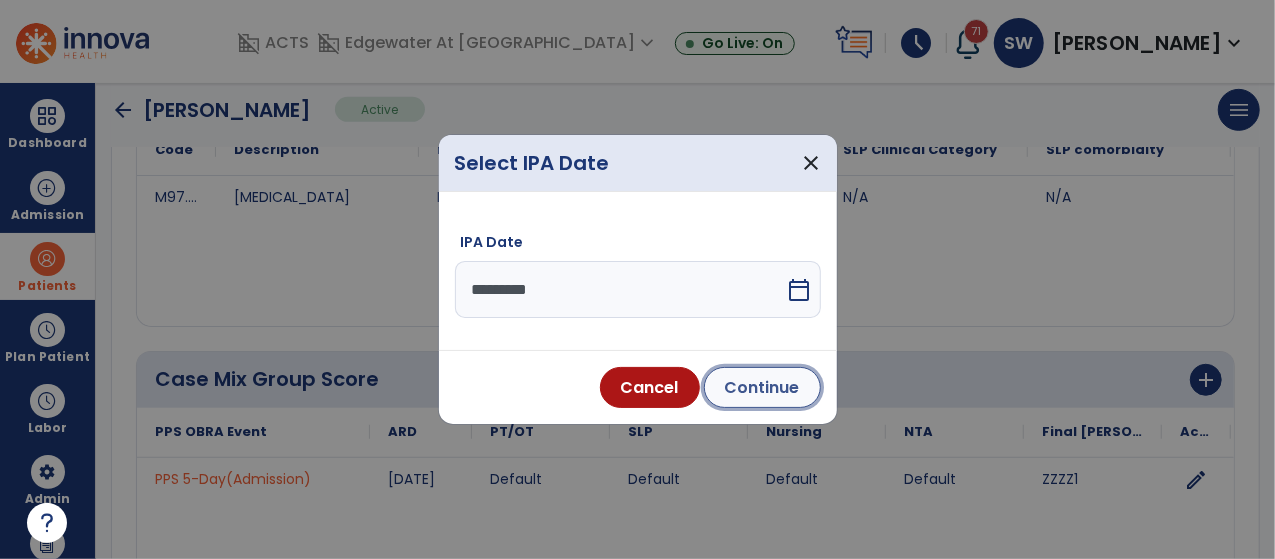 click on "Continue" at bounding box center (762, 387) 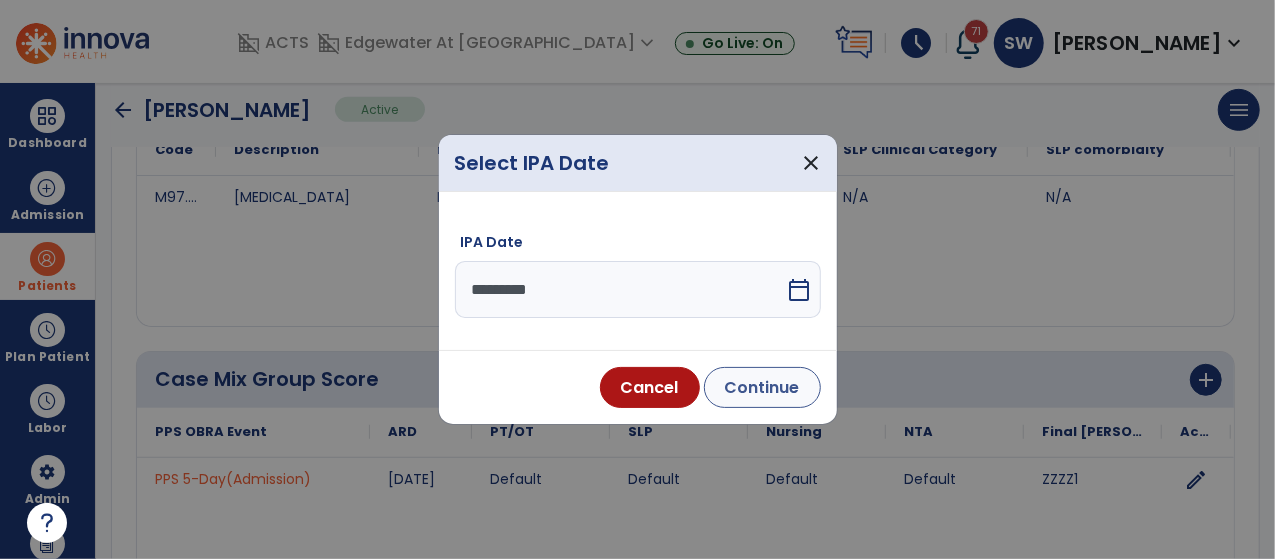 type on "*********" 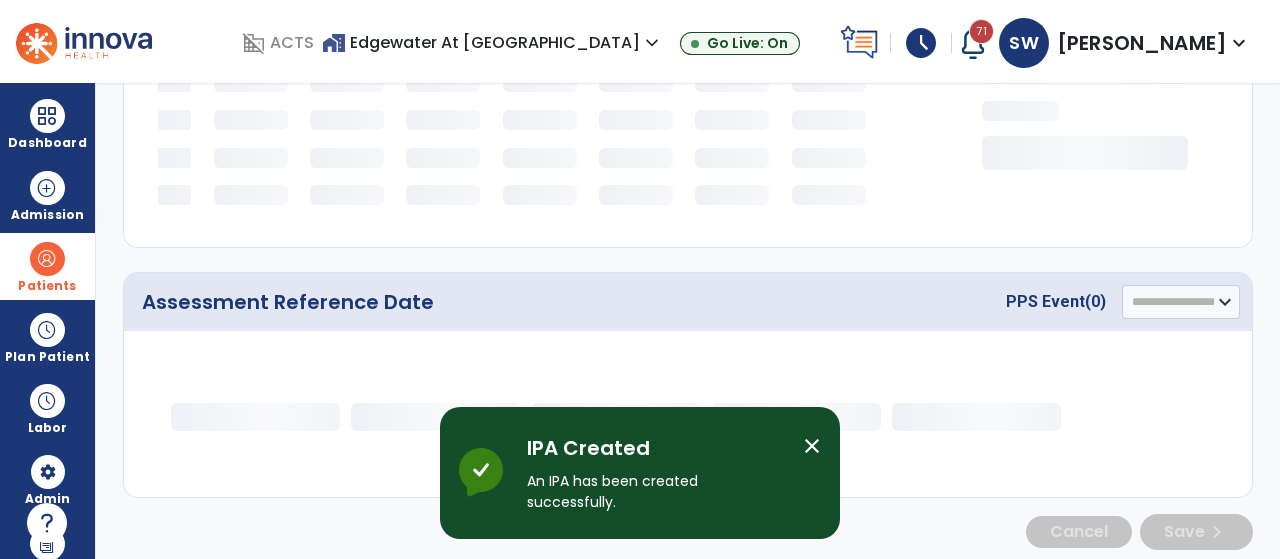select on "**********" 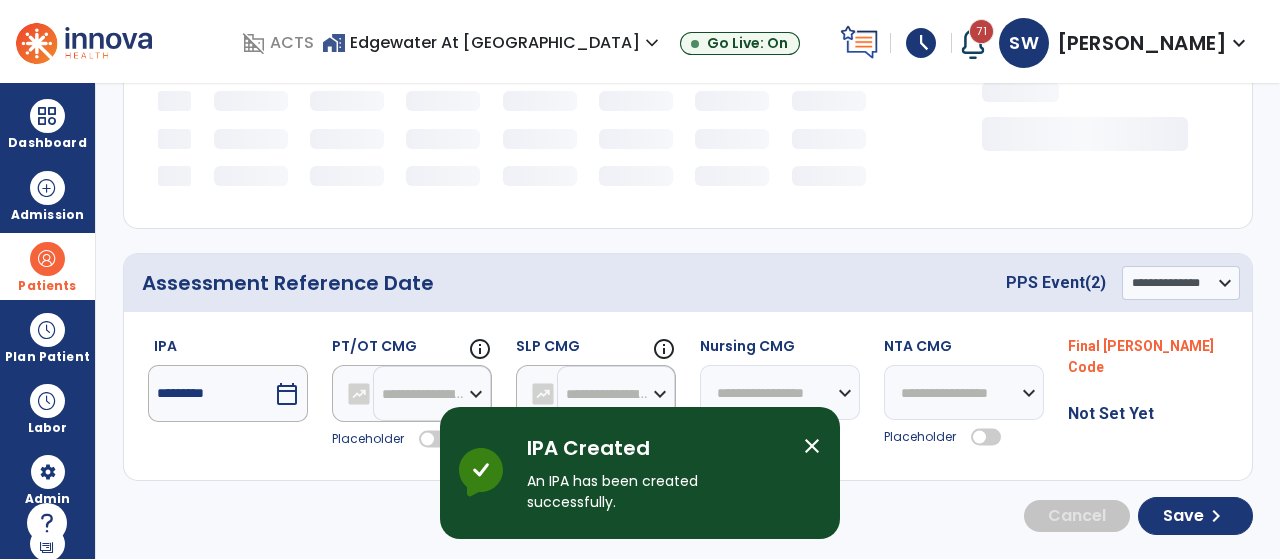 scroll, scrollTop: 383, scrollLeft: 0, axis: vertical 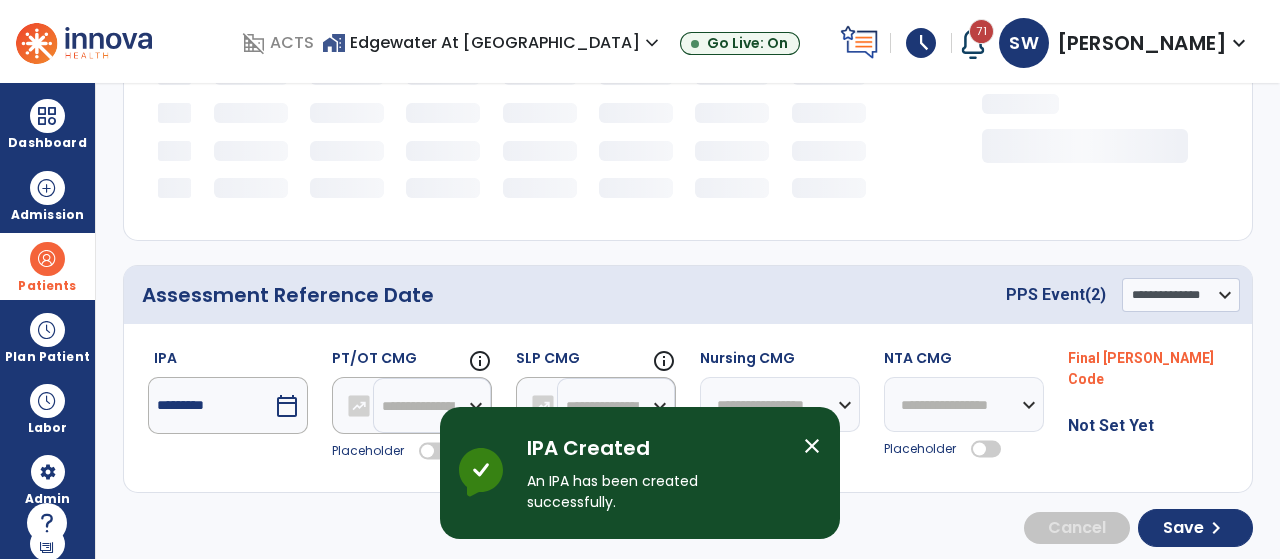 click on "close" at bounding box center (812, 446) 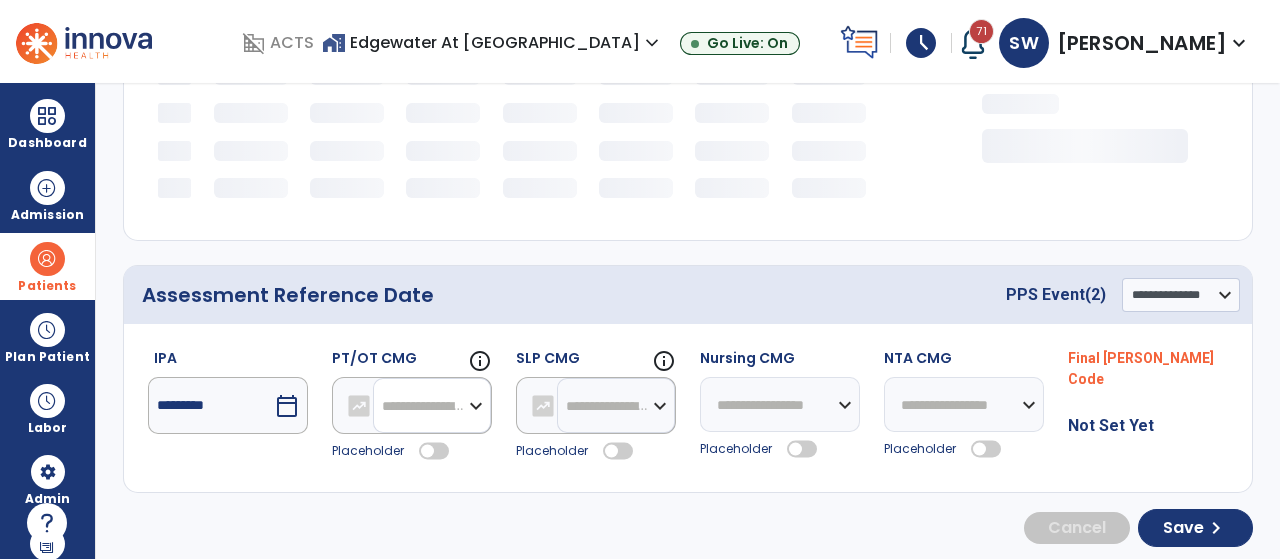 click on "**********" 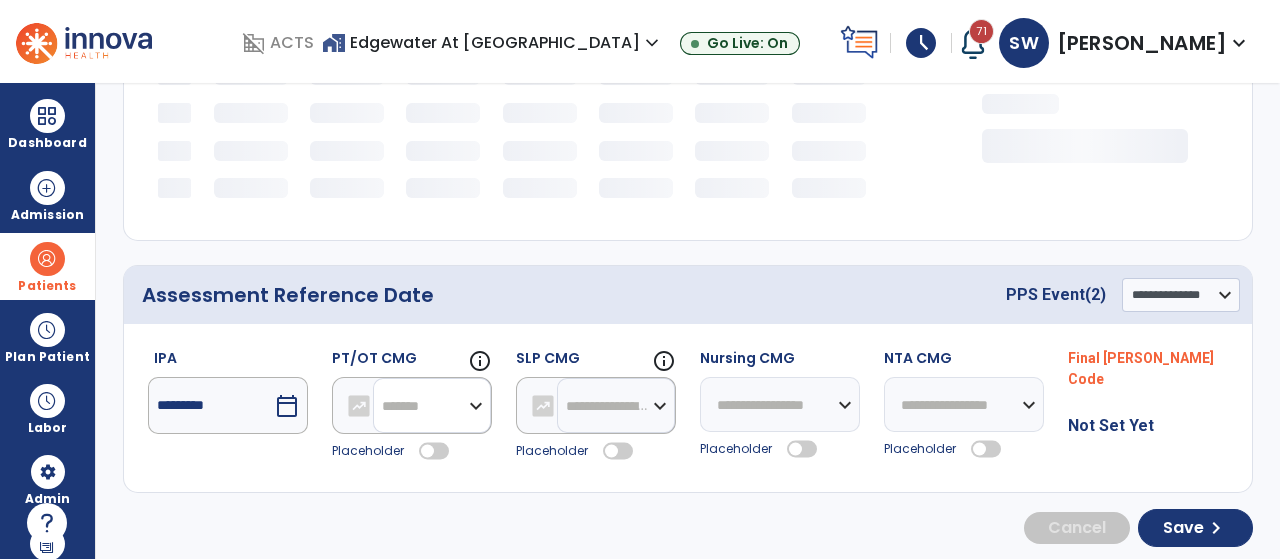 click on "**********" 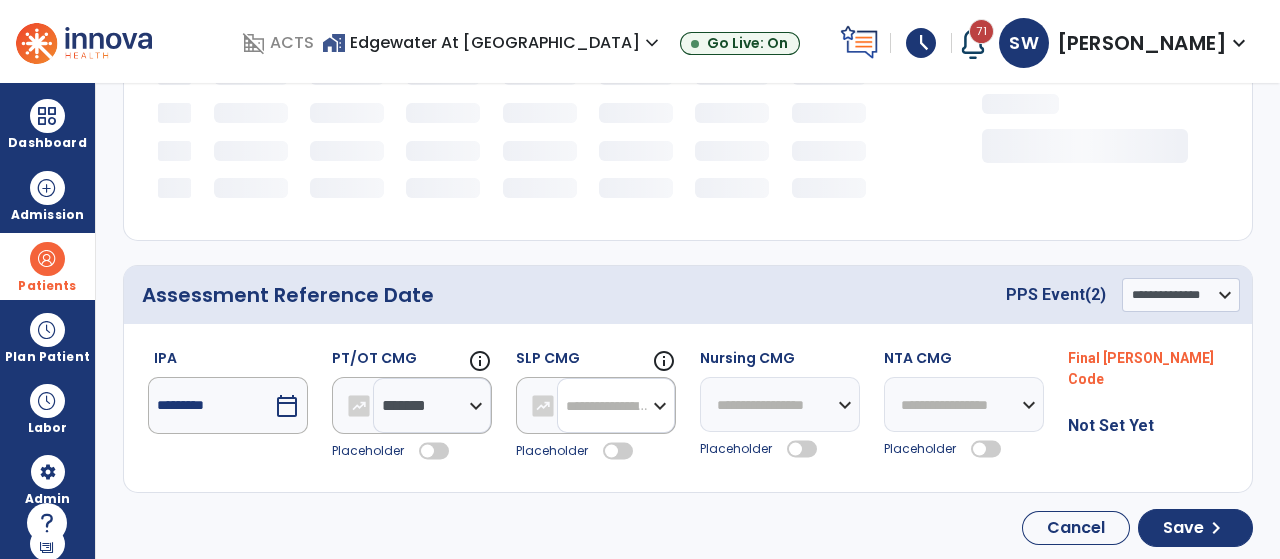 click on "**********" 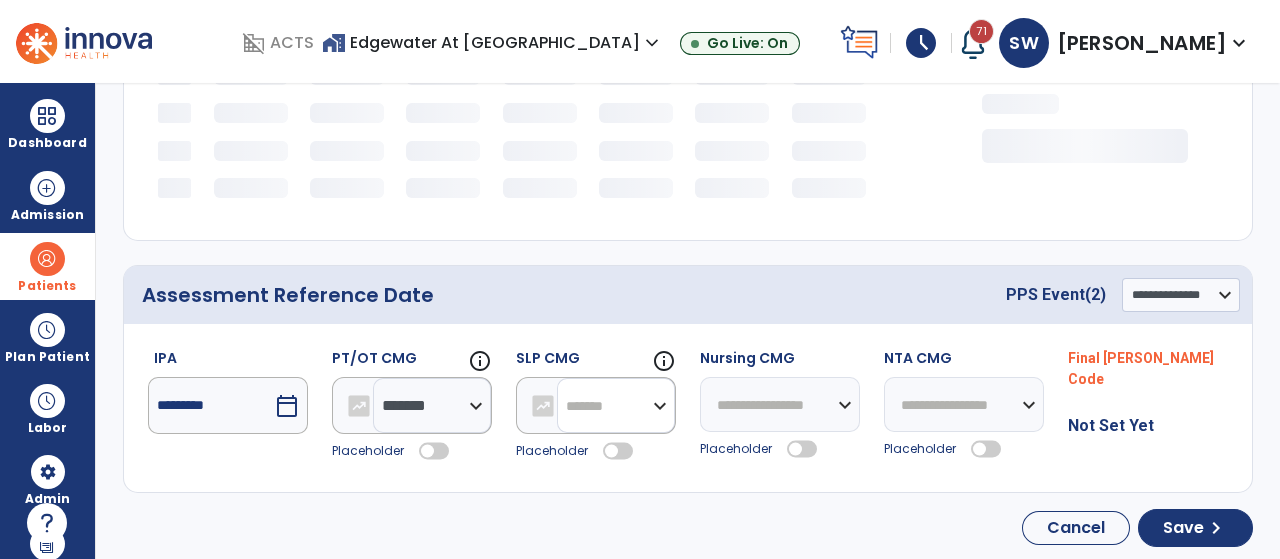 click on "**********" 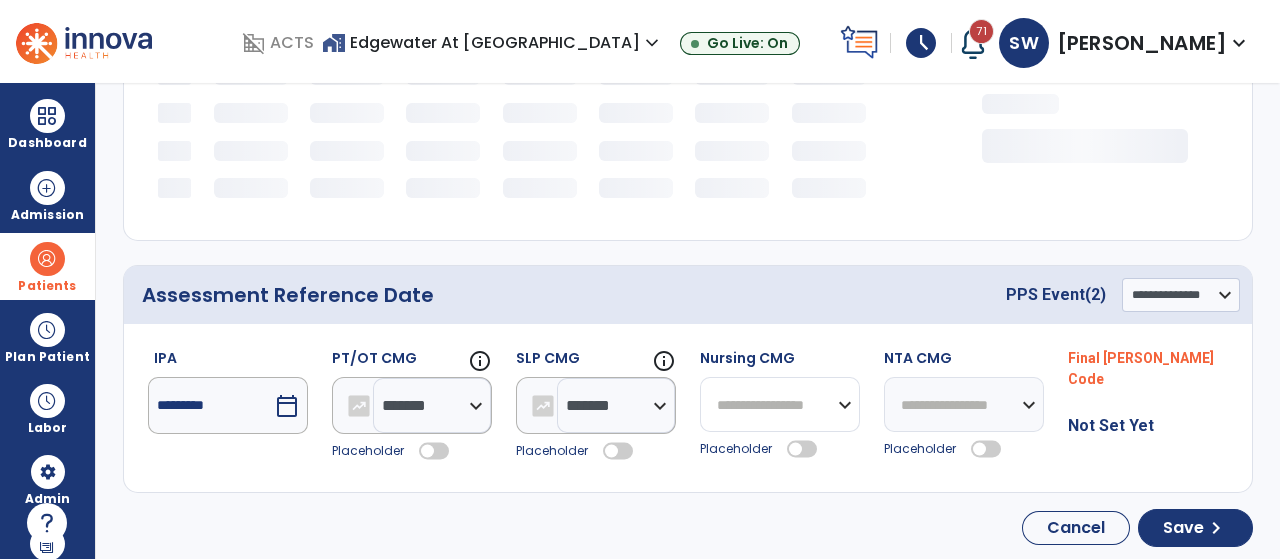 click on "**********" 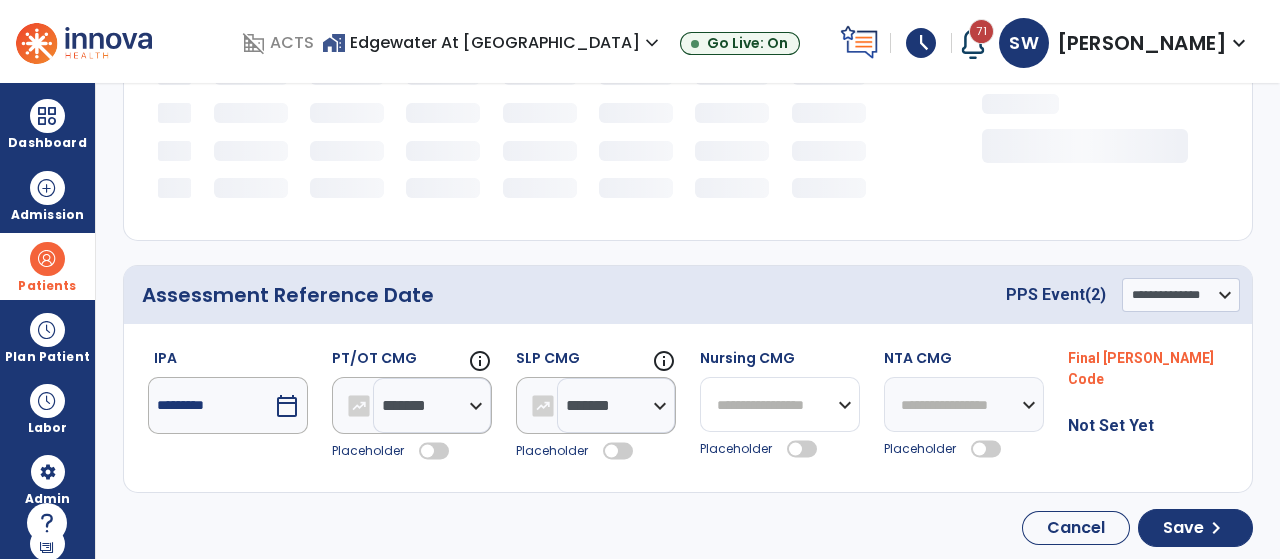 select on "*******" 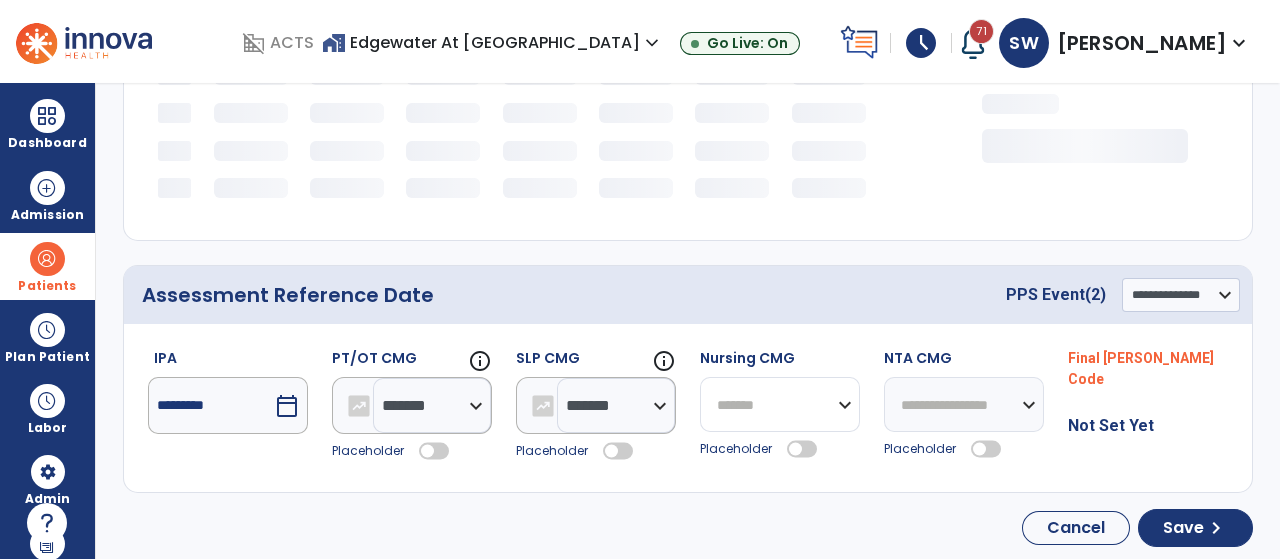 click on "**********" 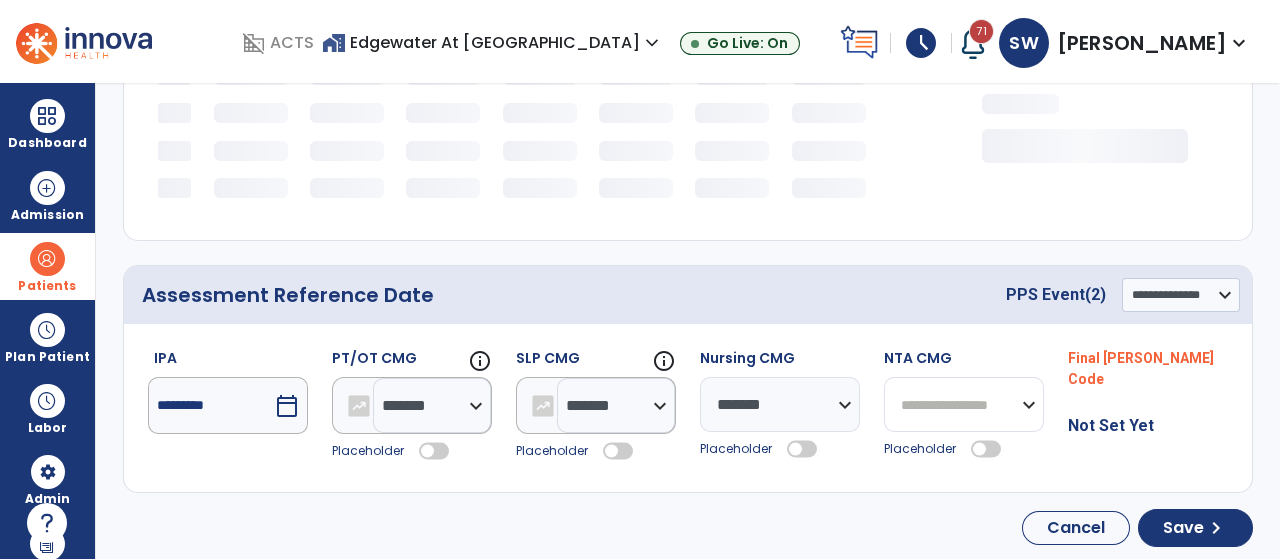 click on "**********" 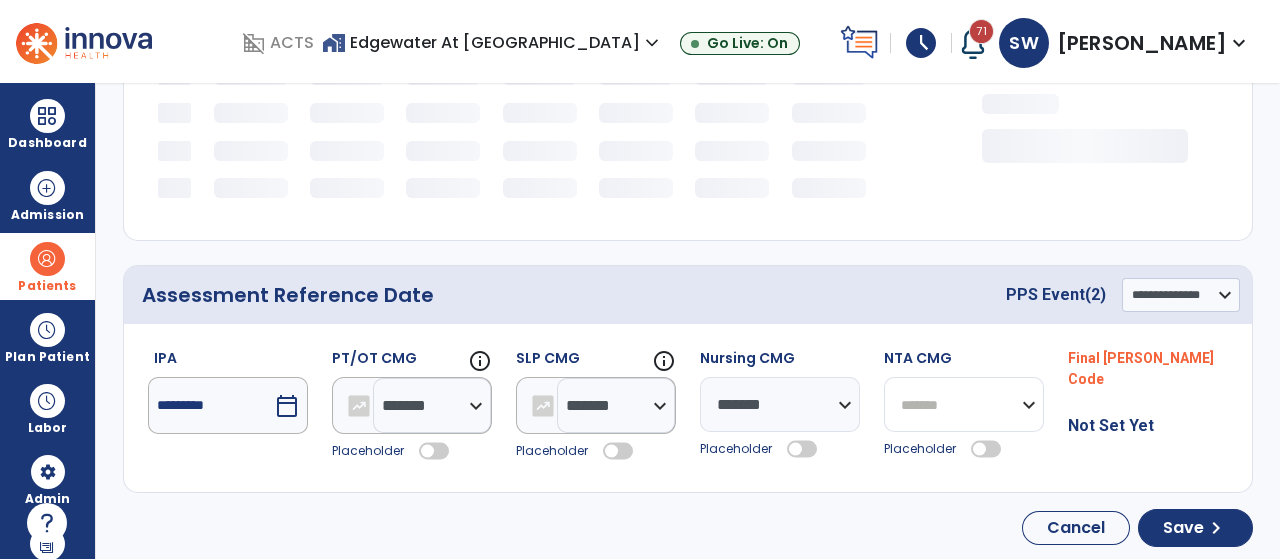 click on "**********" 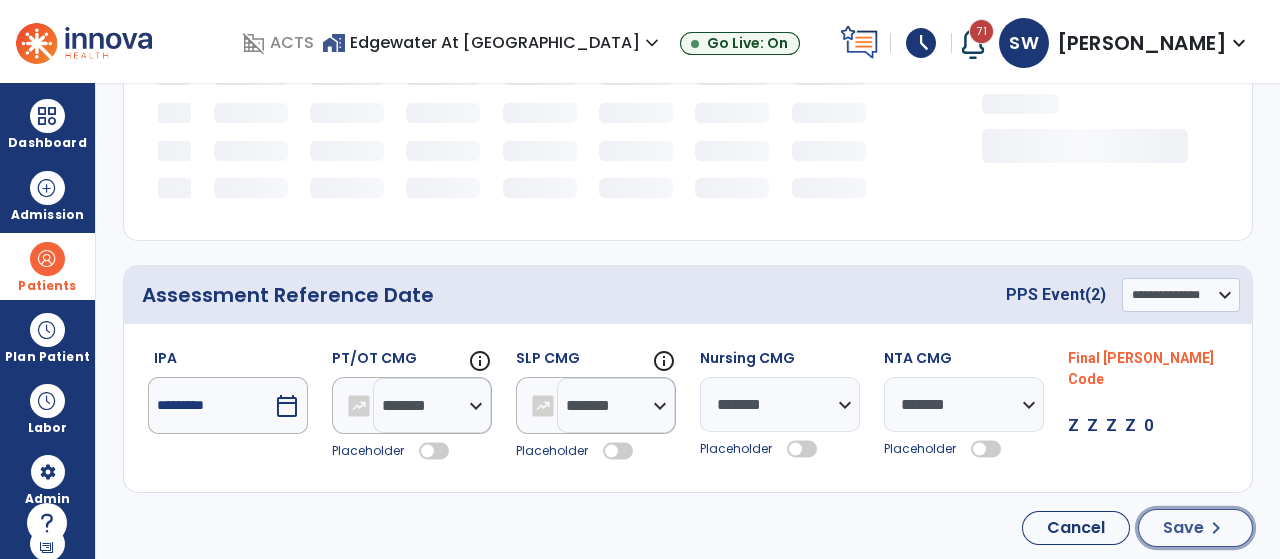 click on "Save  chevron_right" 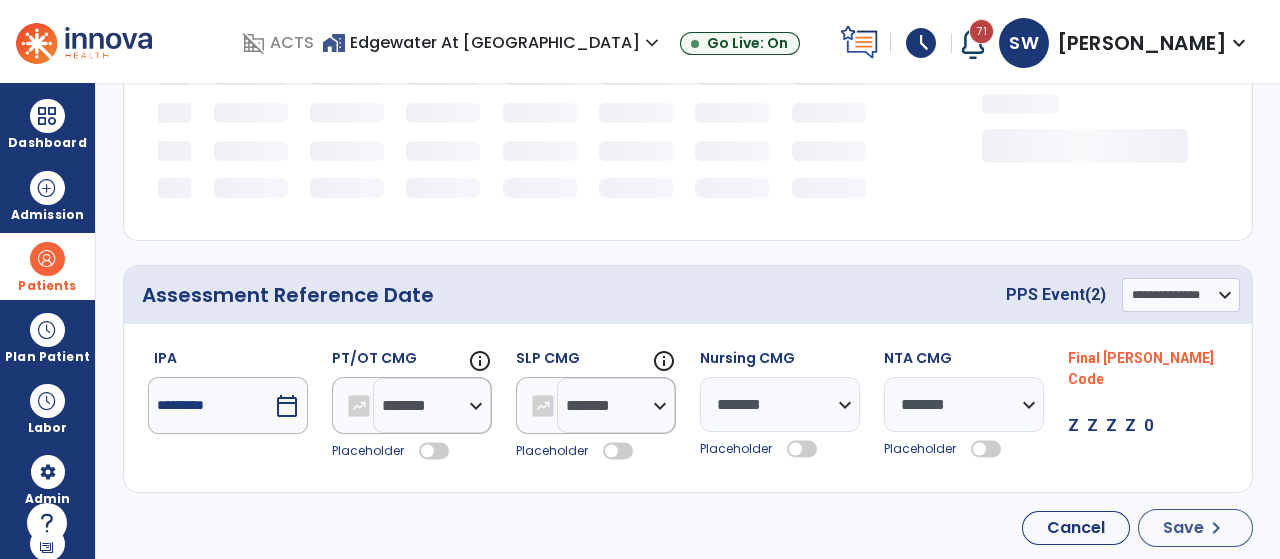 scroll, scrollTop: 379, scrollLeft: 0, axis: vertical 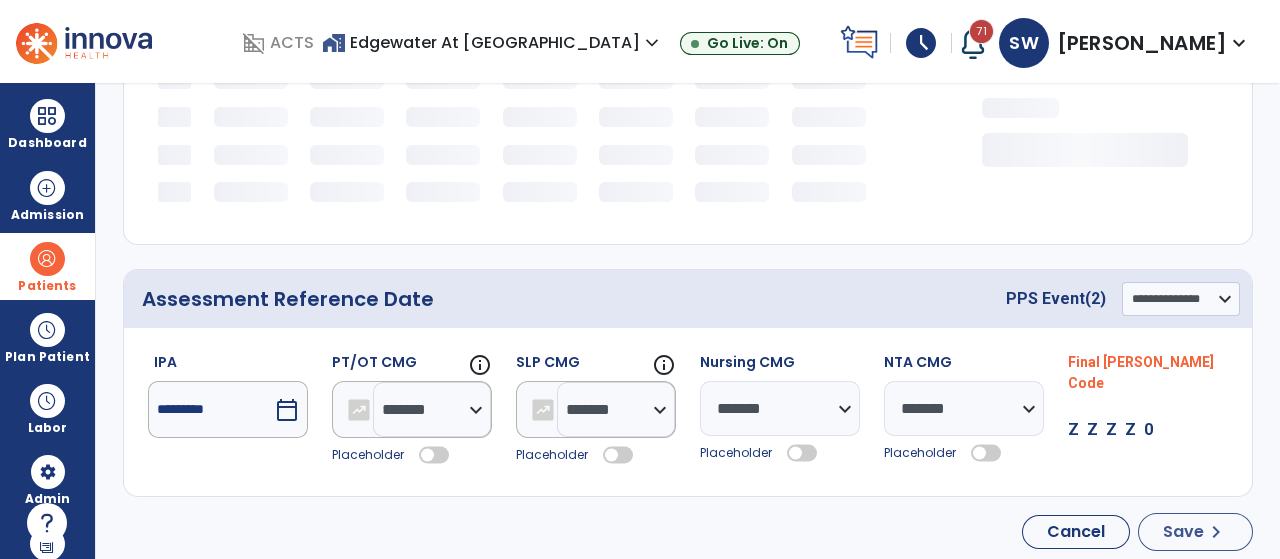 select on "***" 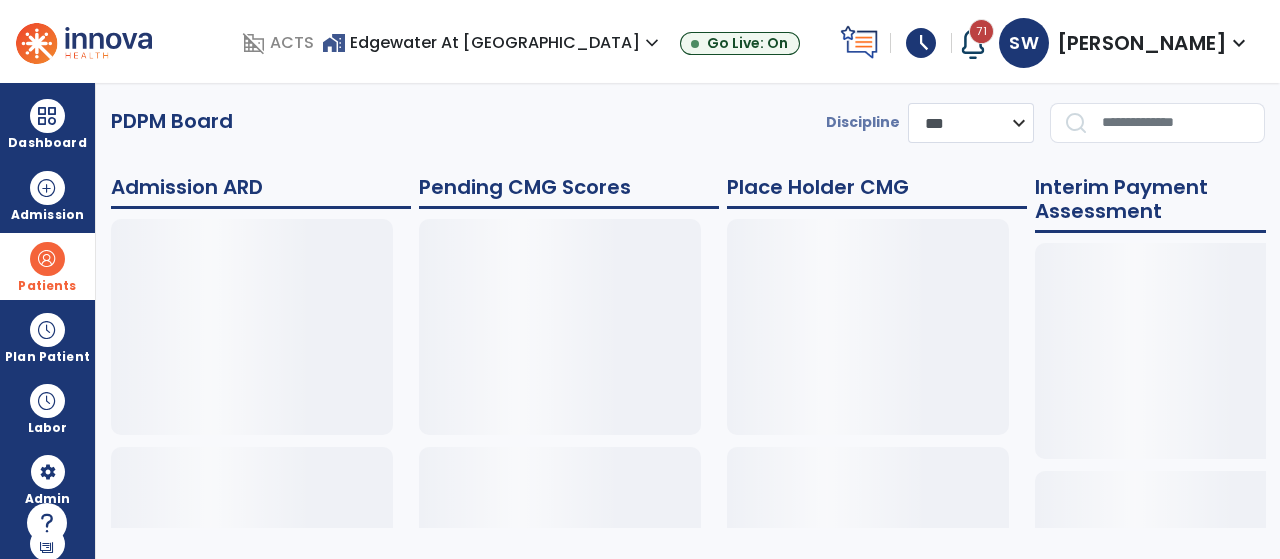 scroll, scrollTop: 0, scrollLeft: 0, axis: both 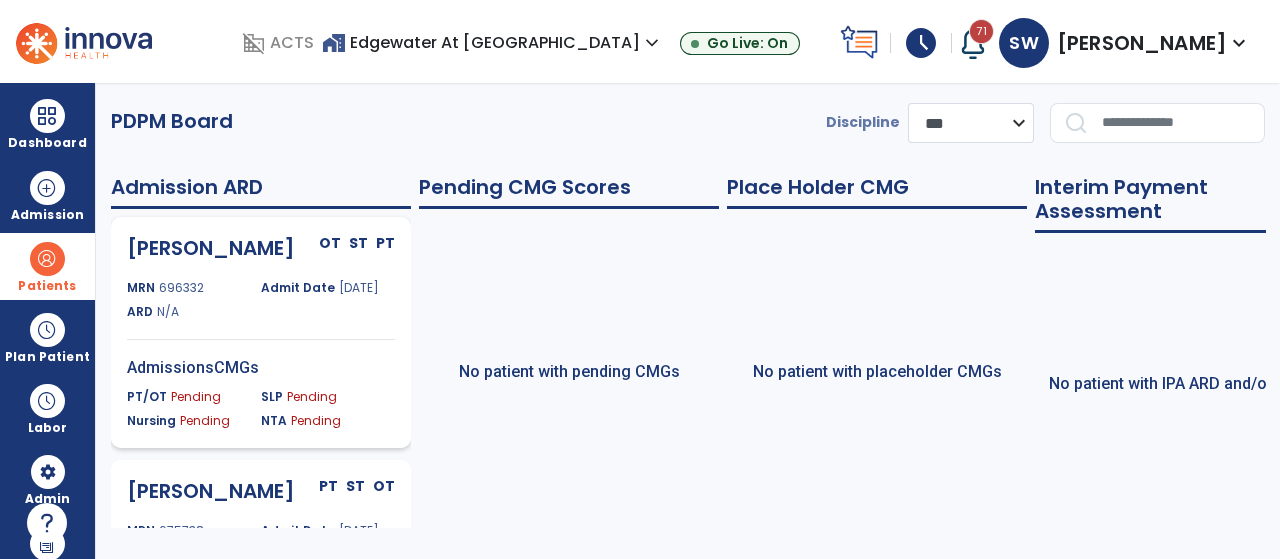 click on "MRN 696332 Admit Date 07/04/2025 ARD N/A" 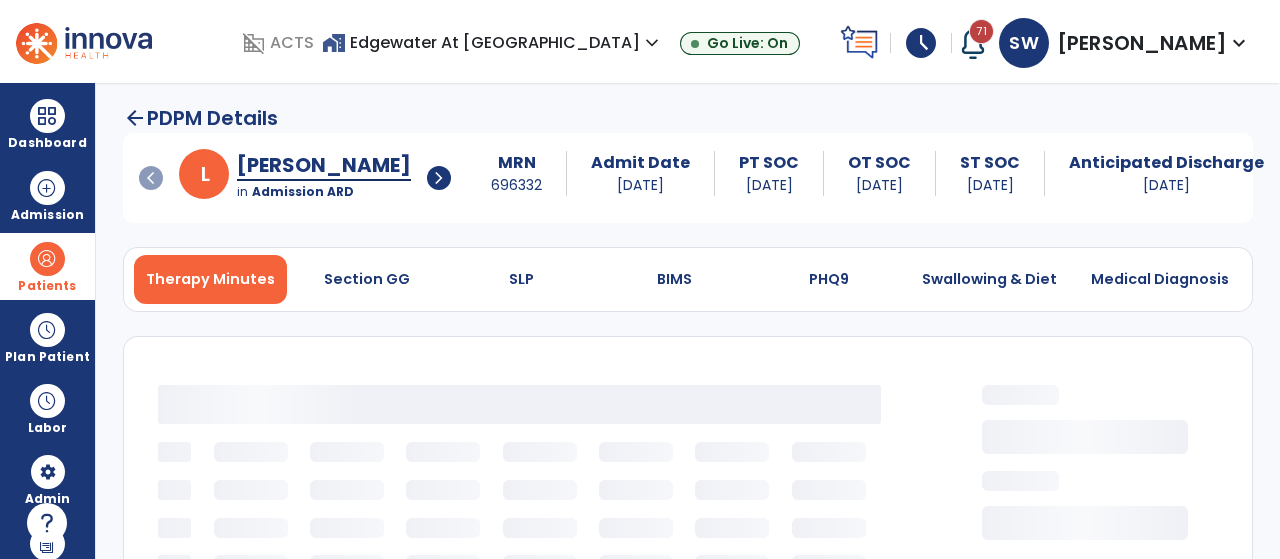 select on "***" 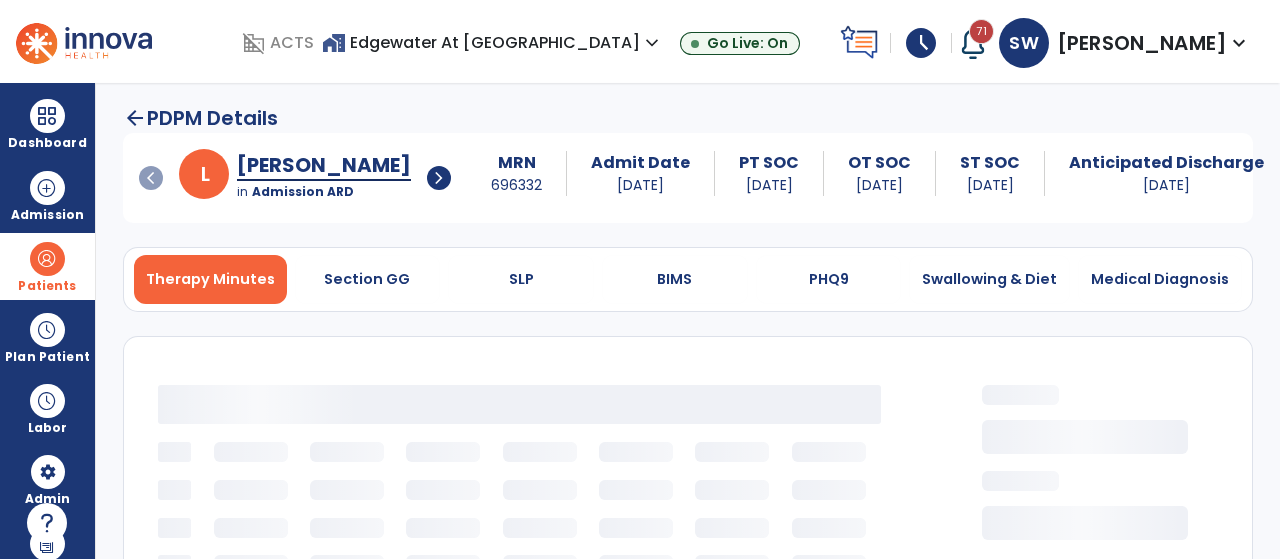 select on "**********" 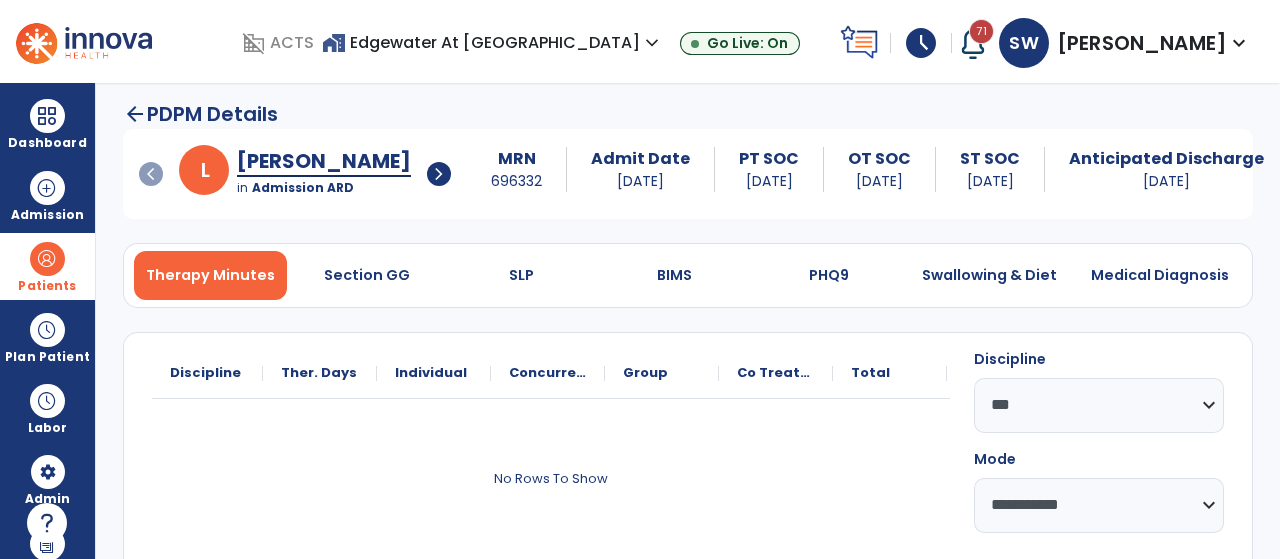 scroll, scrollTop: 0, scrollLeft: 0, axis: both 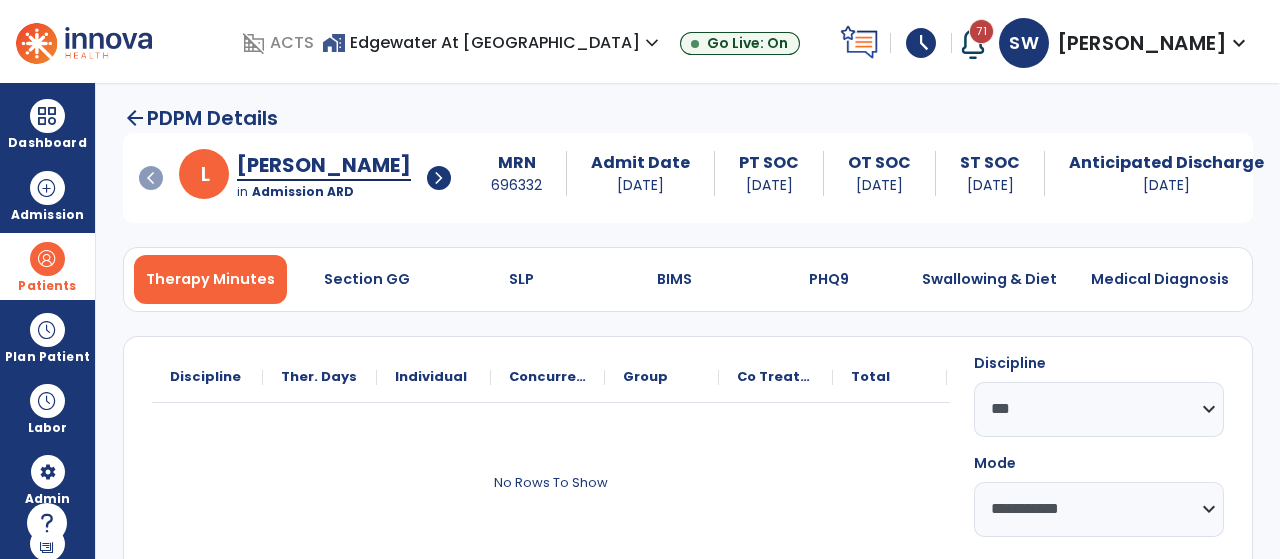 click on "arrow_back" 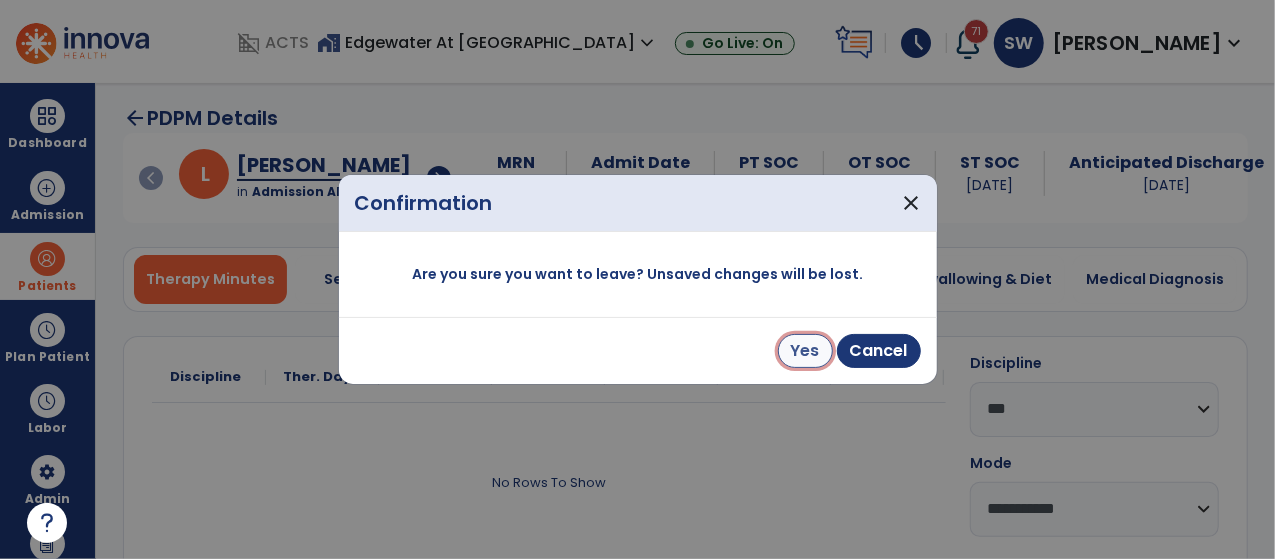 click on "Yes" at bounding box center (805, 351) 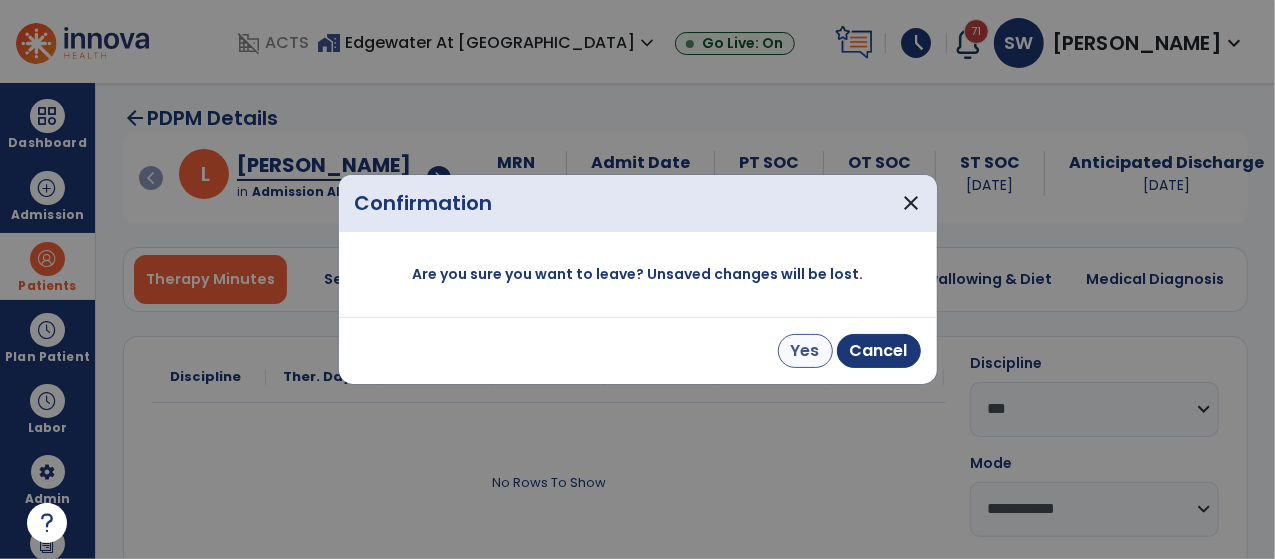 select on "***" 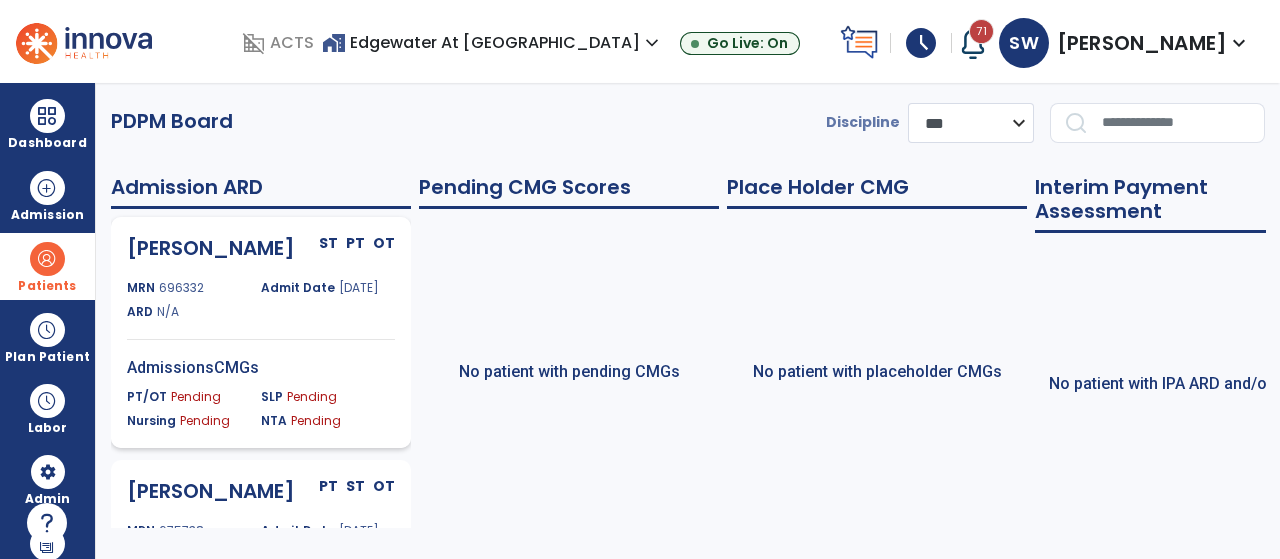 click on "NTA Pending" 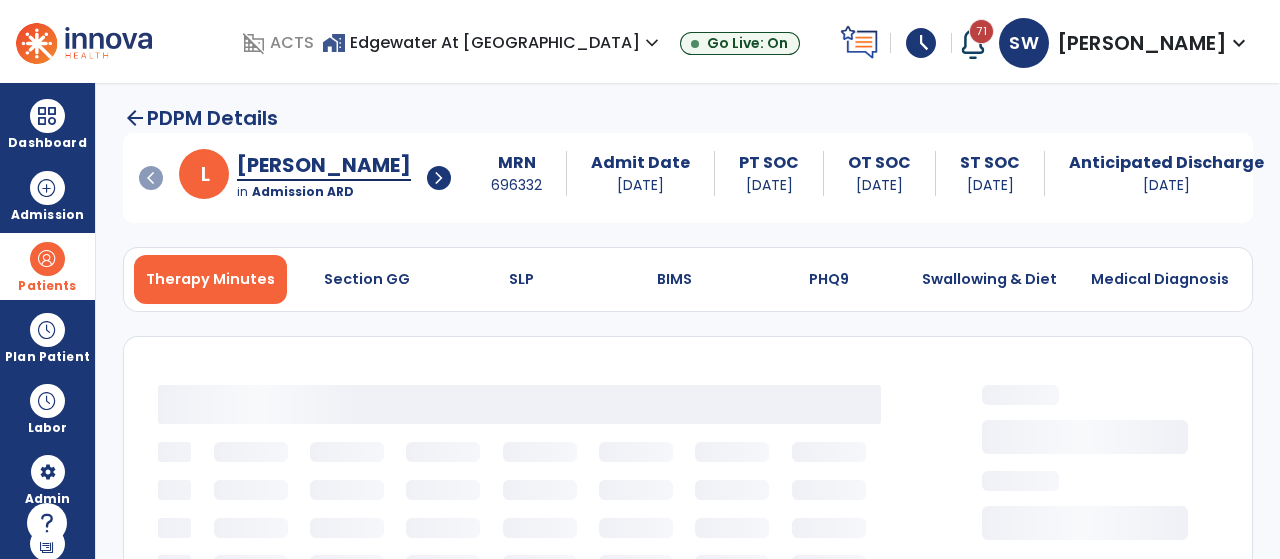 select on "***" 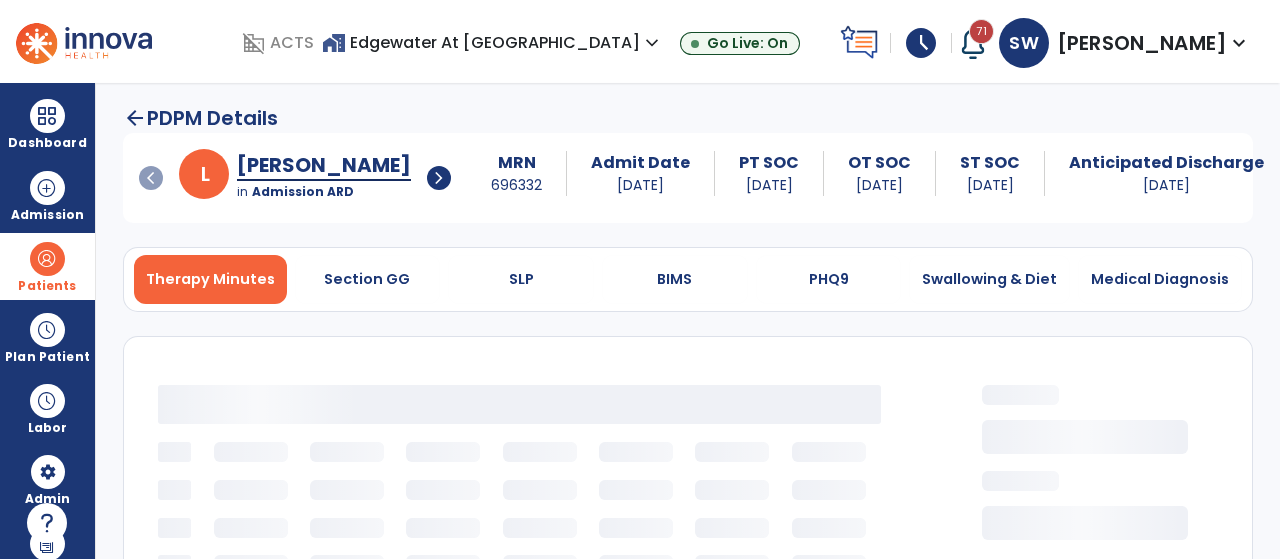 select on "**********" 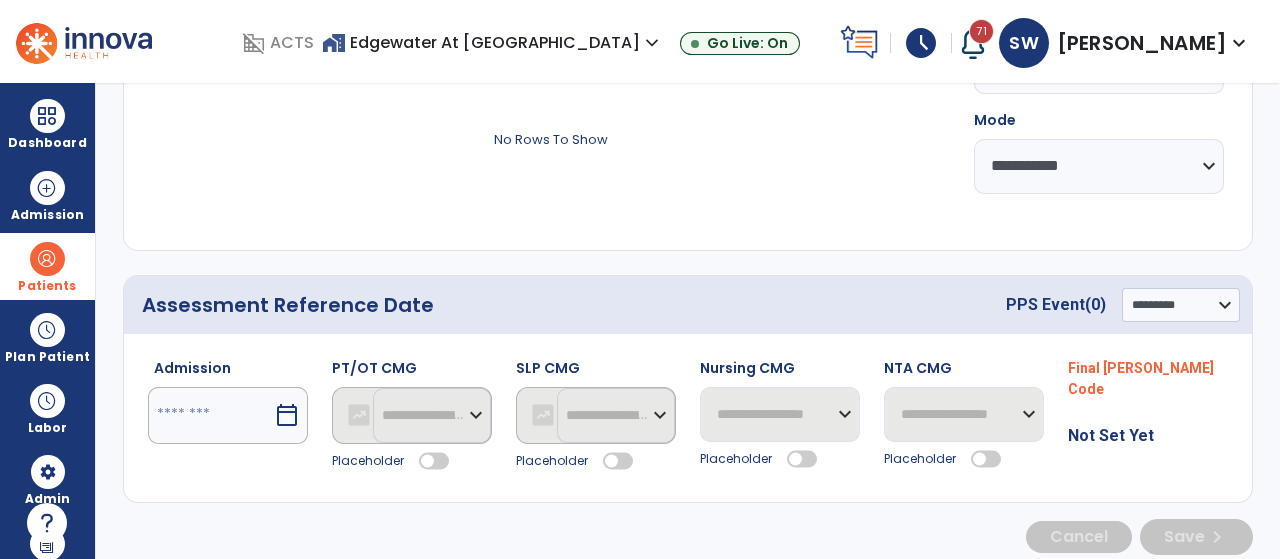 scroll, scrollTop: 360, scrollLeft: 0, axis: vertical 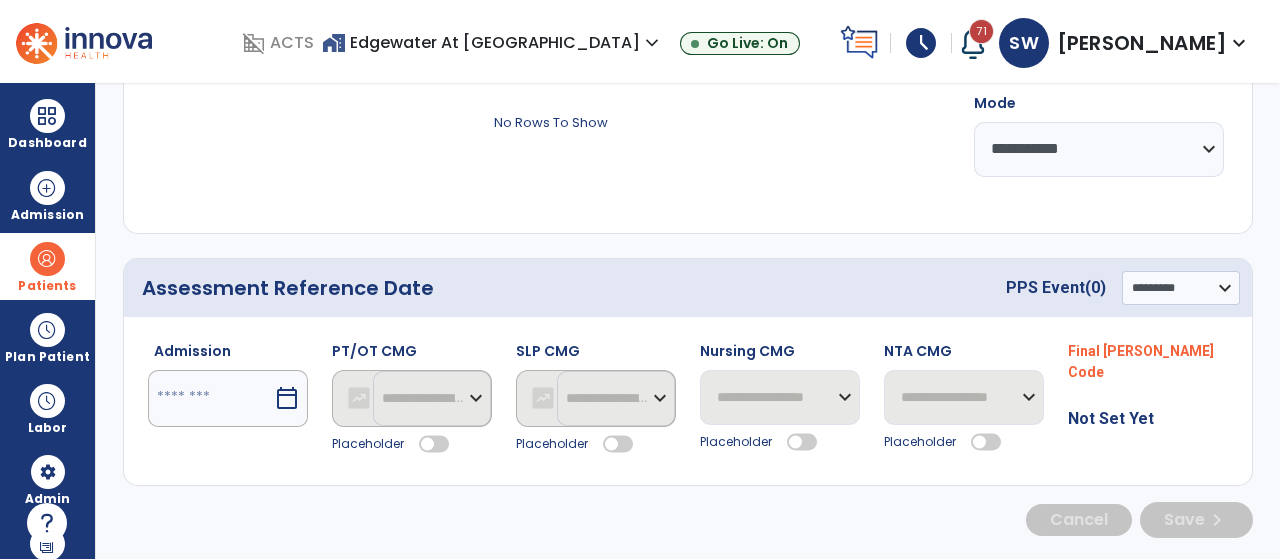 click on "calendar_today" at bounding box center (287, 398) 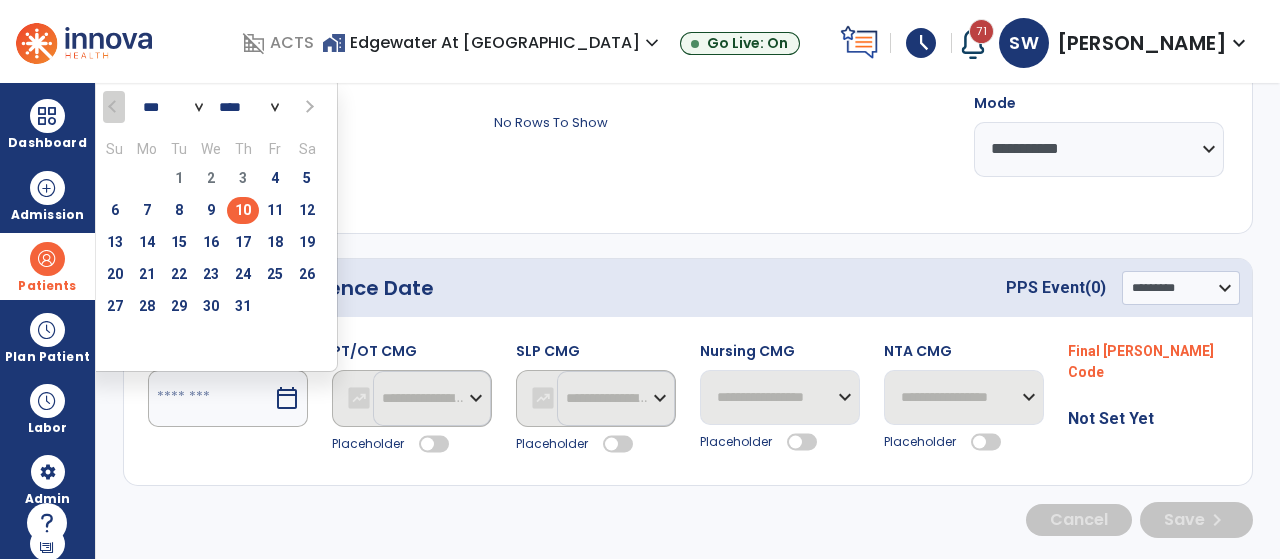 click on "10" at bounding box center [243, 210] 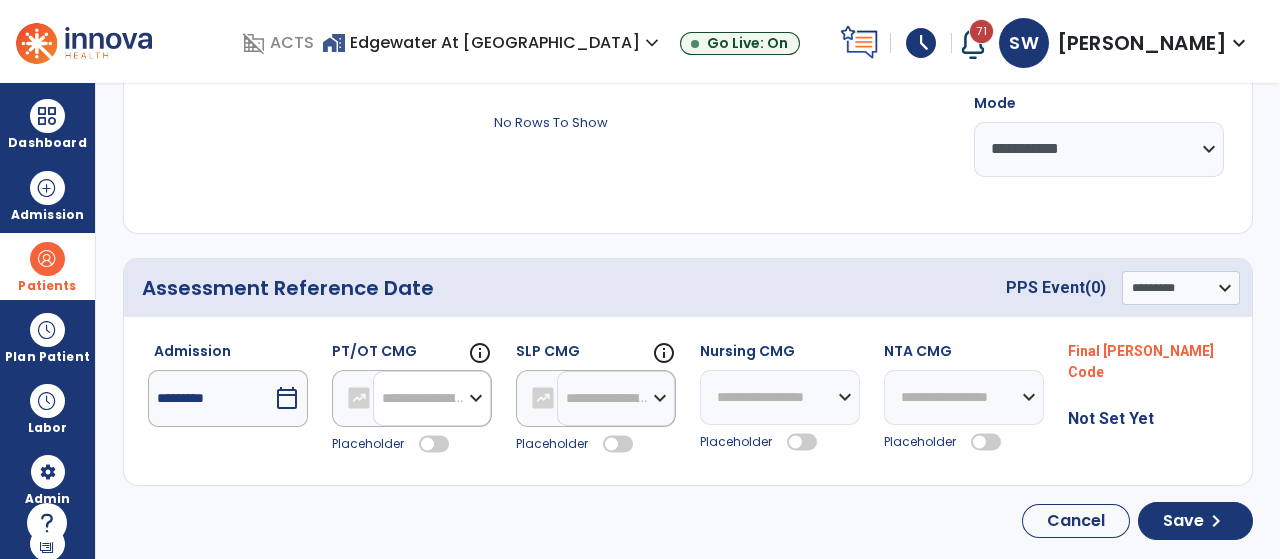 click on "**********" 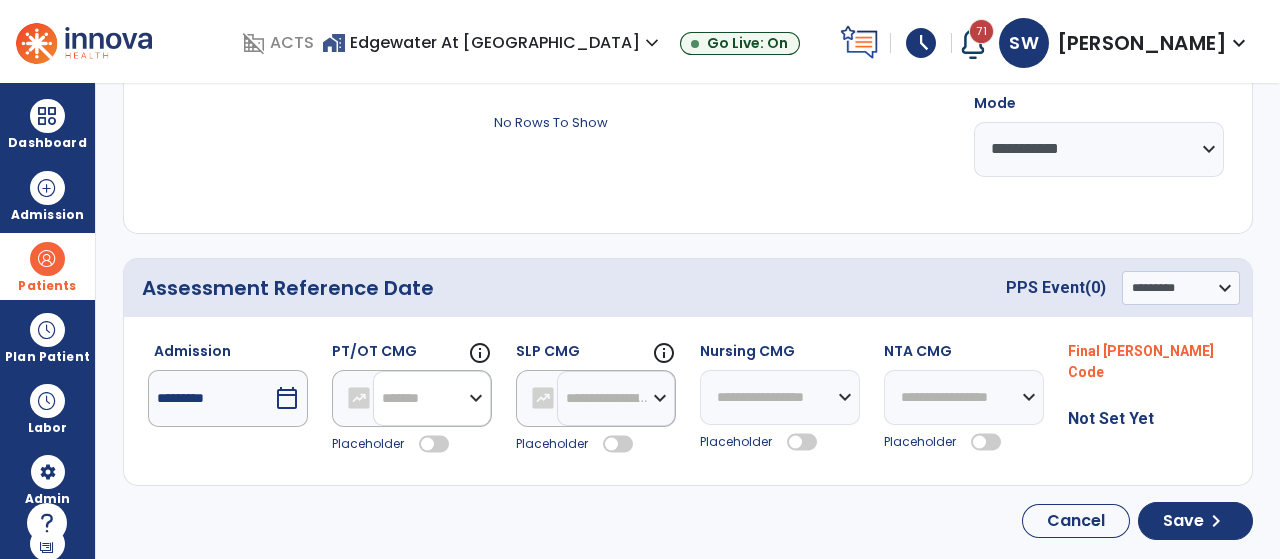 click on "**********" 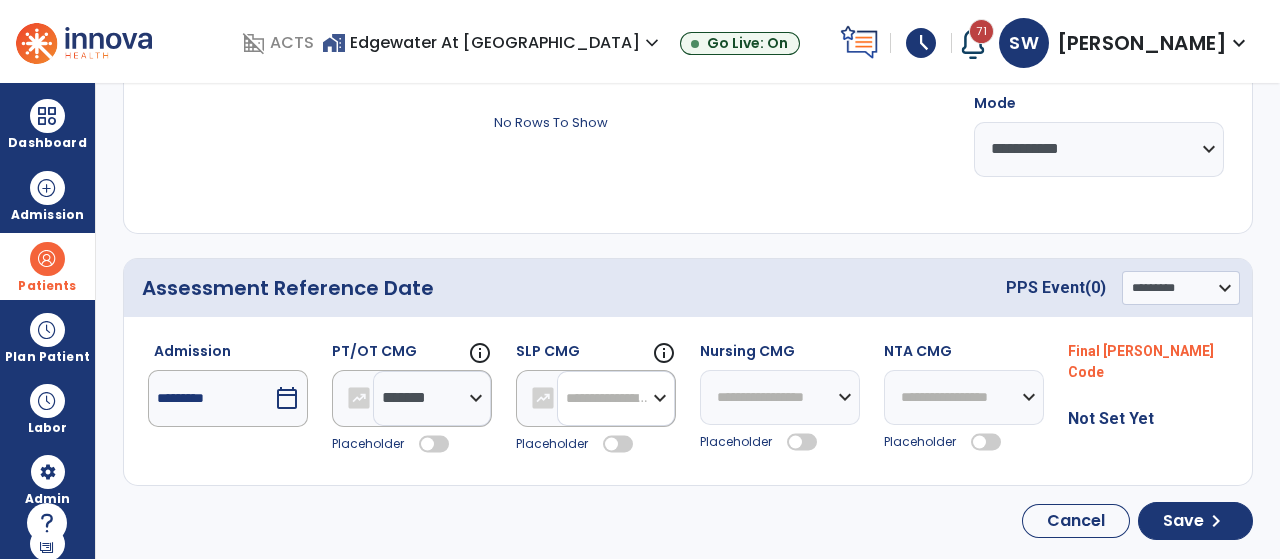 click on "**********" 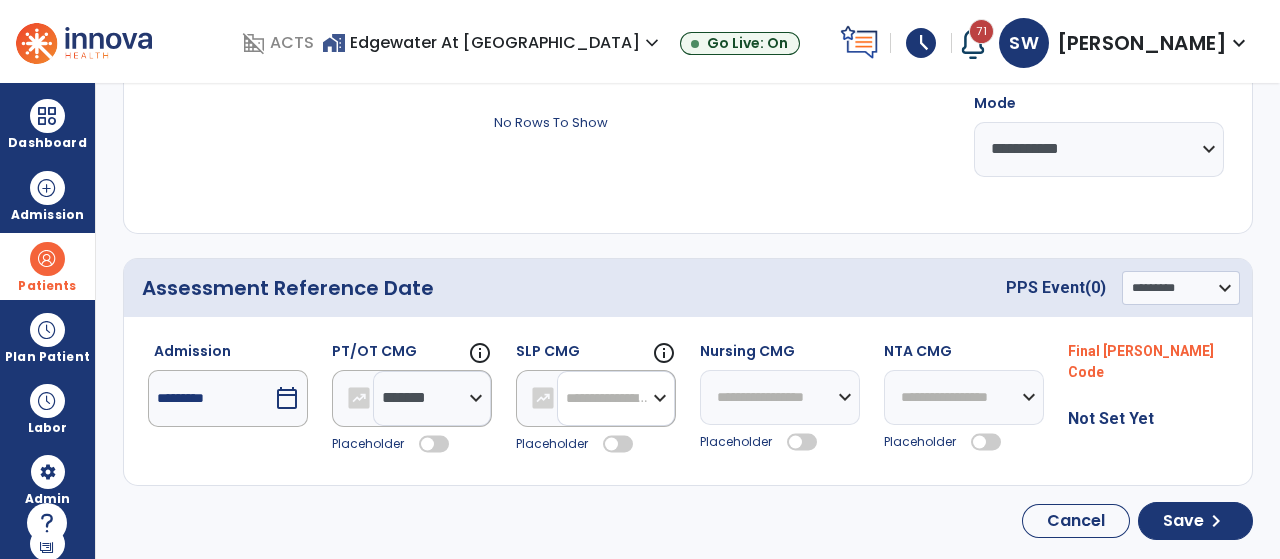 select on "*******" 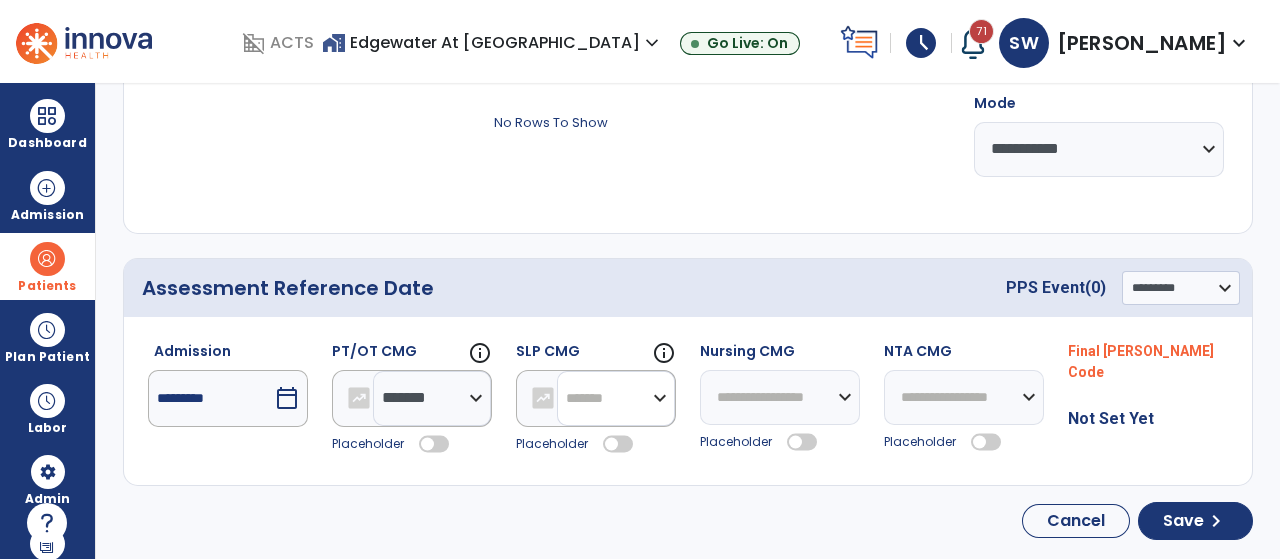 click on "**********" 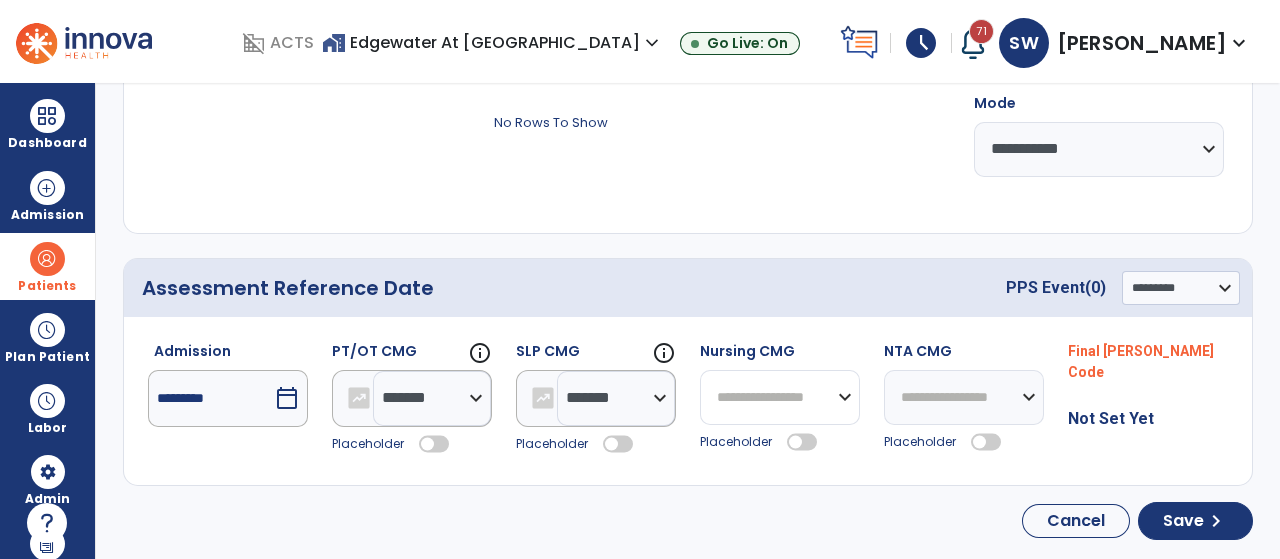 click on "**********" 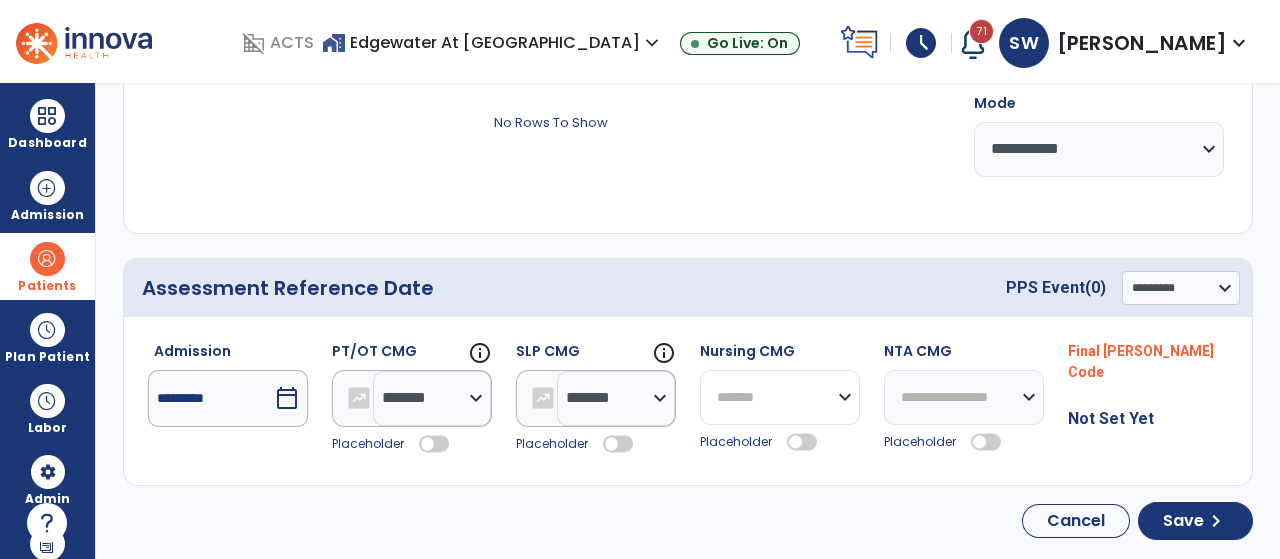 click on "**********" 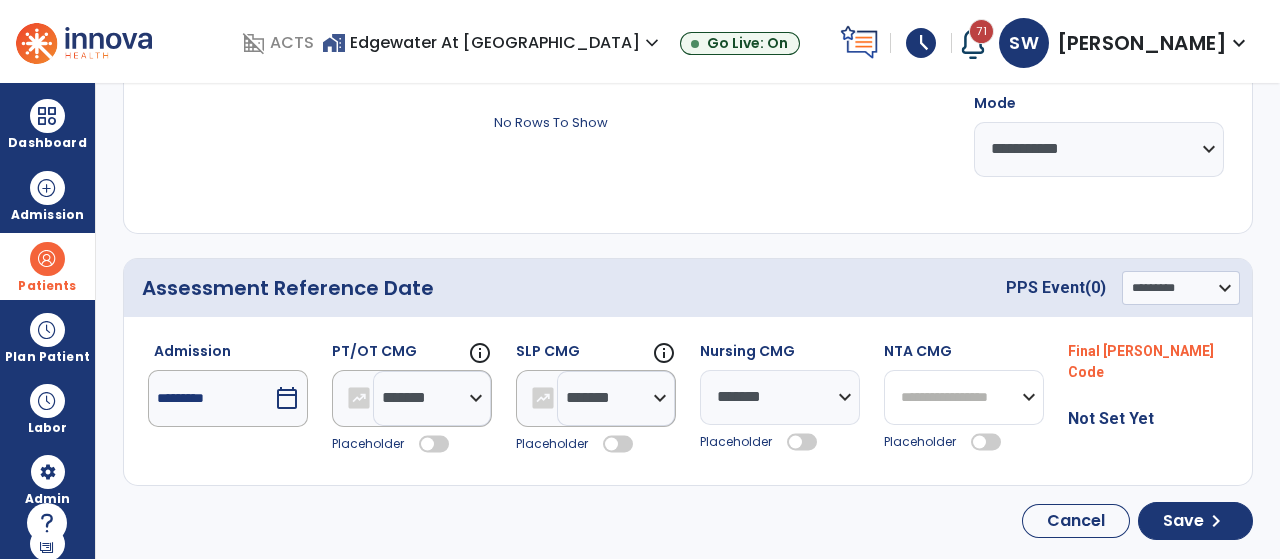 click on "**********" 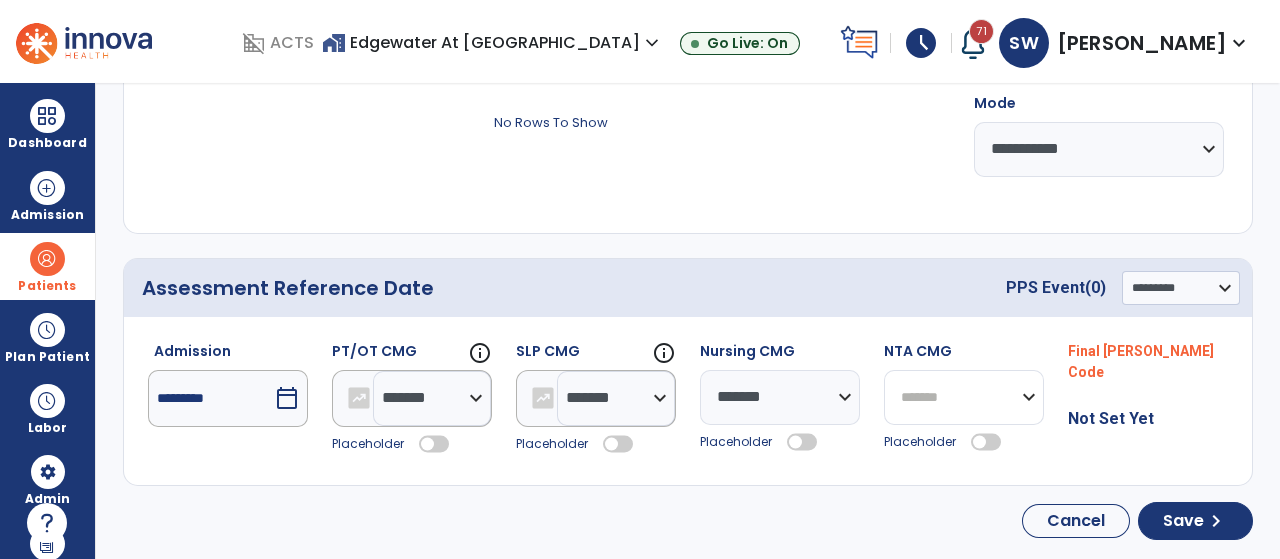 click on "**********" 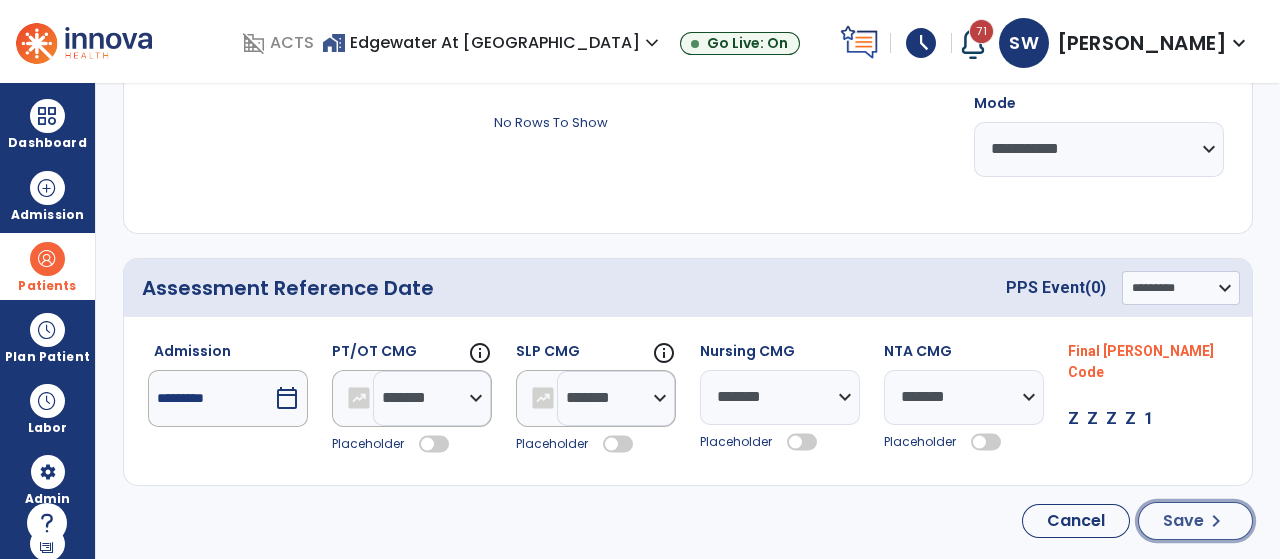 click on "Save" 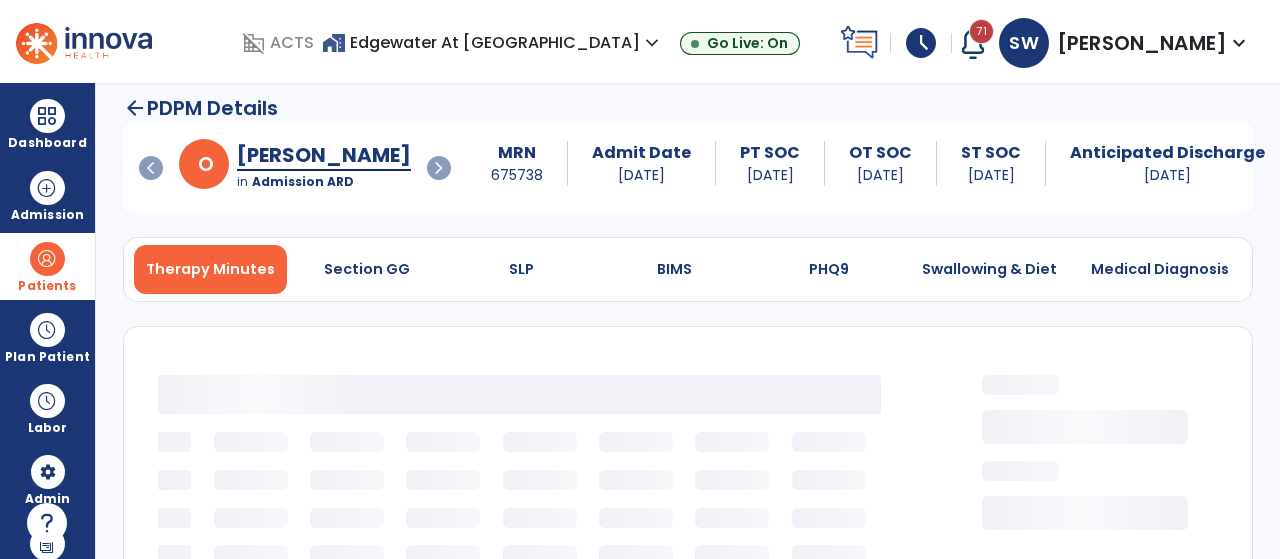 scroll, scrollTop: 0, scrollLeft: 0, axis: both 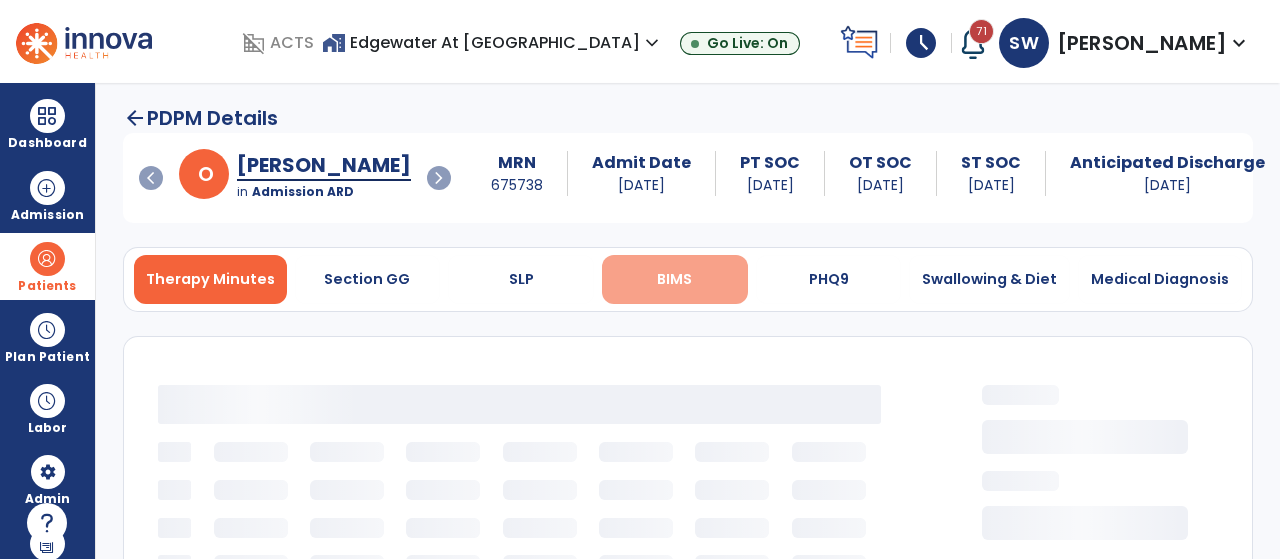 select on "***" 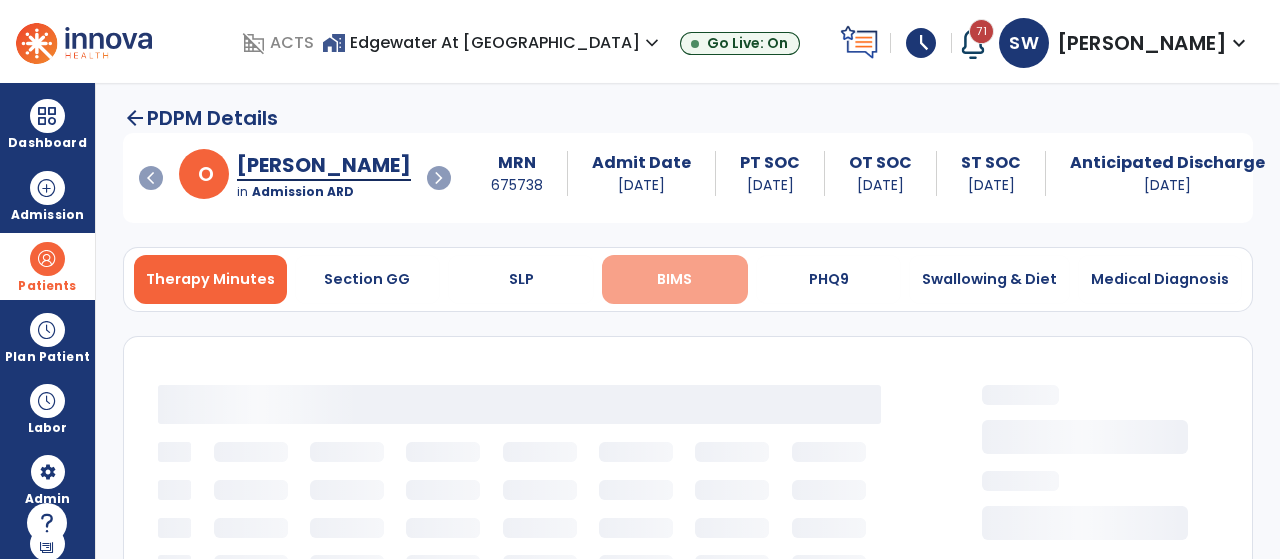 select on "**********" 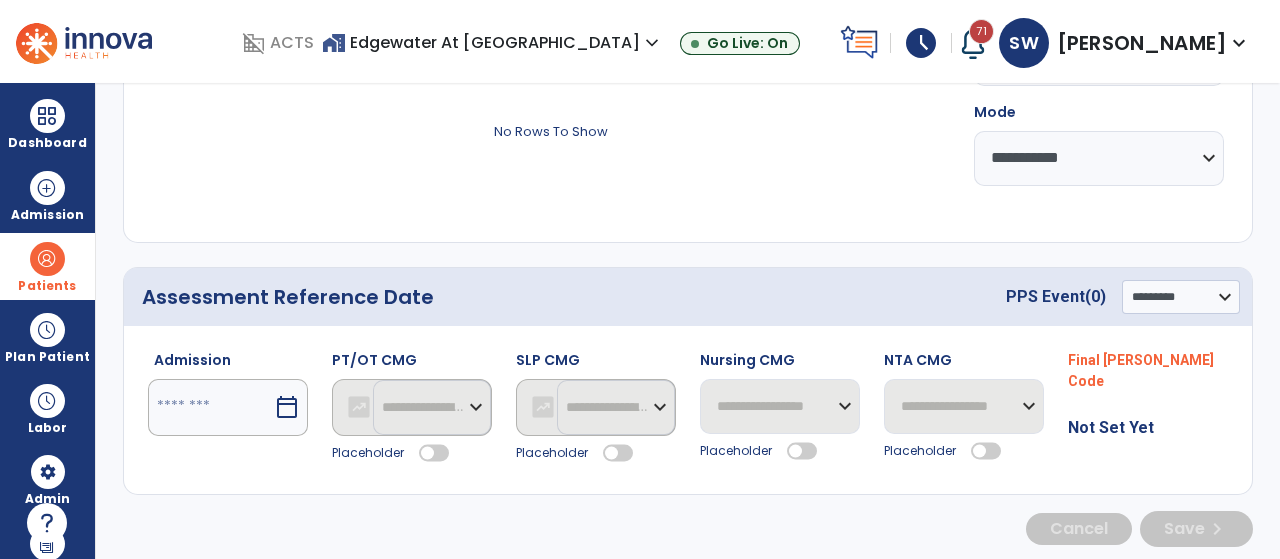 scroll, scrollTop: 360, scrollLeft: 0, axis: vertical 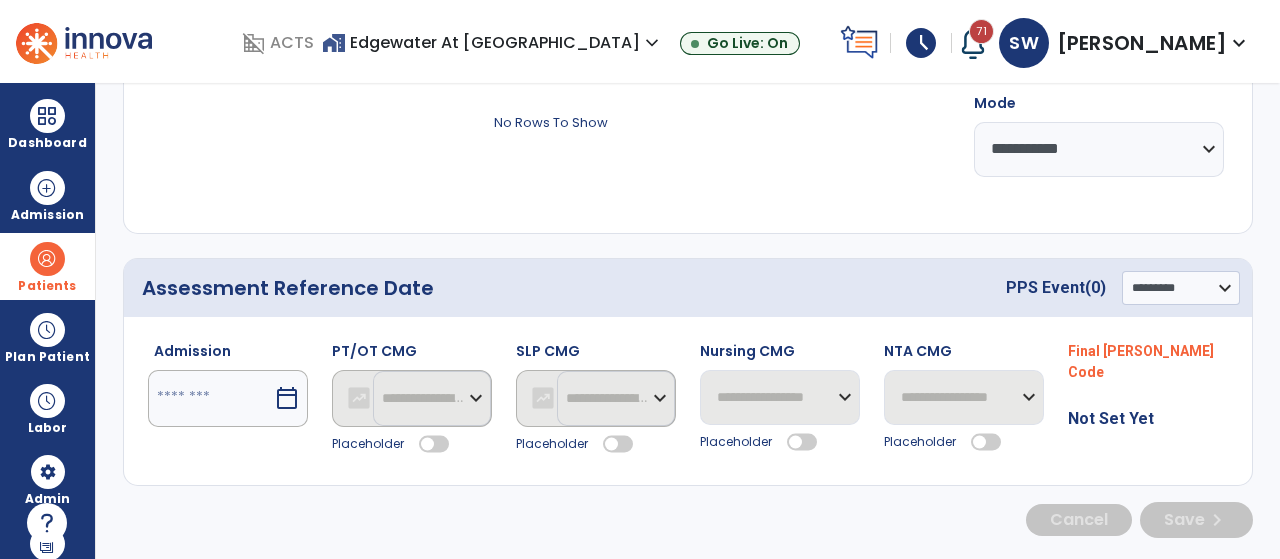 click on "calendar_today" at bounding box center (287, 398) 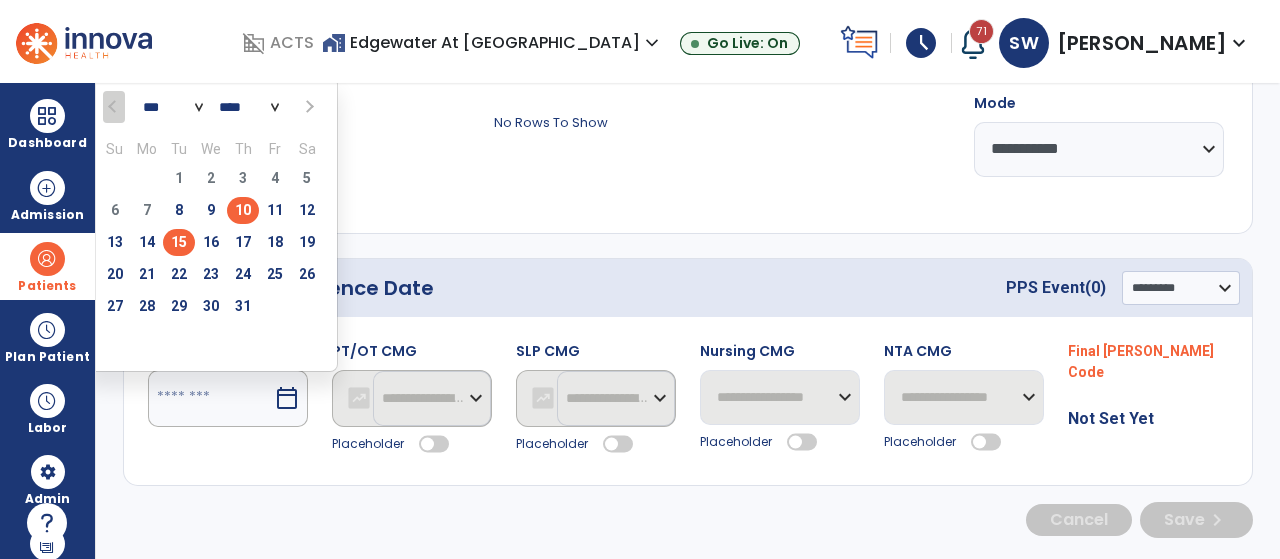 click on "15" at bounding box center (179, 242) 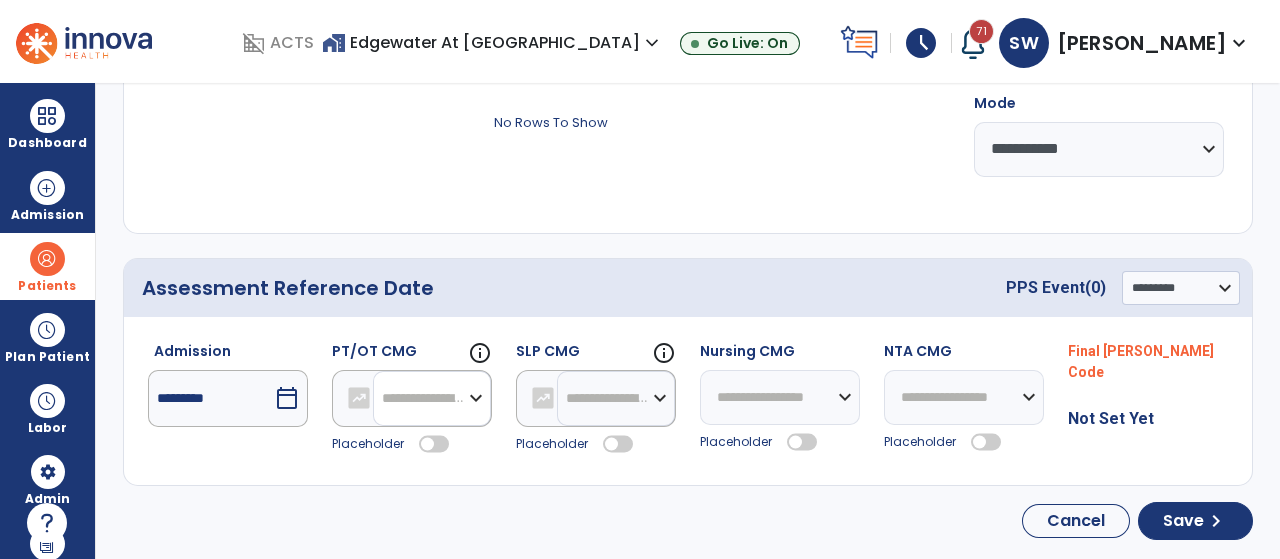 click on "**********" 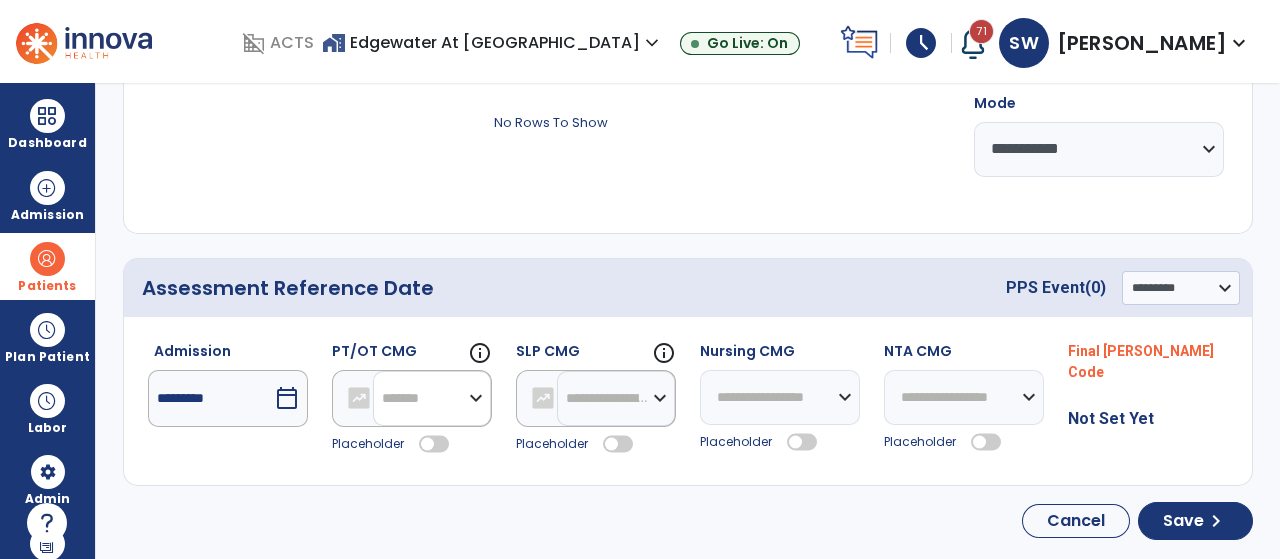 click on "**********" 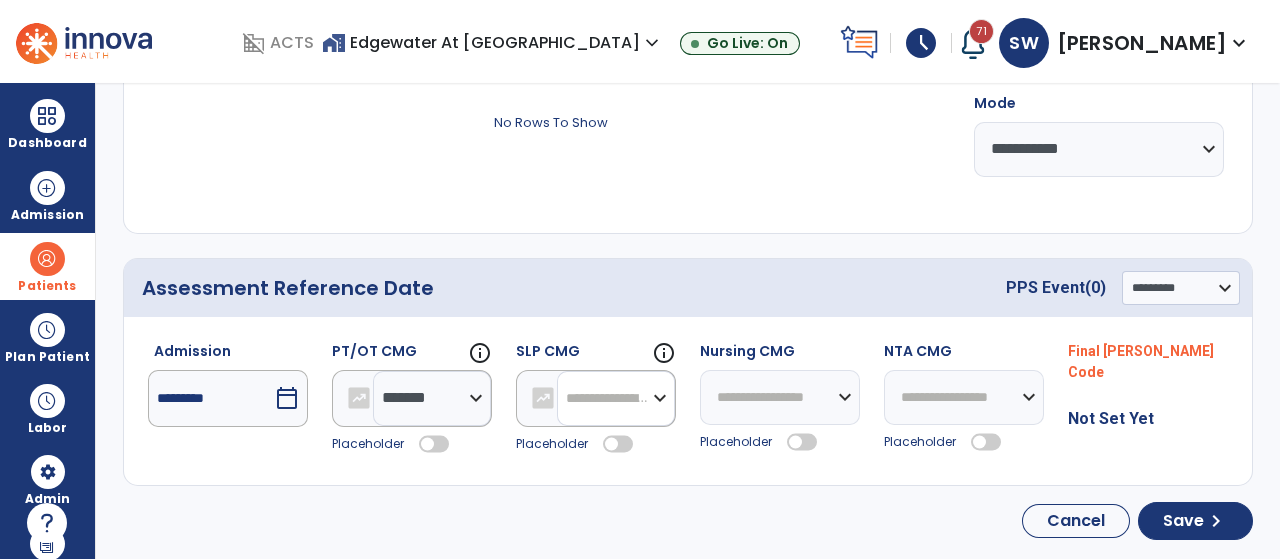 click on "**********" 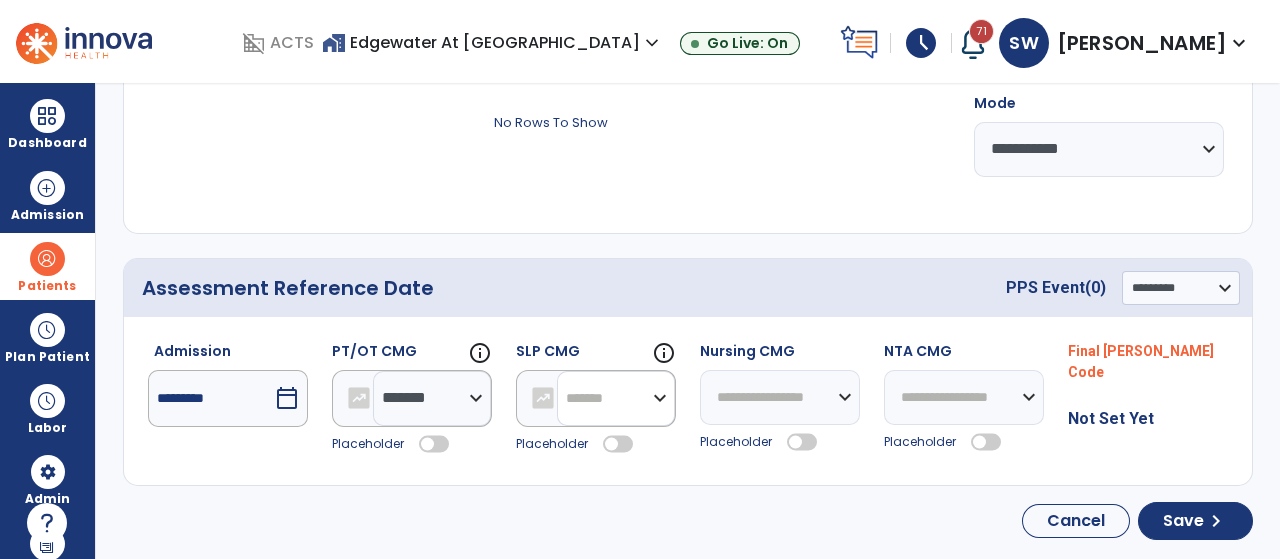 click on "**********" 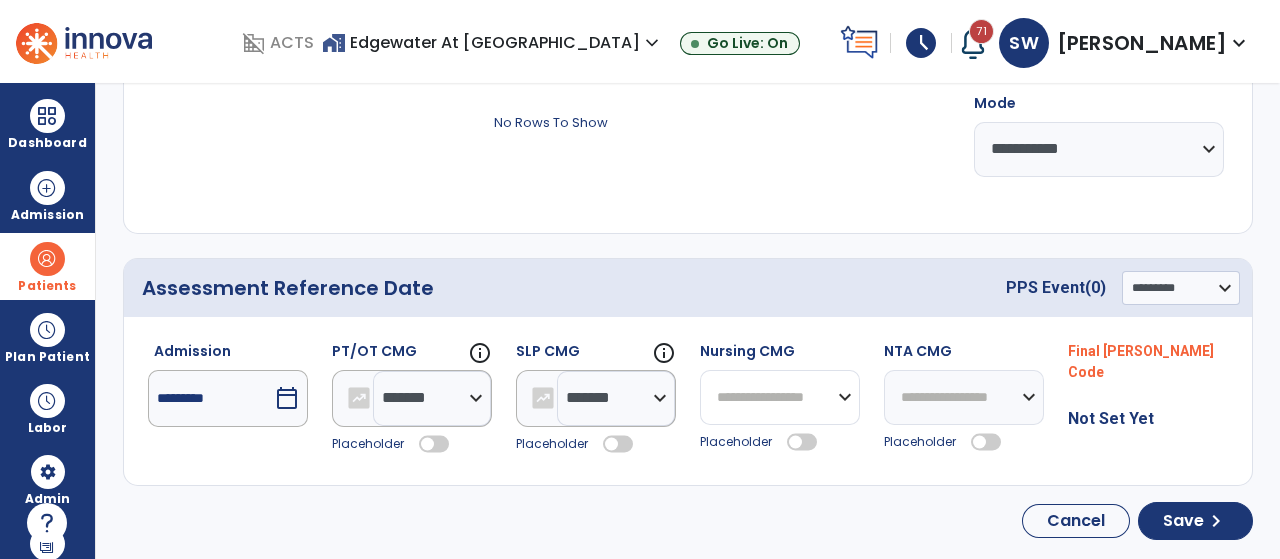 click on "**********" 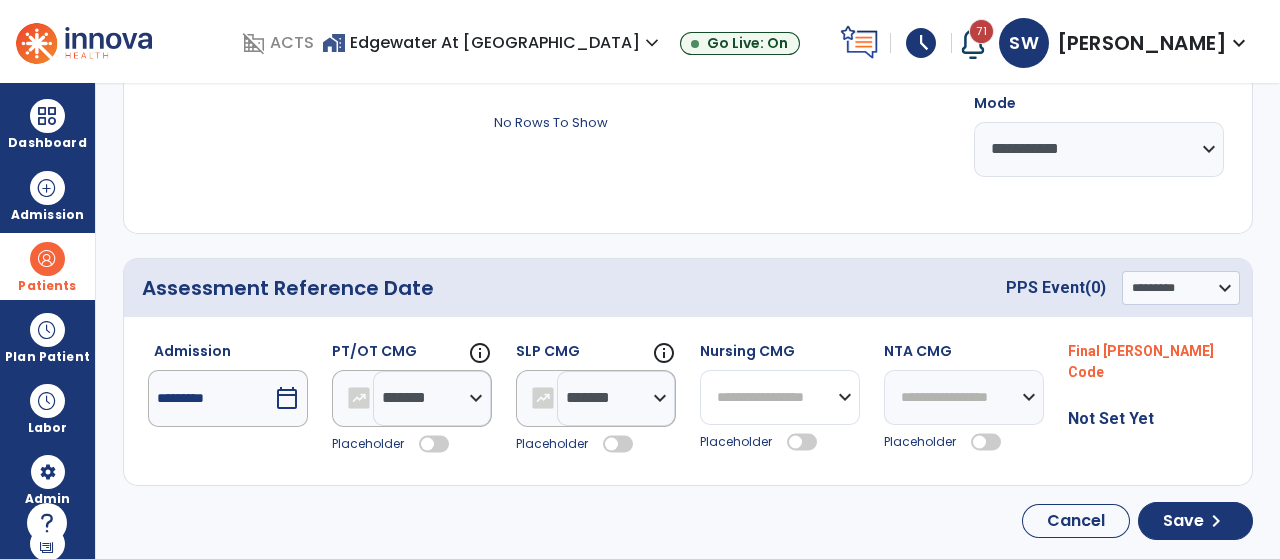 select on "*******" 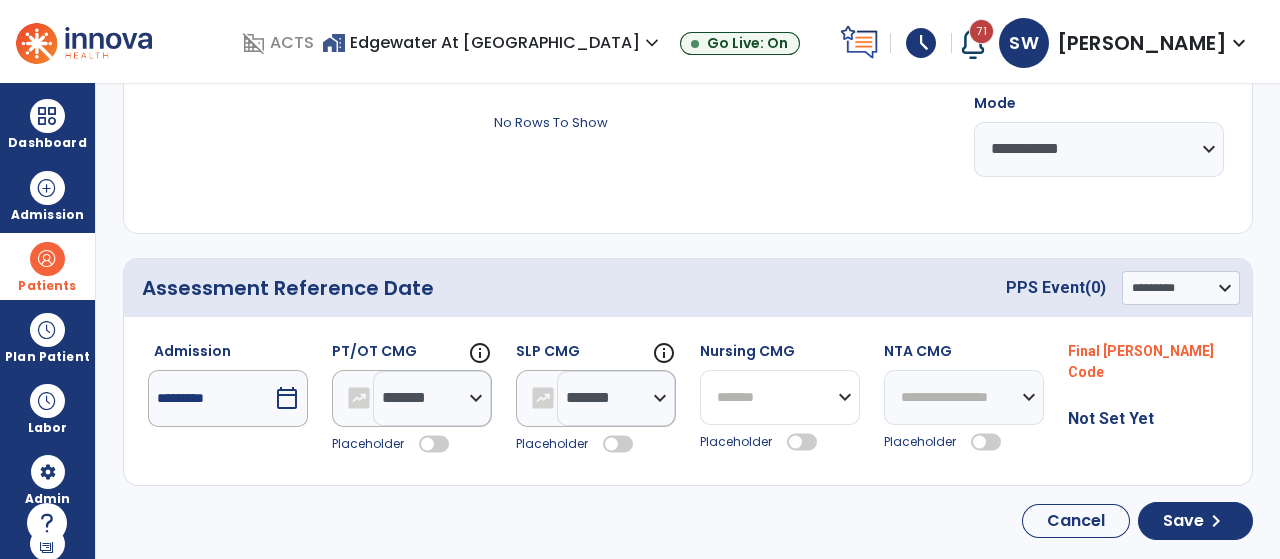 click on "**********" 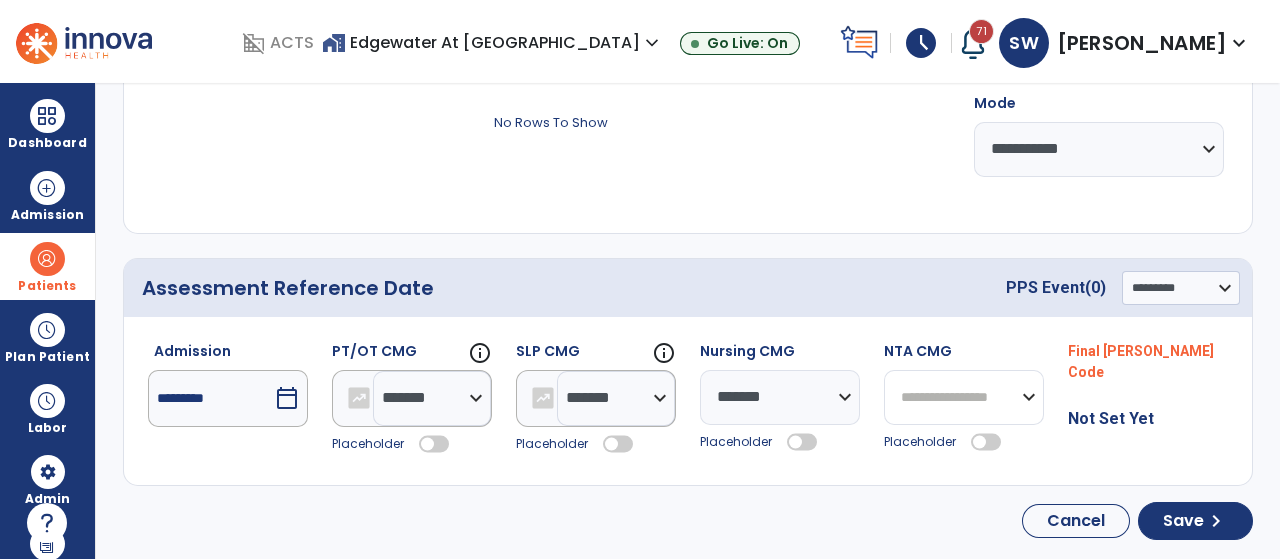 click on "**********" 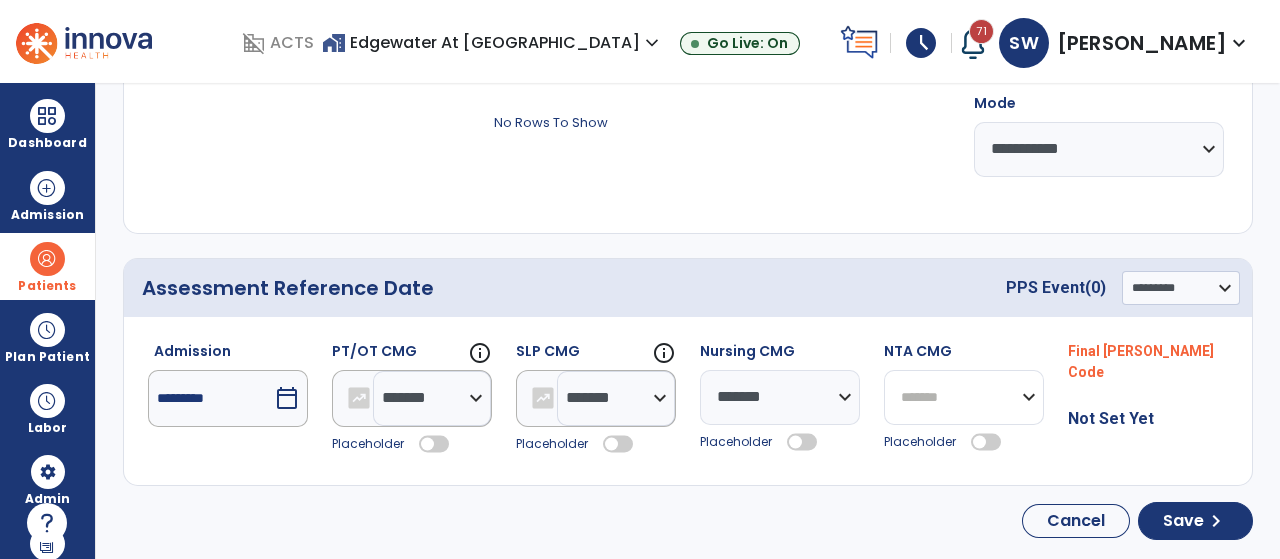 click on "**********" 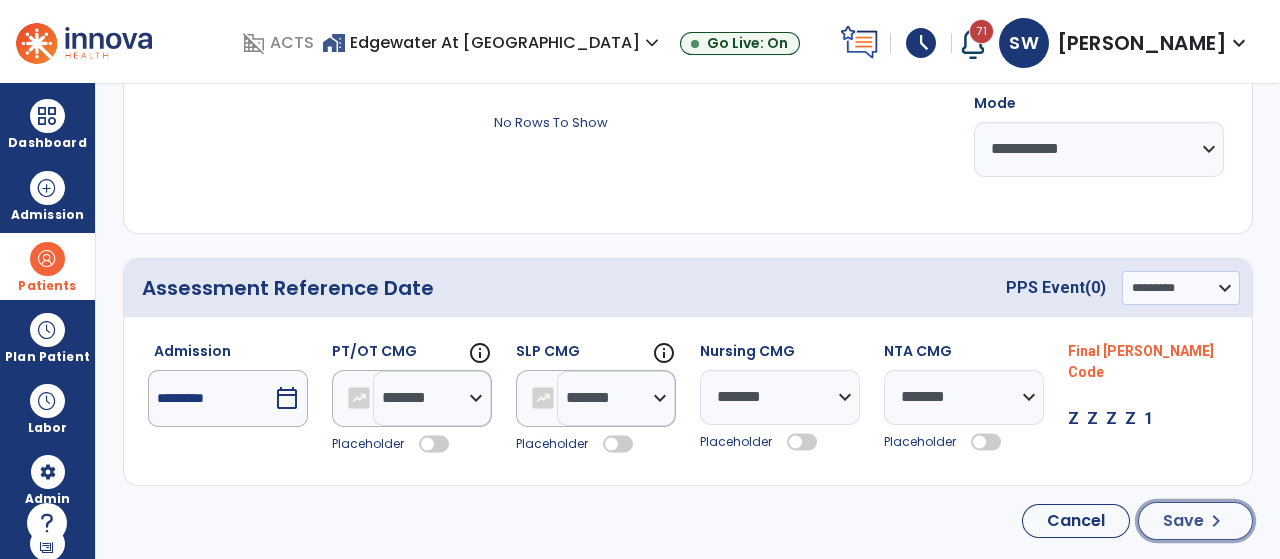 click on "Save" 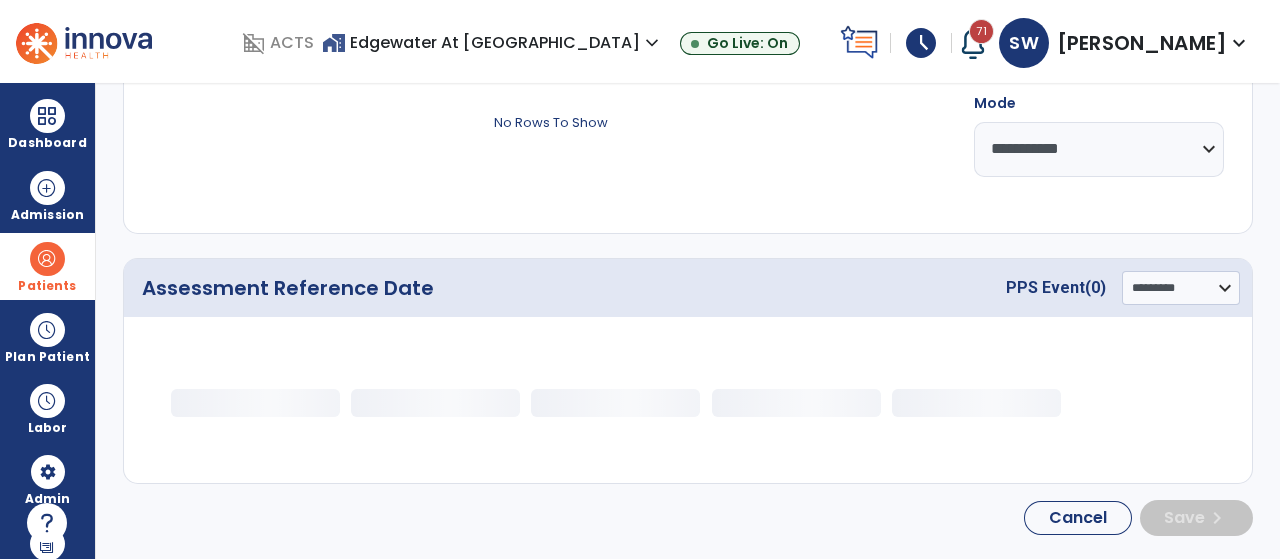 scroll, scrollTop: 0, scrollLeft: 0, axis: both 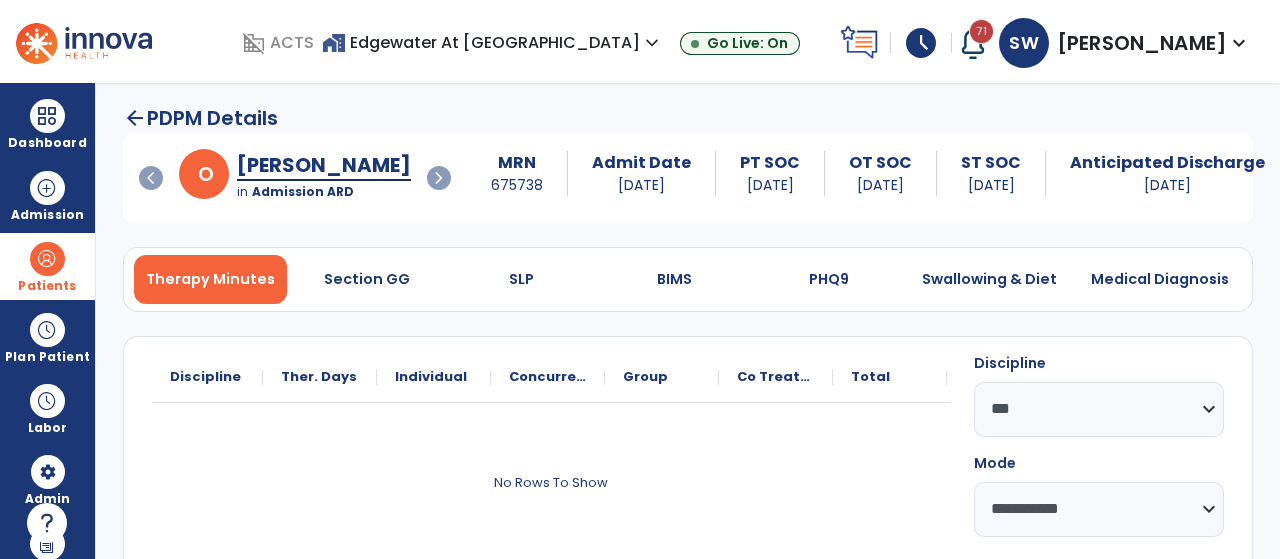 select on "***" 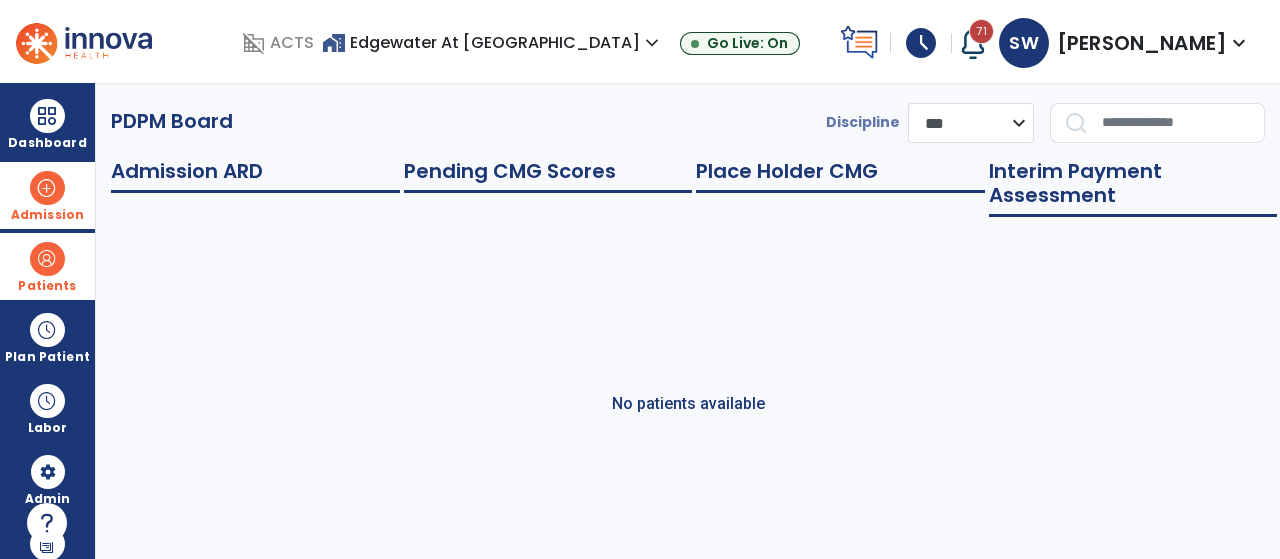 click on "Admission" at bounding box center (47, 195) 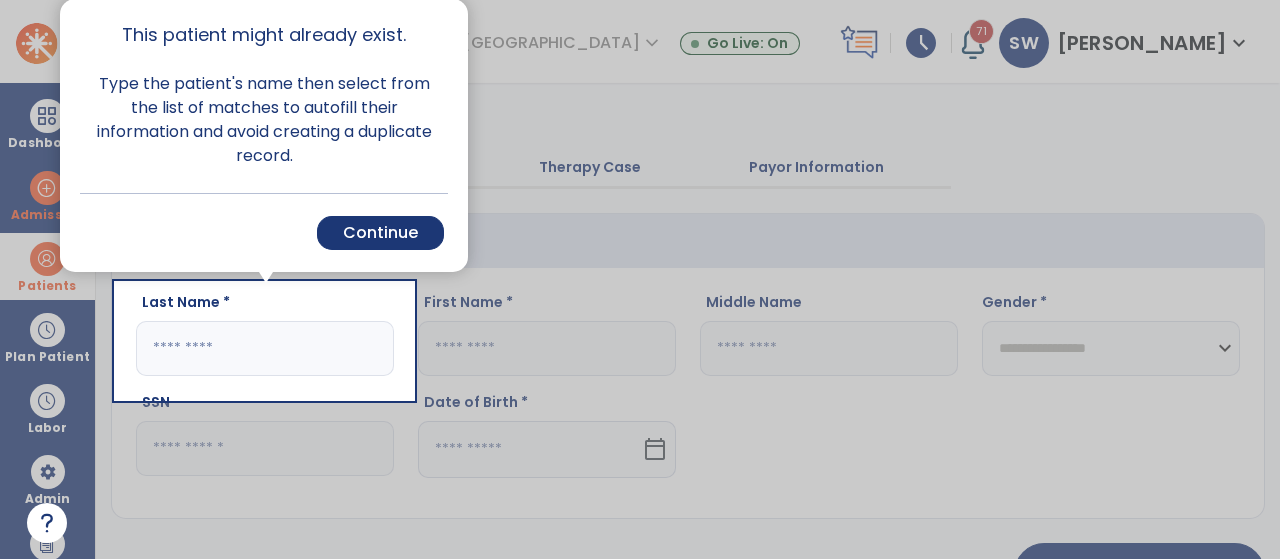 click at bounding box center (58, 279) 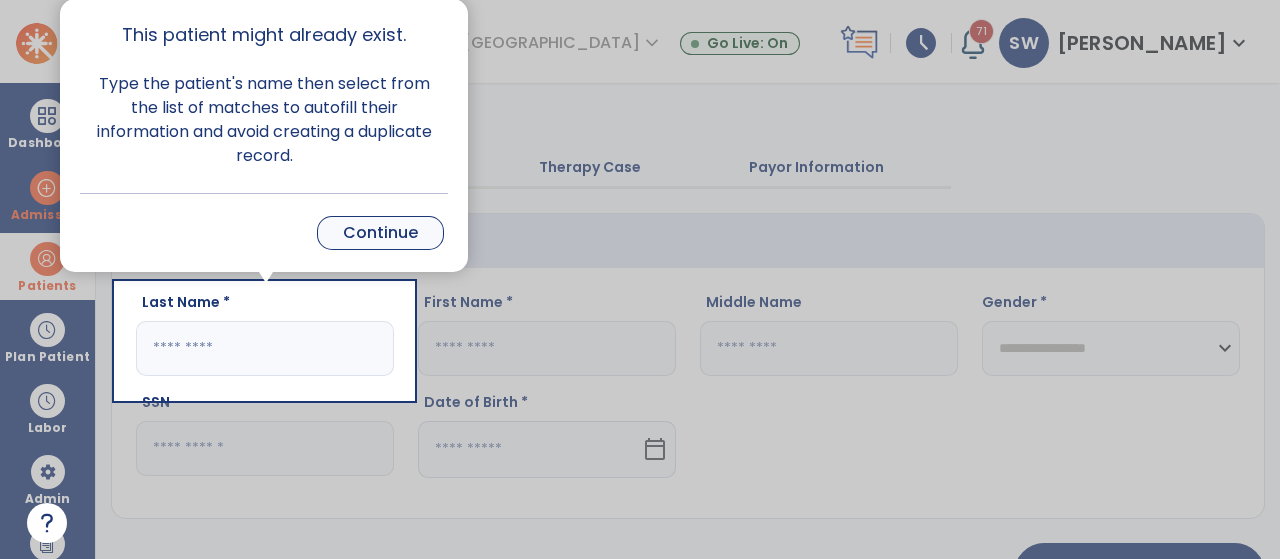 click on "Continue" at bounding box center [380, 233] 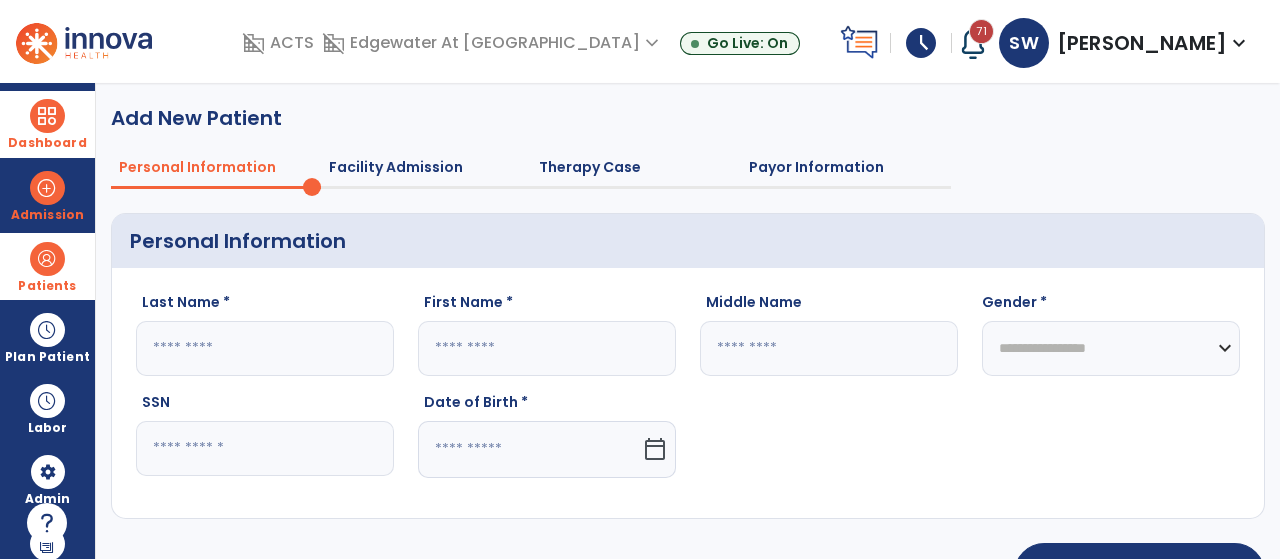 click at bounding box center [47, 116] 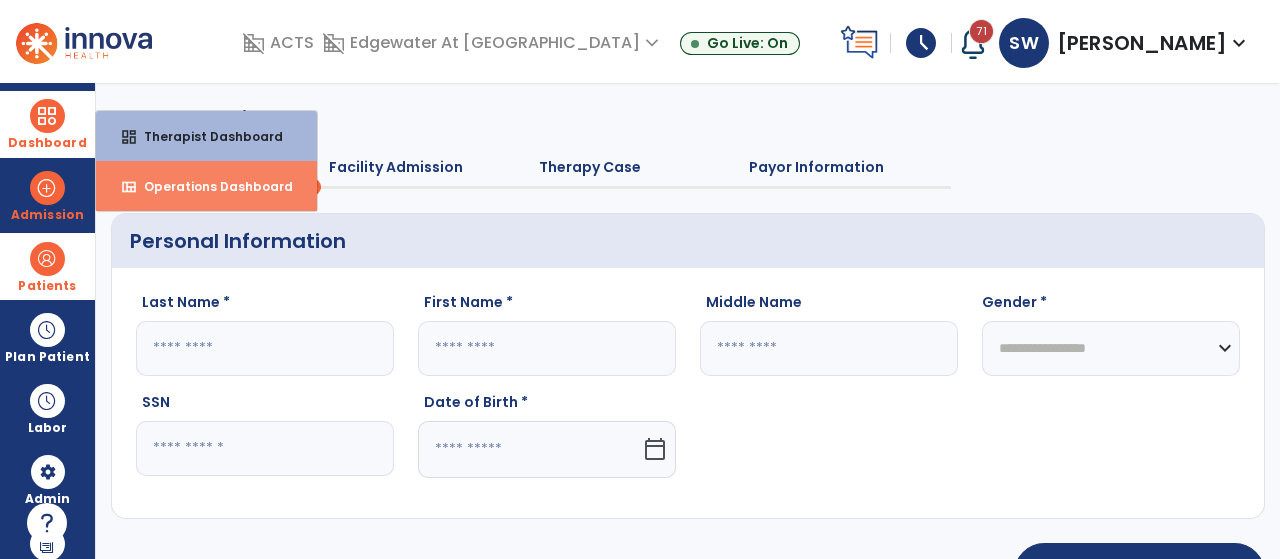 click on "Operations Dashboard" at bounding box center (210, 186) 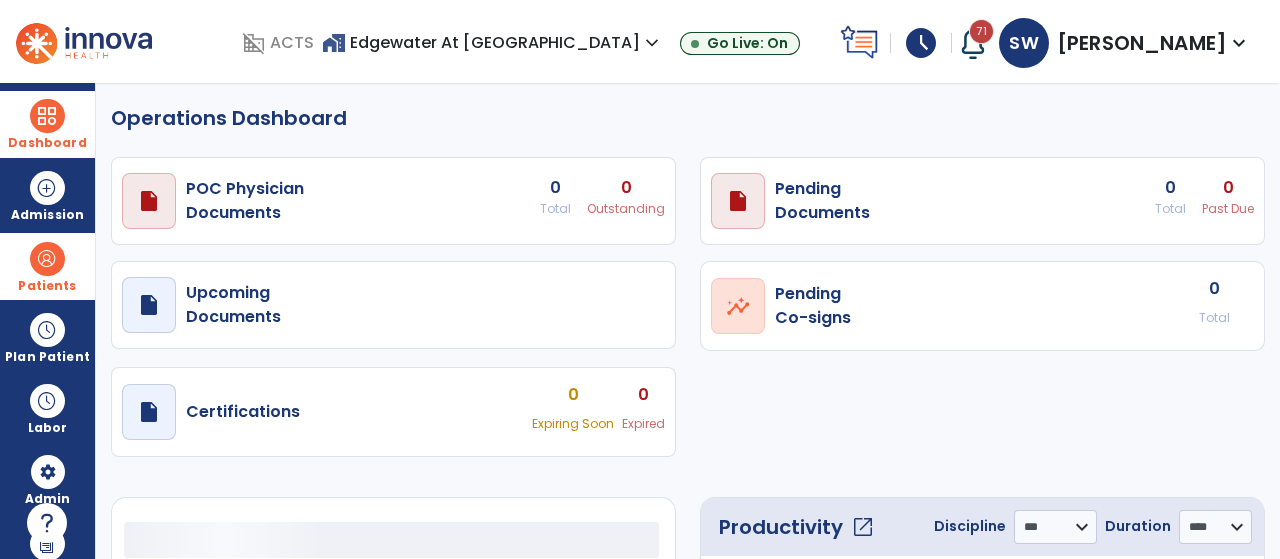 select on "***" 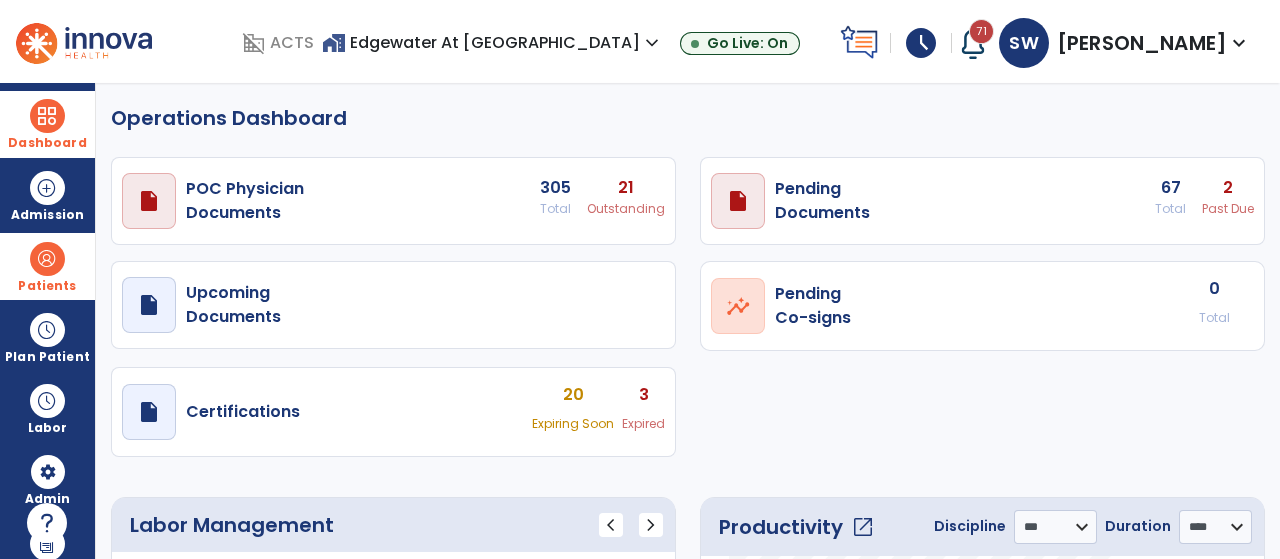click on "open_in_new" 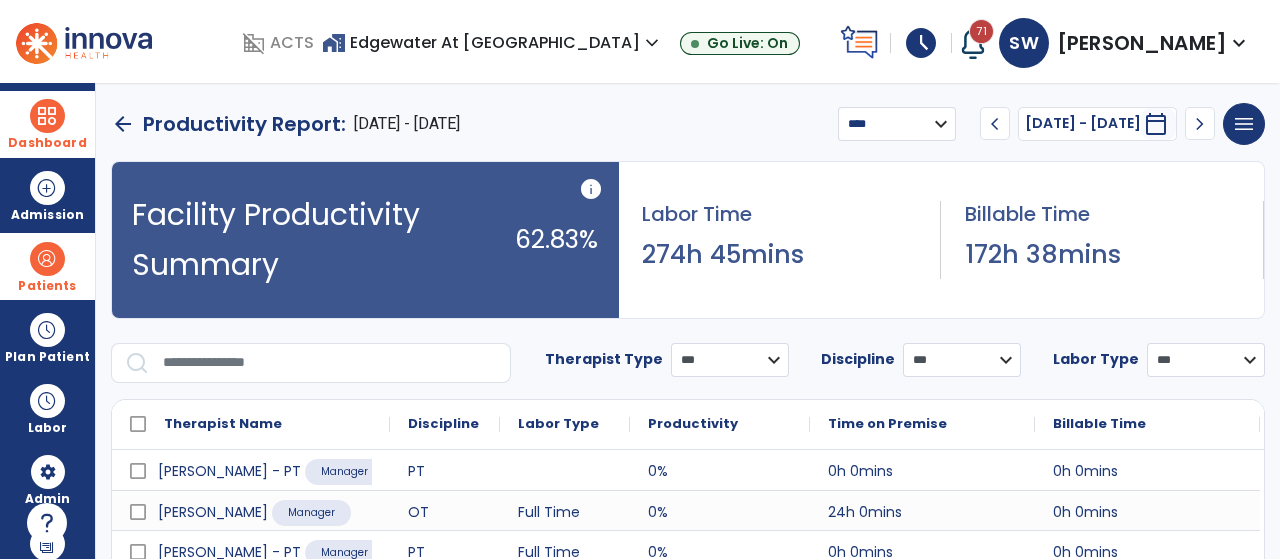 click on "**********" at bounding box center [897, 124] 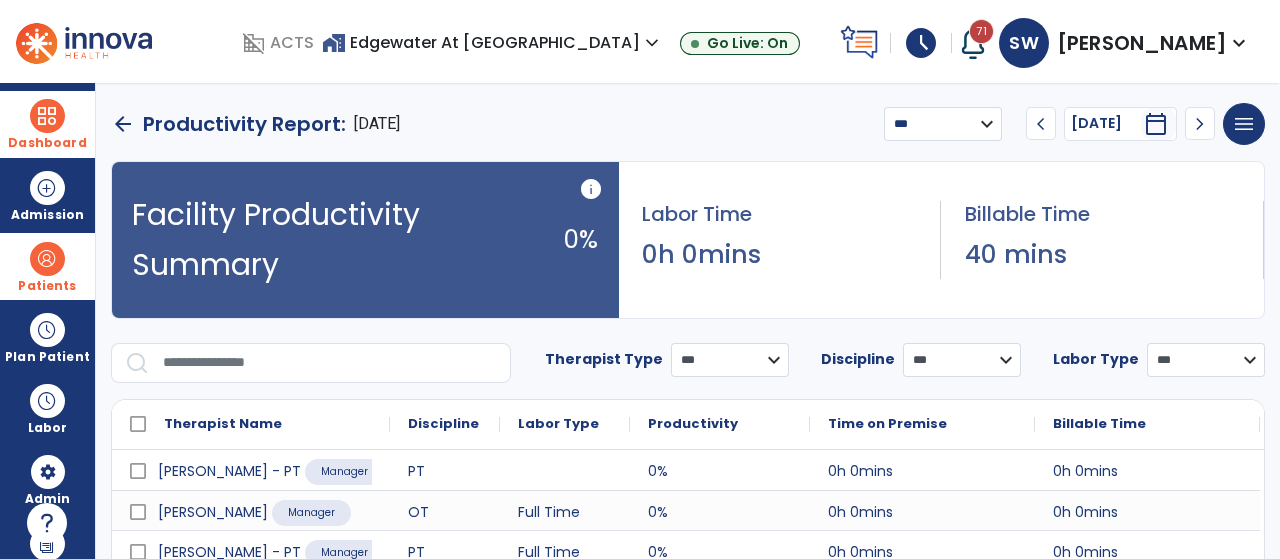 click on "chevron_left" at bounding box center [1041, 124] 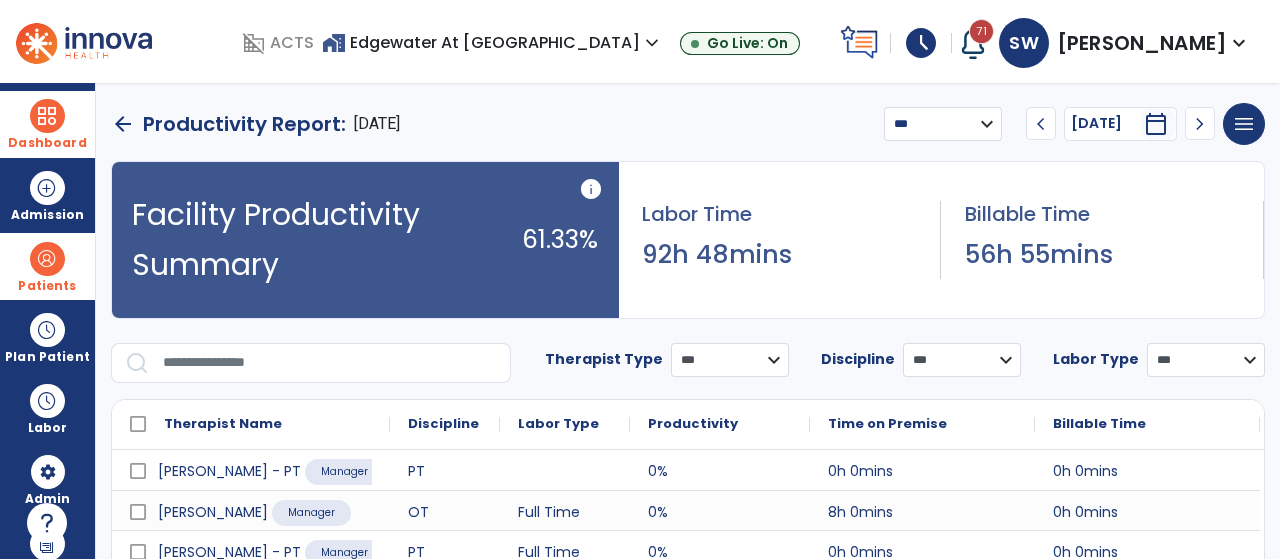 click on "Billable Time" at bounding box center [1099, 424] 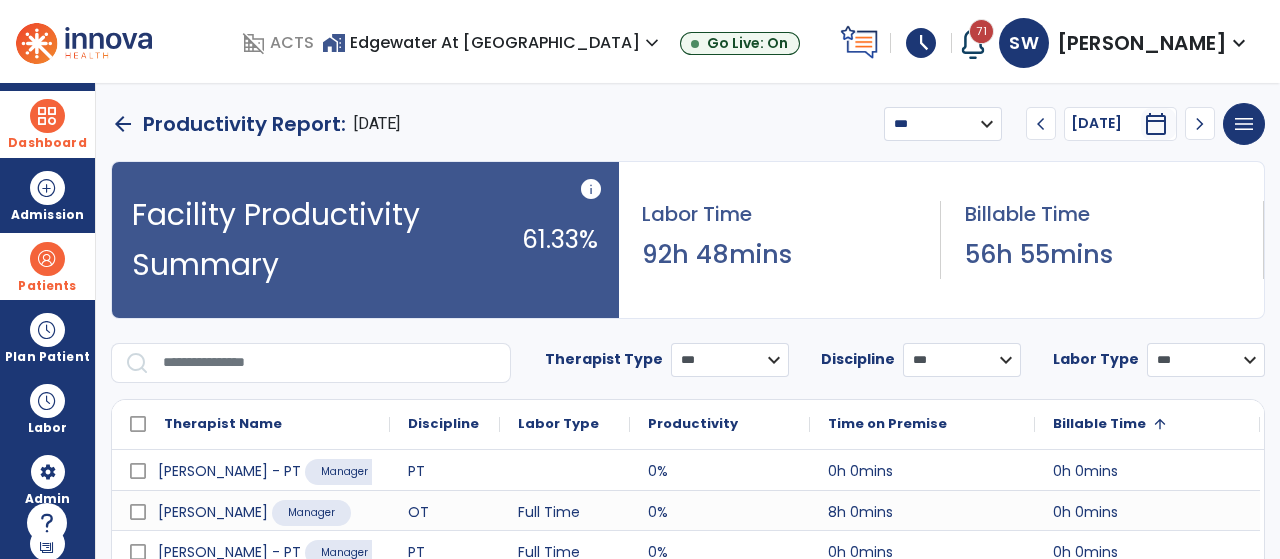 click on "Billable Time" at bounding box center (1099, 424) 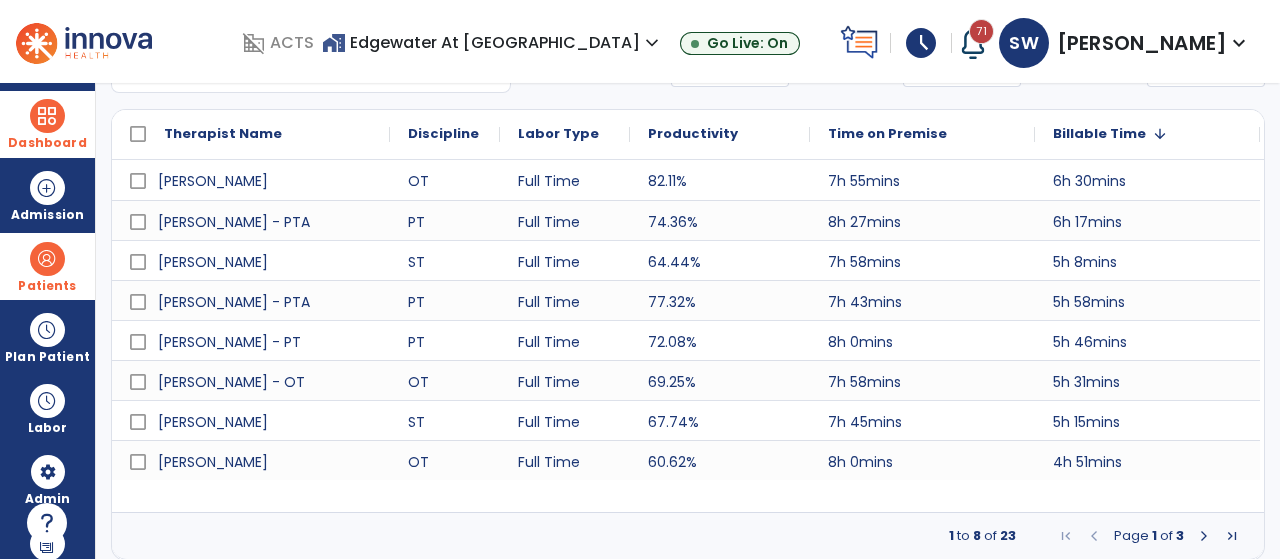 scroll, scrollTop: 291, scrollLeft: 0, axis: vertical 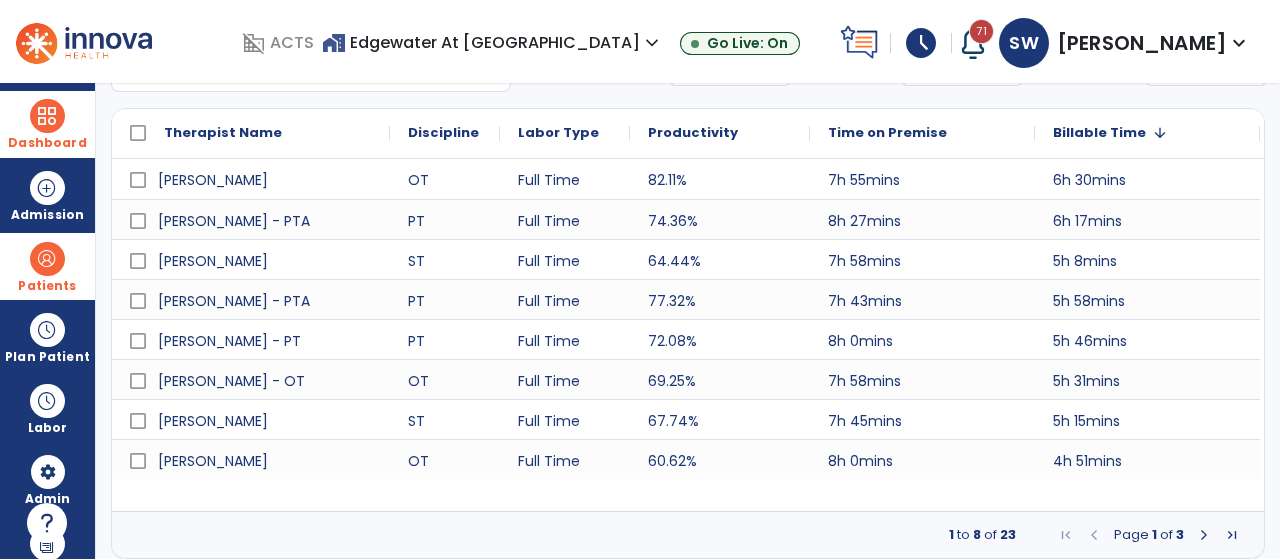 click at bounding box center [1204, 535] 